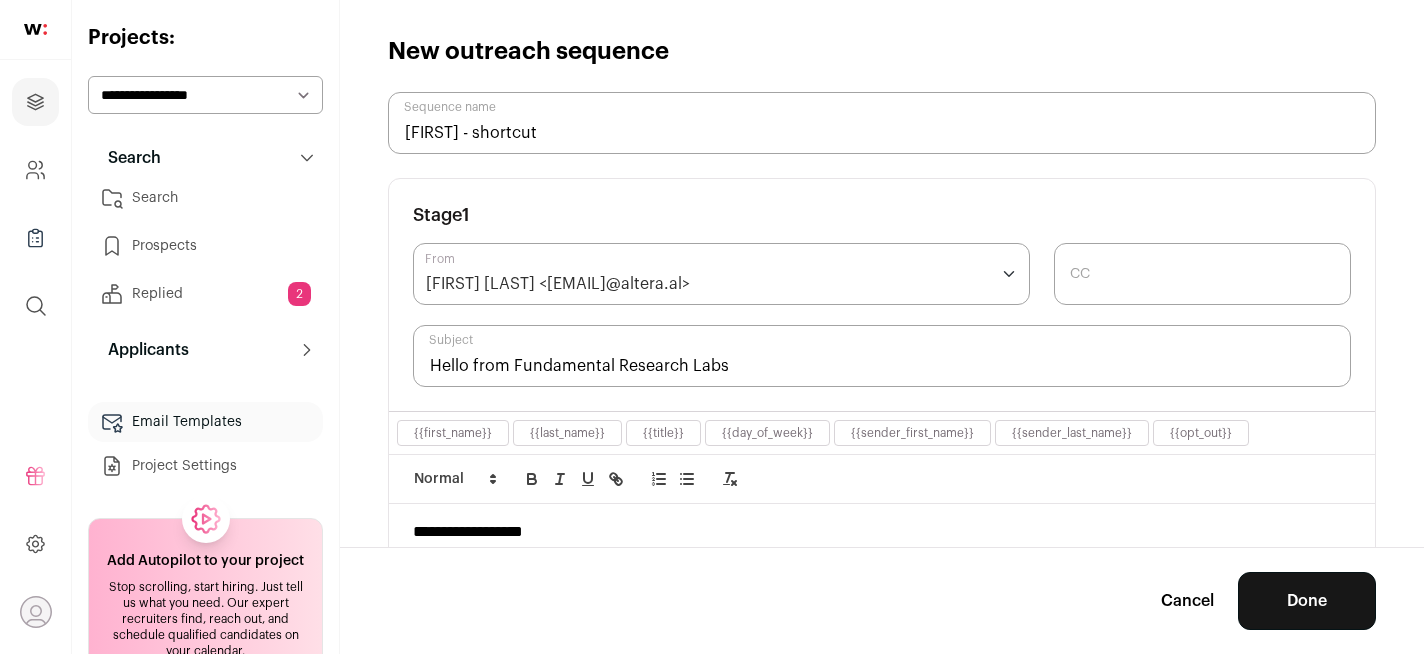 scroll, scrollTop: 329, scrollLeft: 0, axis: vertical 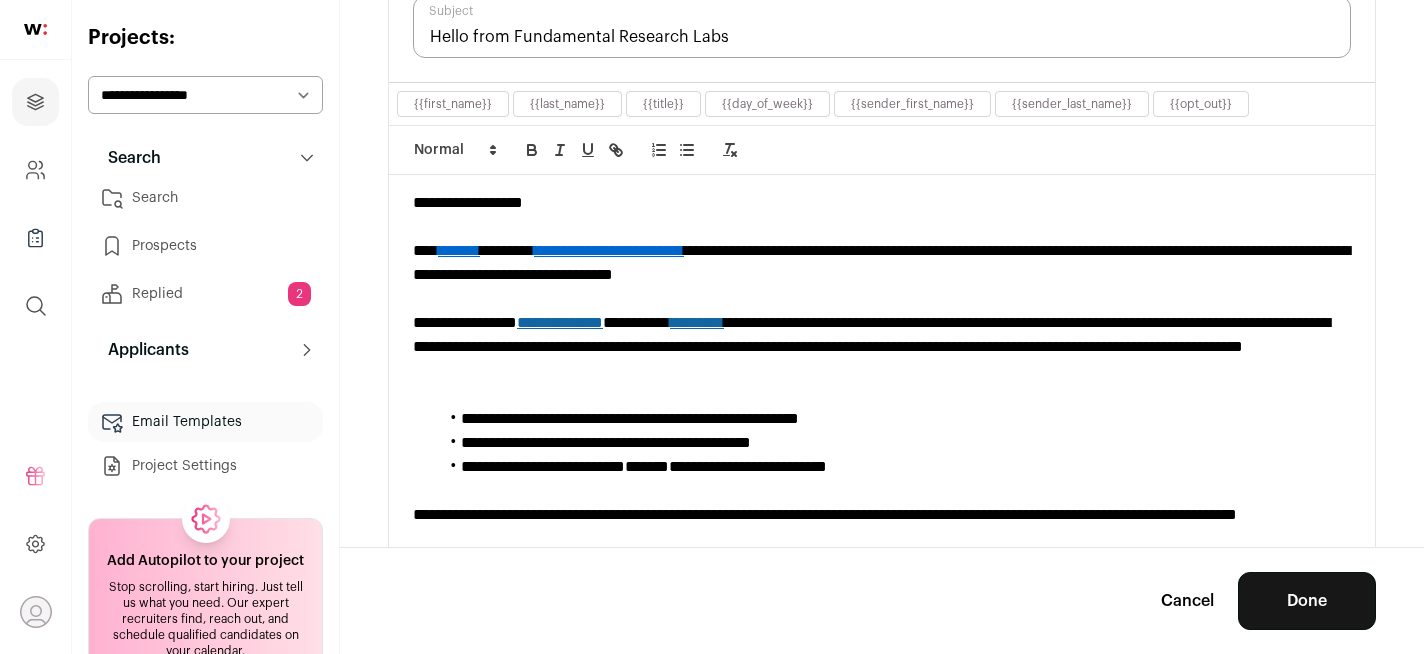 click on "**********" at bounding box center [882, 263] 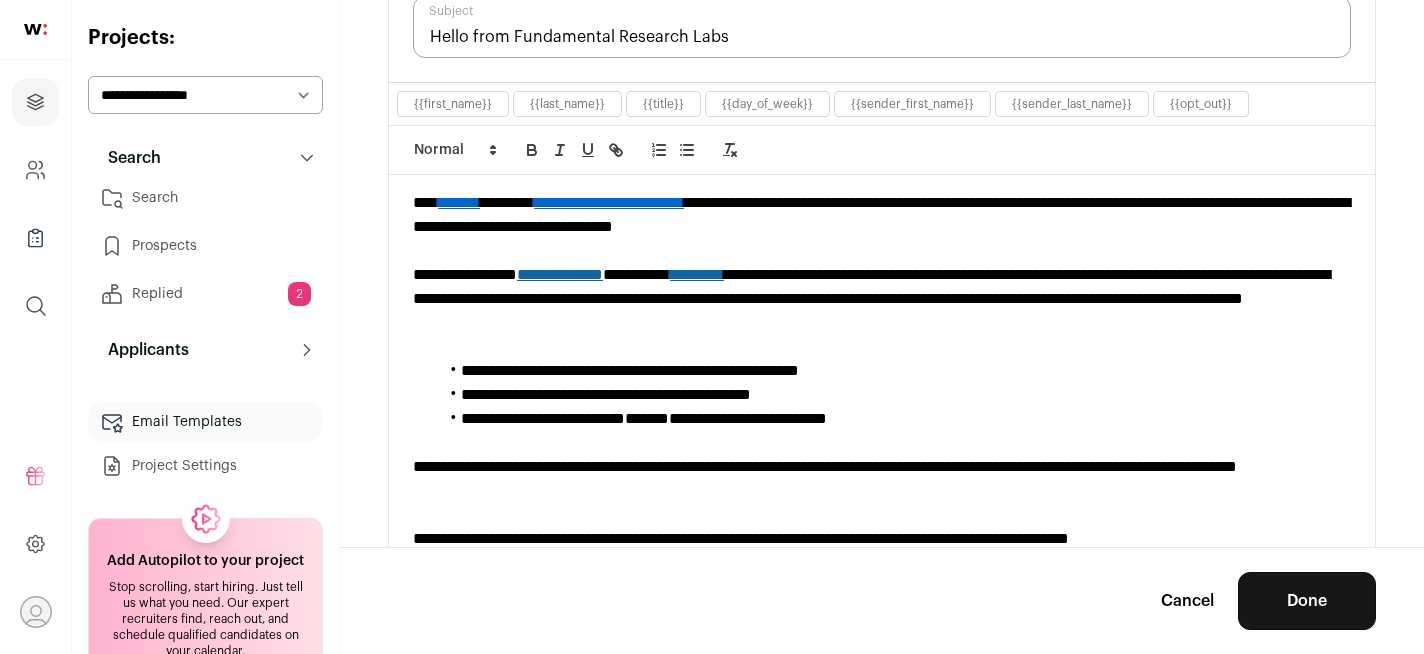 scroll, scrollTop: 44, scrollLeft: 0, axis: vertical 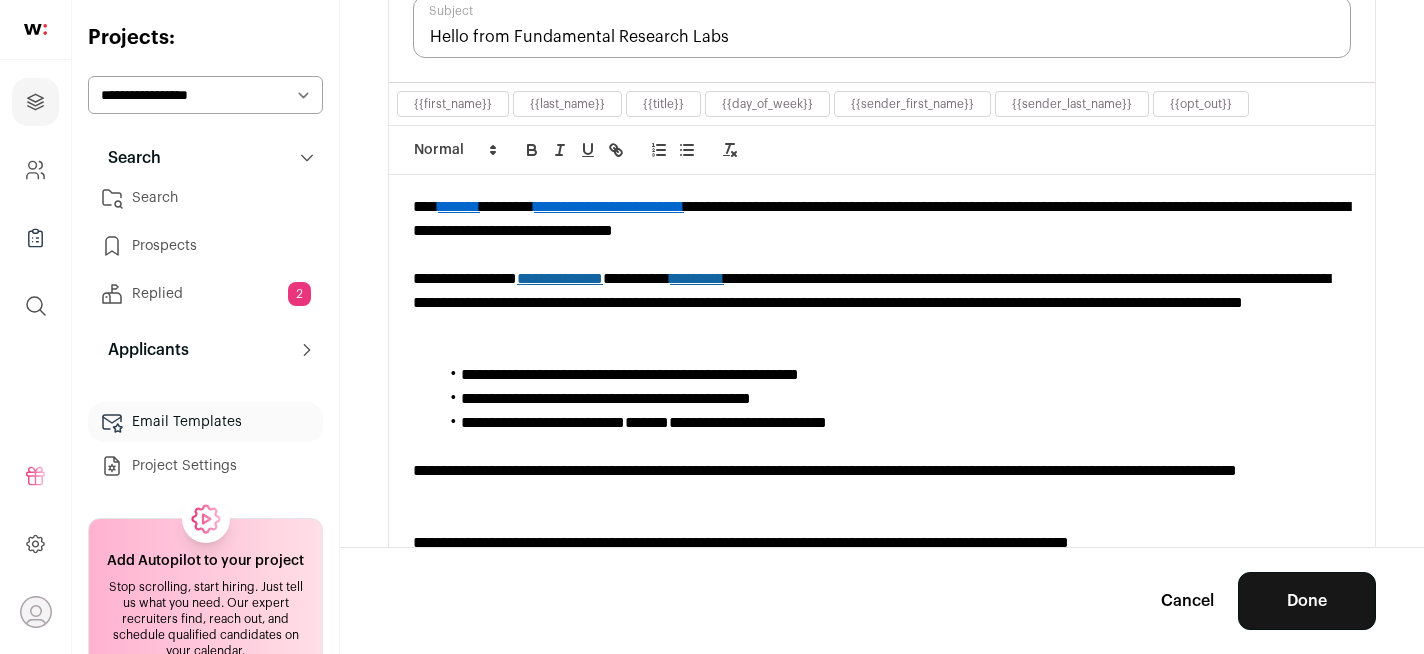 click on "**********" at bounding box center (882, 303) 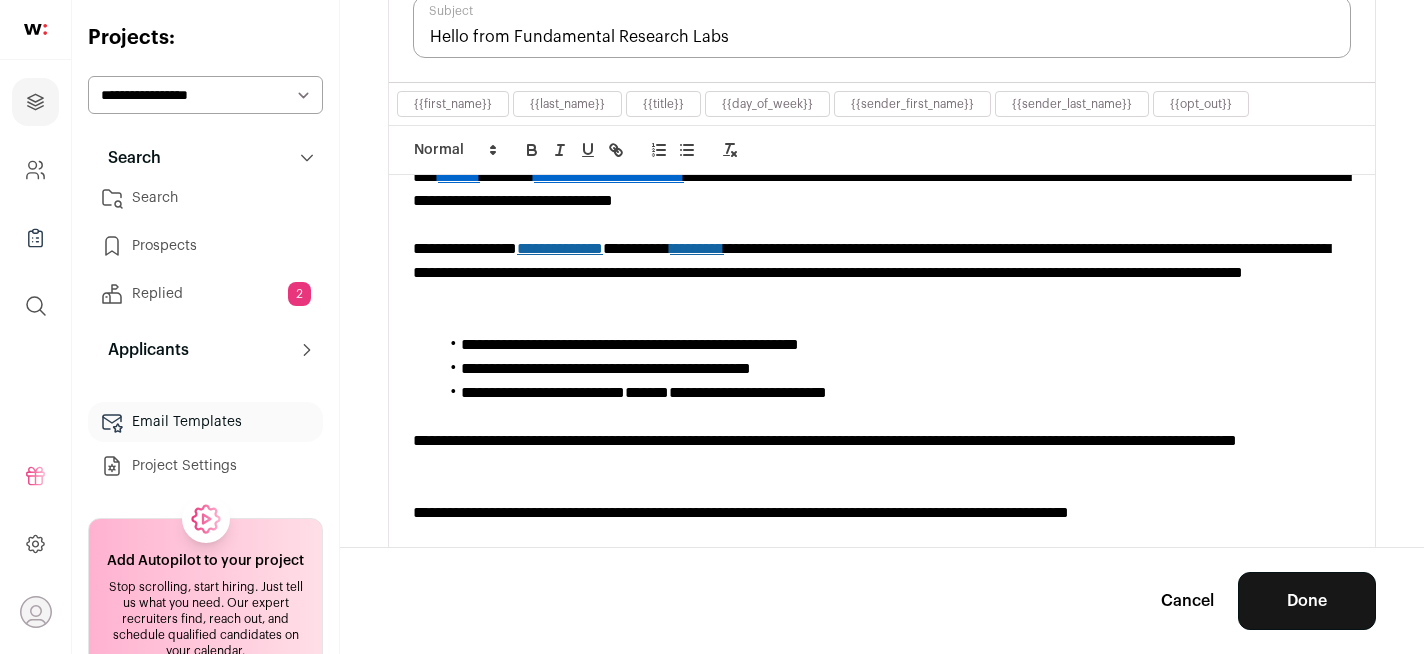 scroll, scrollTop: 77, scrollLeft: 0, axis: vertical 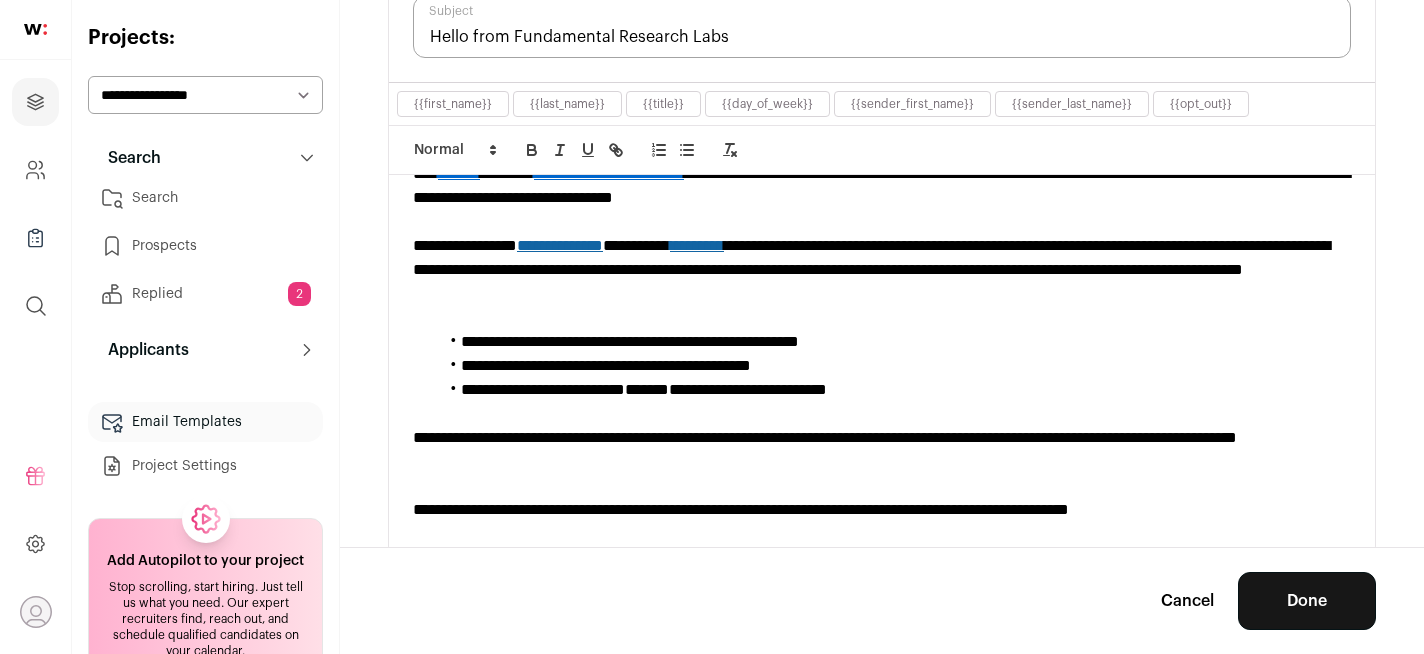 click on "**********" at bounding box center (882, 270) 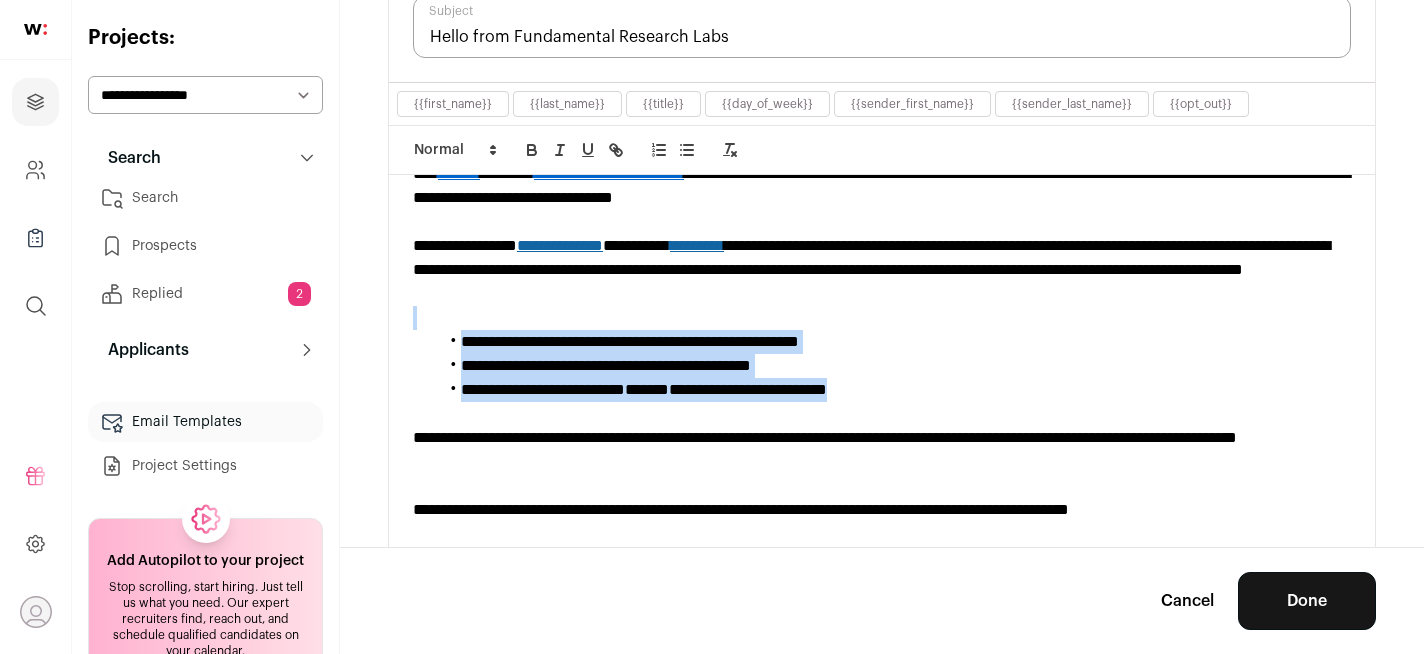drag, startPoint x: 955, startPoint y: 387, endPoint x: 896, endPoint y: 308, distance: 98.600204 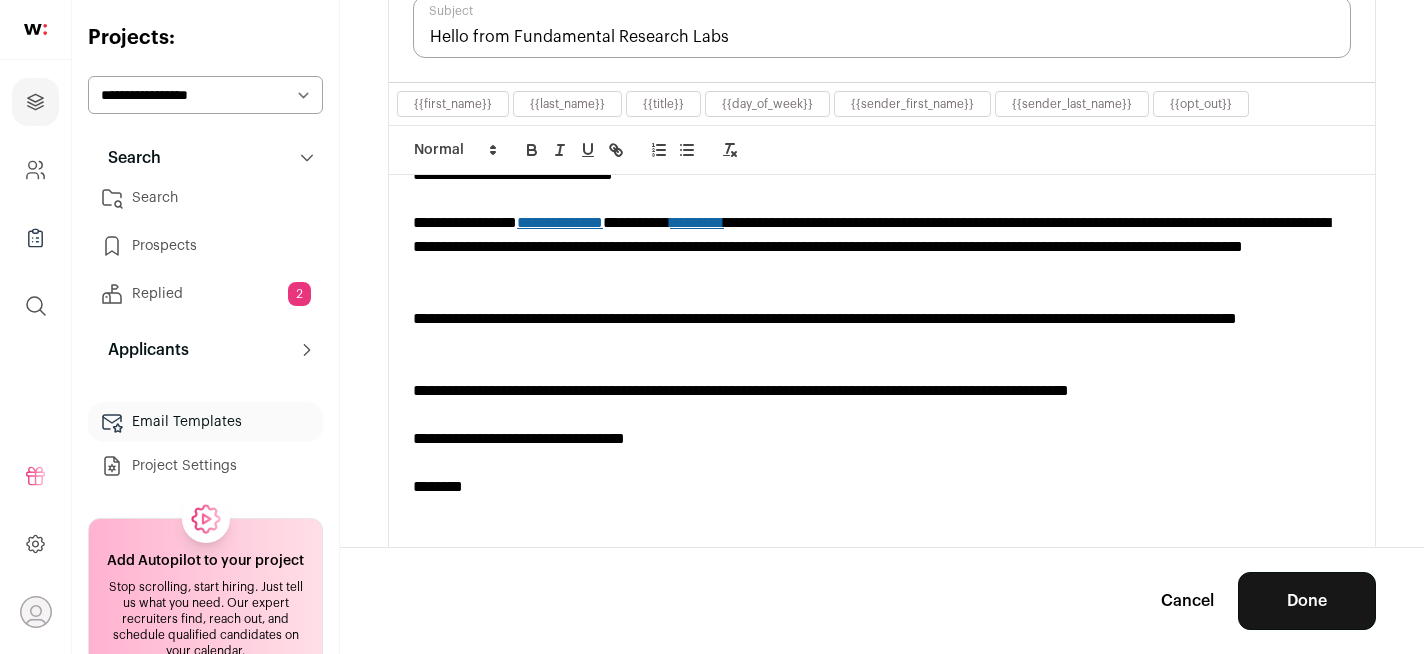 scroll, scrollTop: 99, scrollLeft: 0, axis: vertical 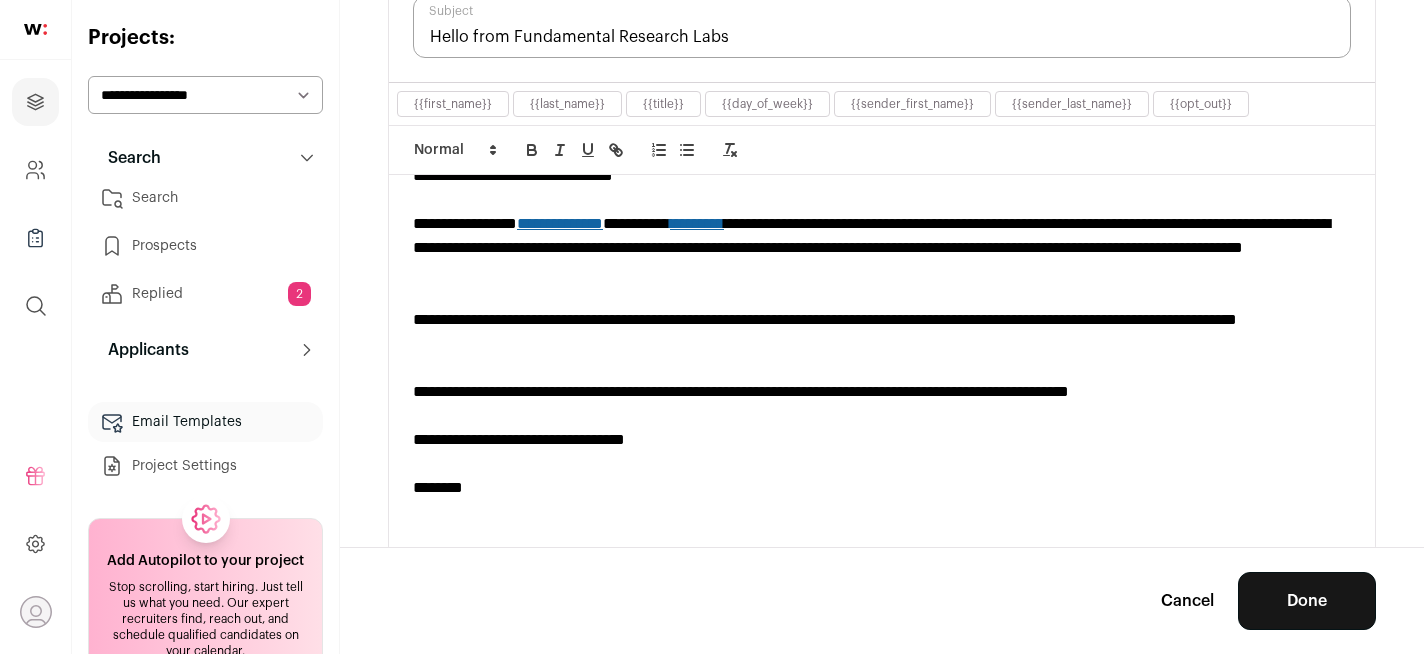 click on "**********" at bounding box center [882, 392] 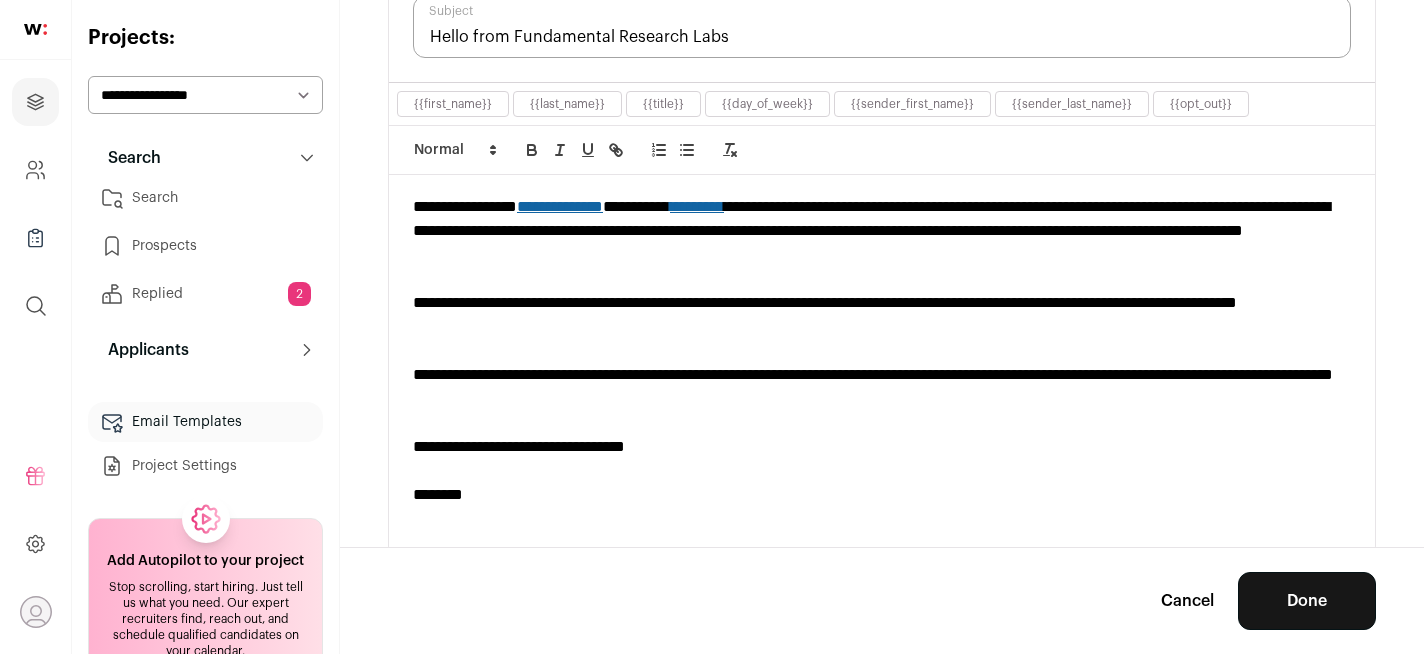 scroll, scrollTop: 177, scrollLeft: 0, axis: vertical 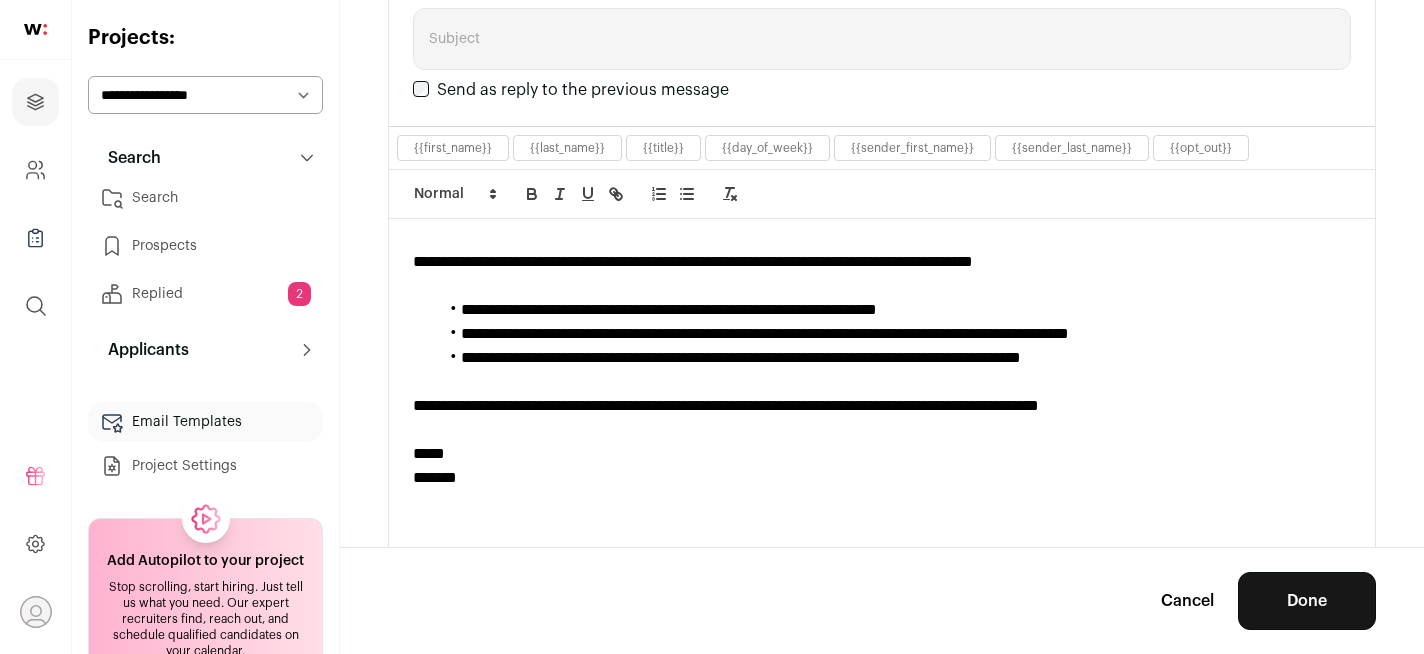 click on "**********" at bounding box center (894, 358) 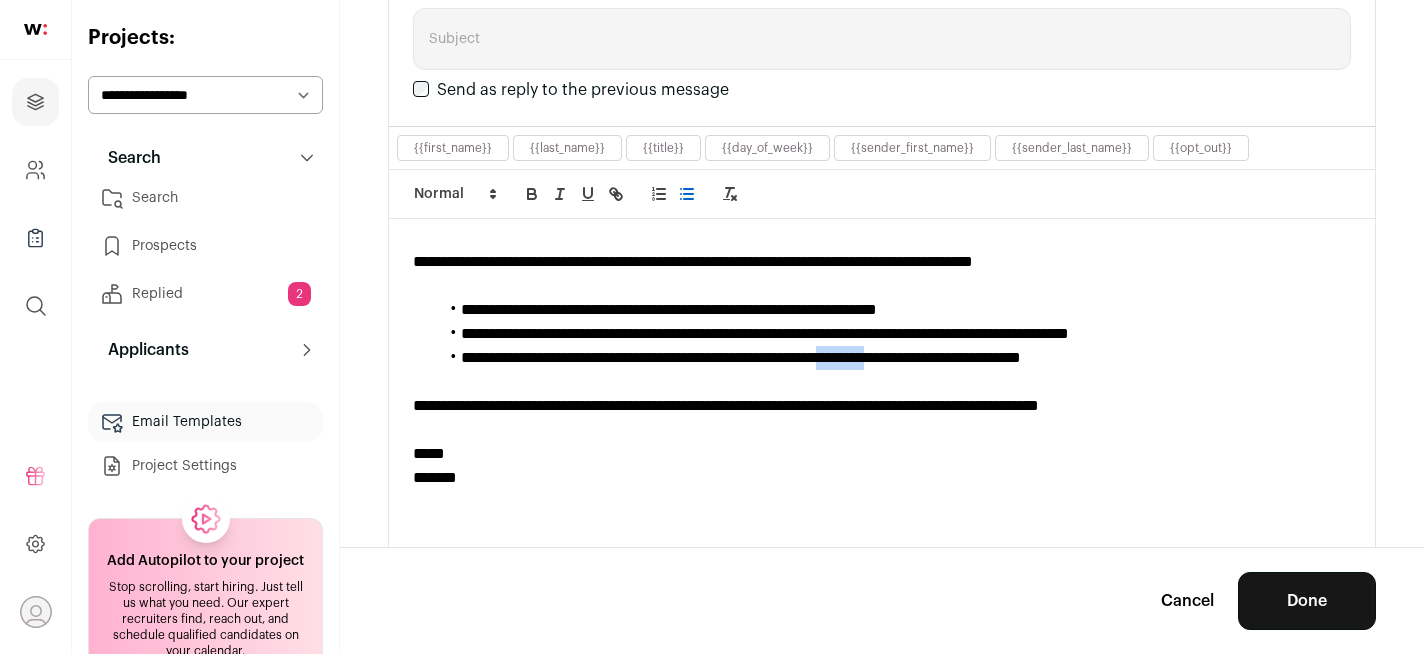 click on "**********" at bounding box center [894, 358] 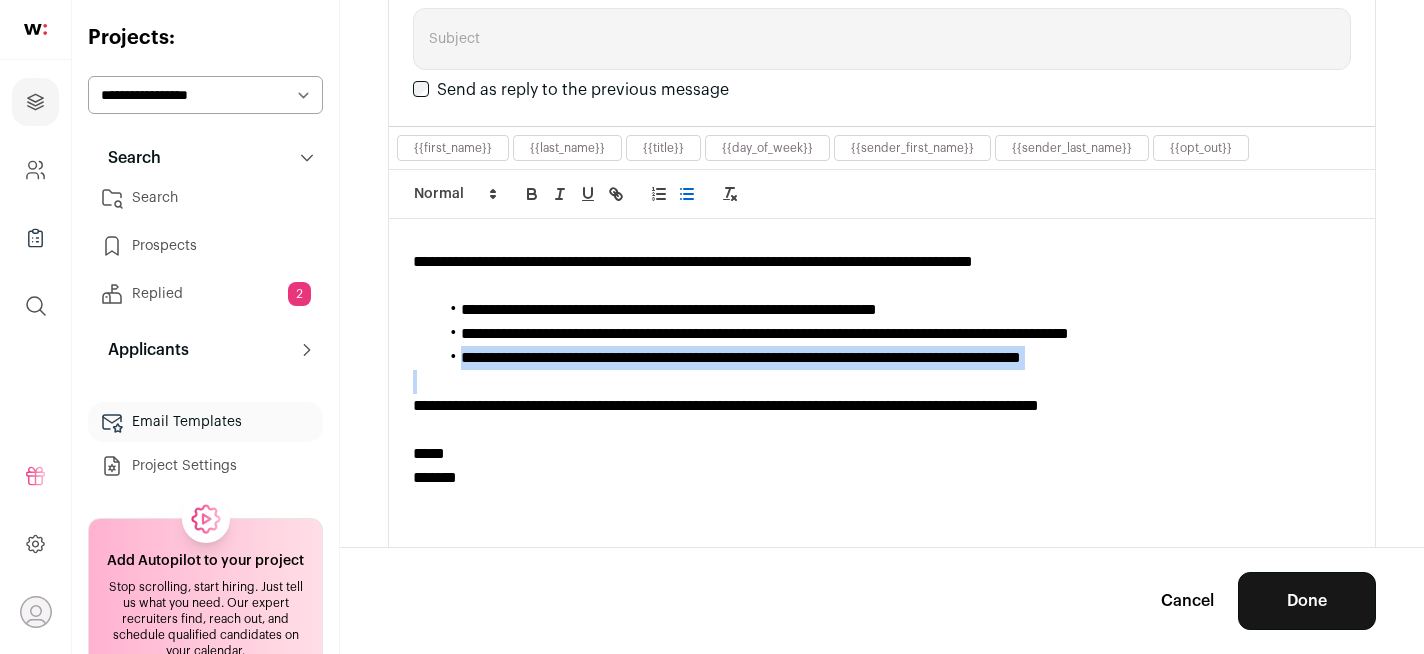 click on "**********" at bounding box center (894, 358) 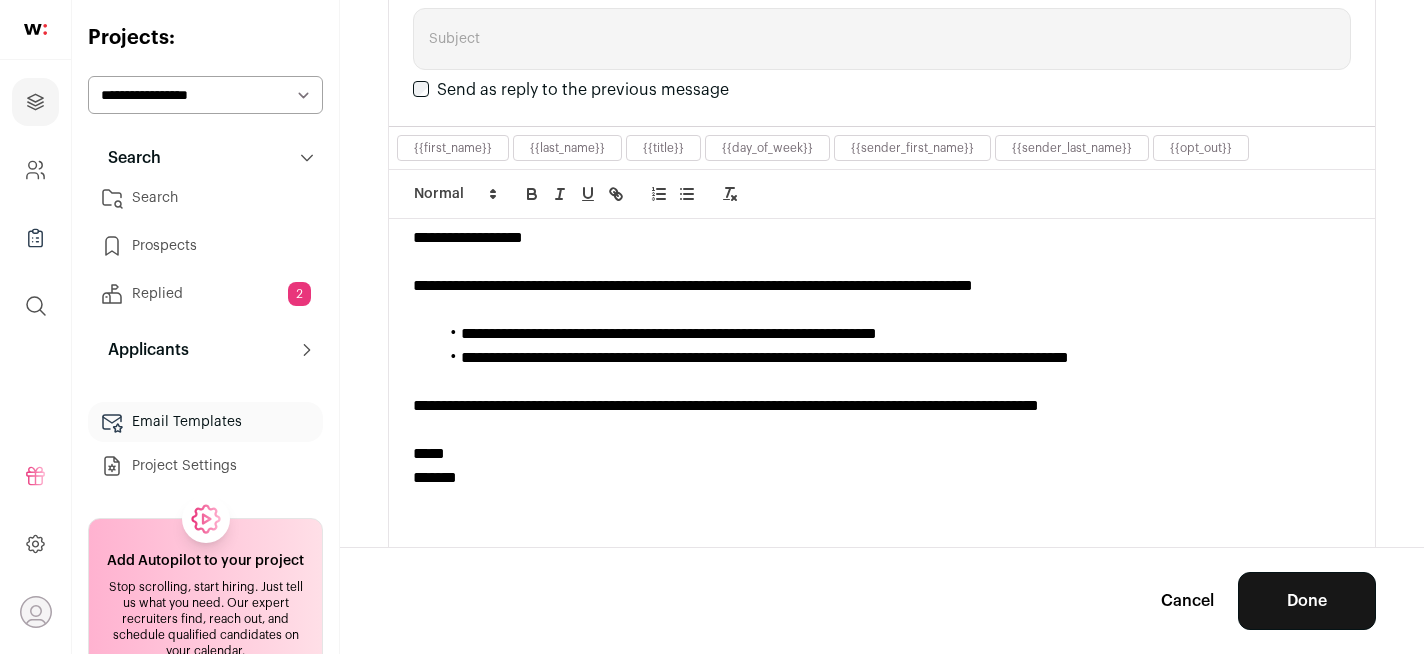 scroll, scrollTop: 9, scrollLeft: 0, axis: vertical 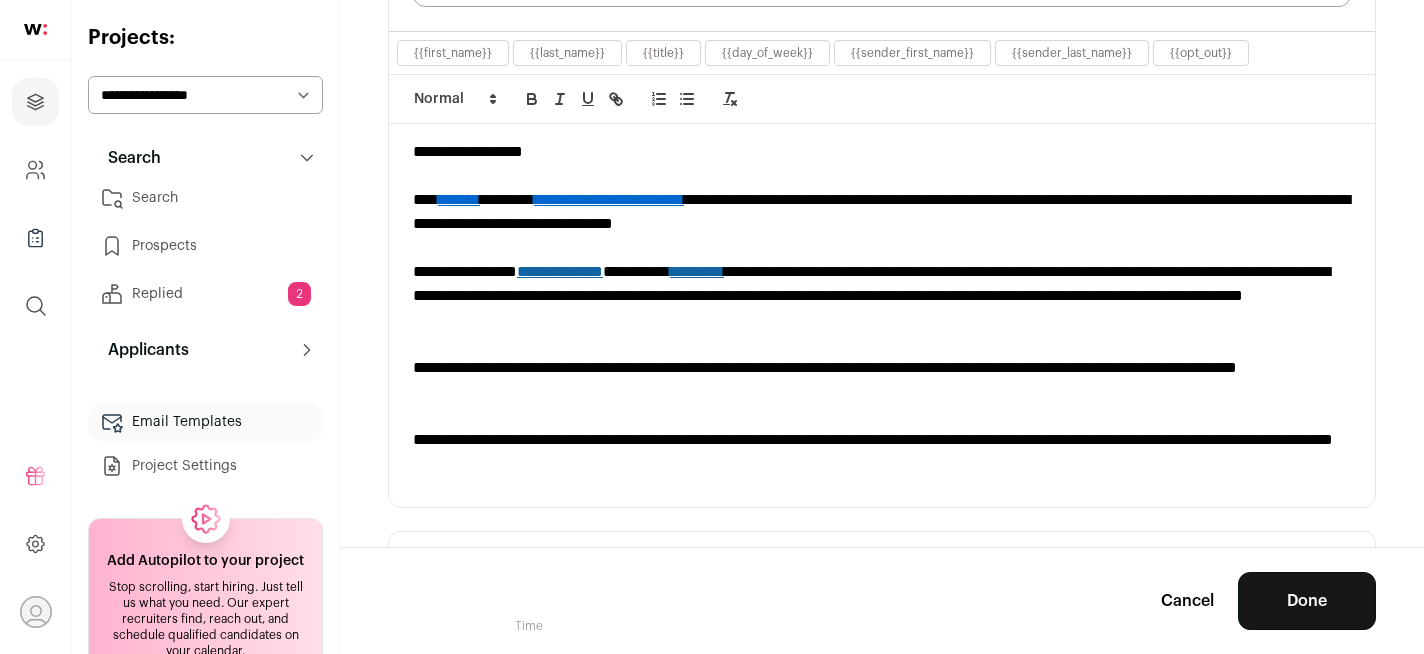 click on "Done" at bounding box center (1307, 601) 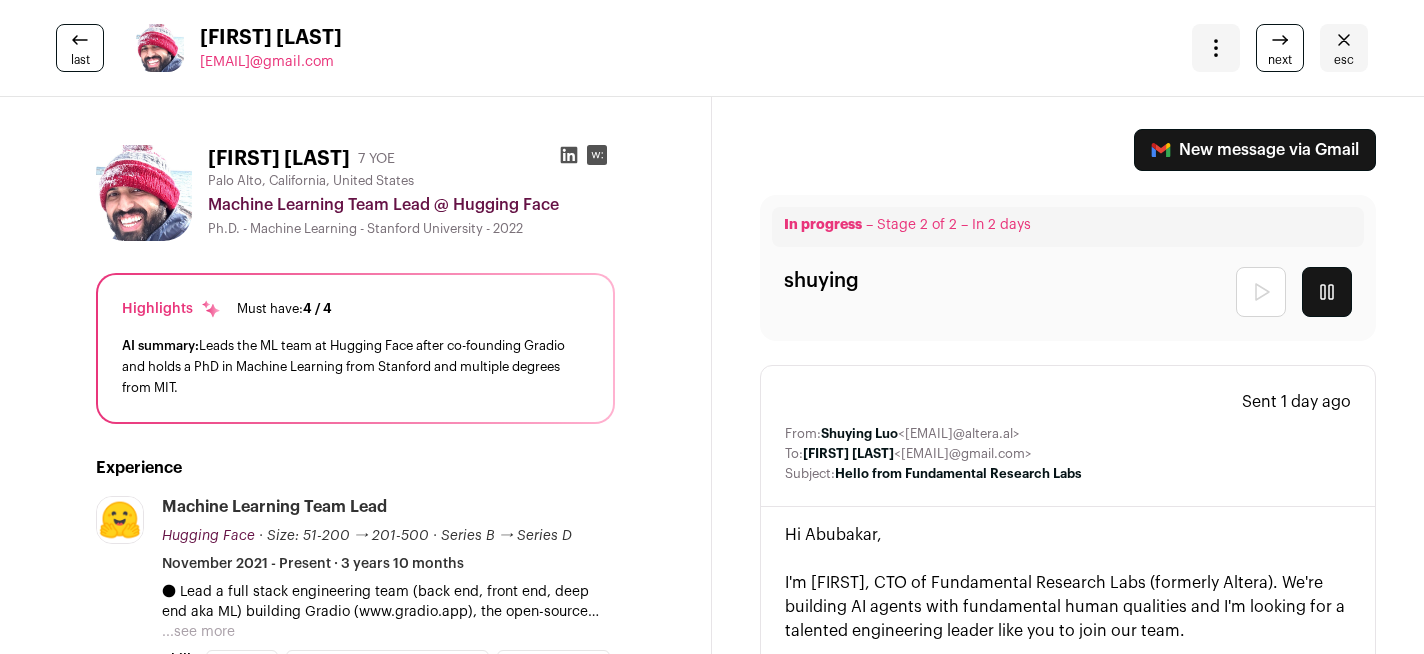 scroll, scrollTop: 0, scrollLeft: 0, axis: both 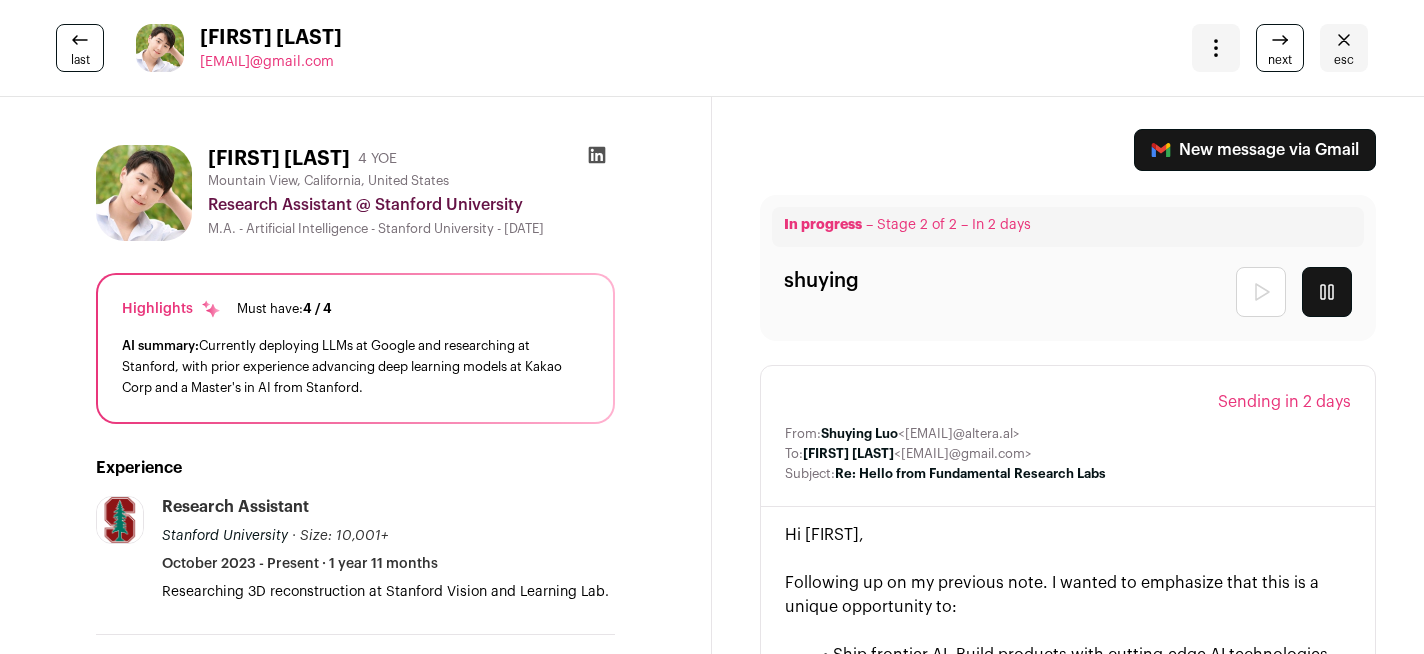 click on "esc" at bounding box center (1344, 60) 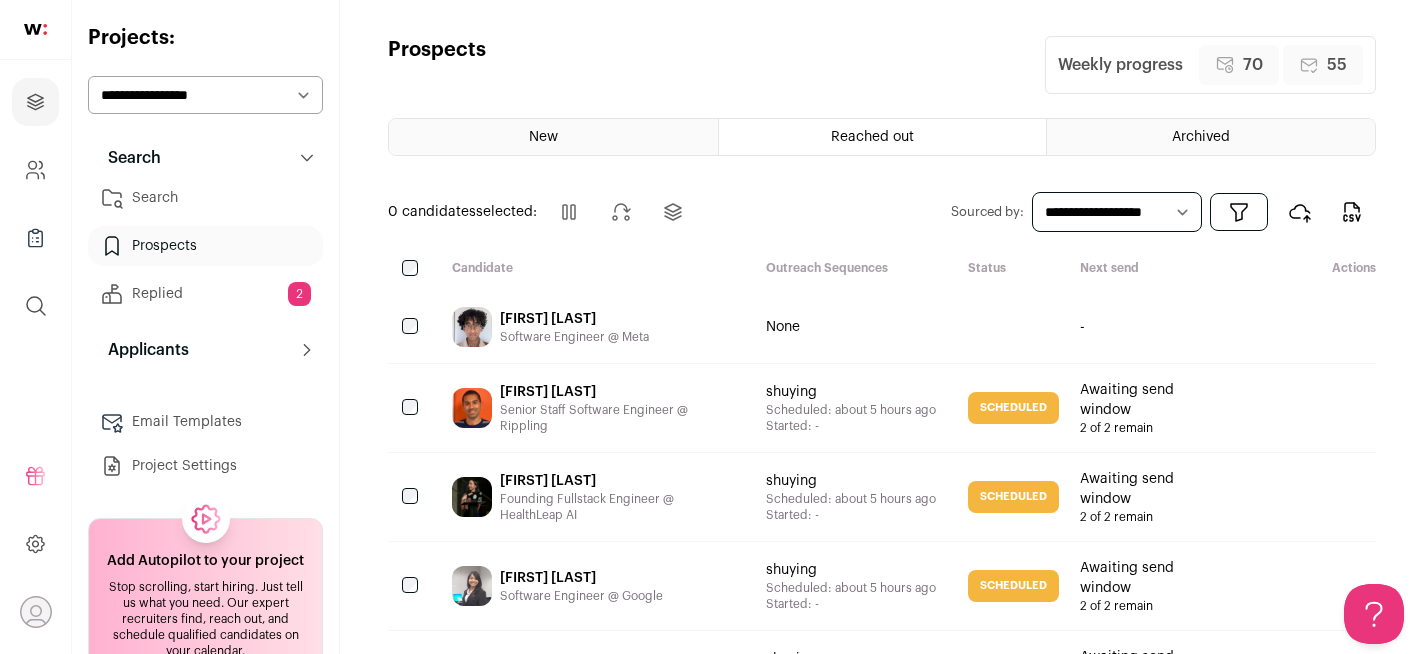 scroll, scrollTop: 0, scrollLeft: 0, axis: both 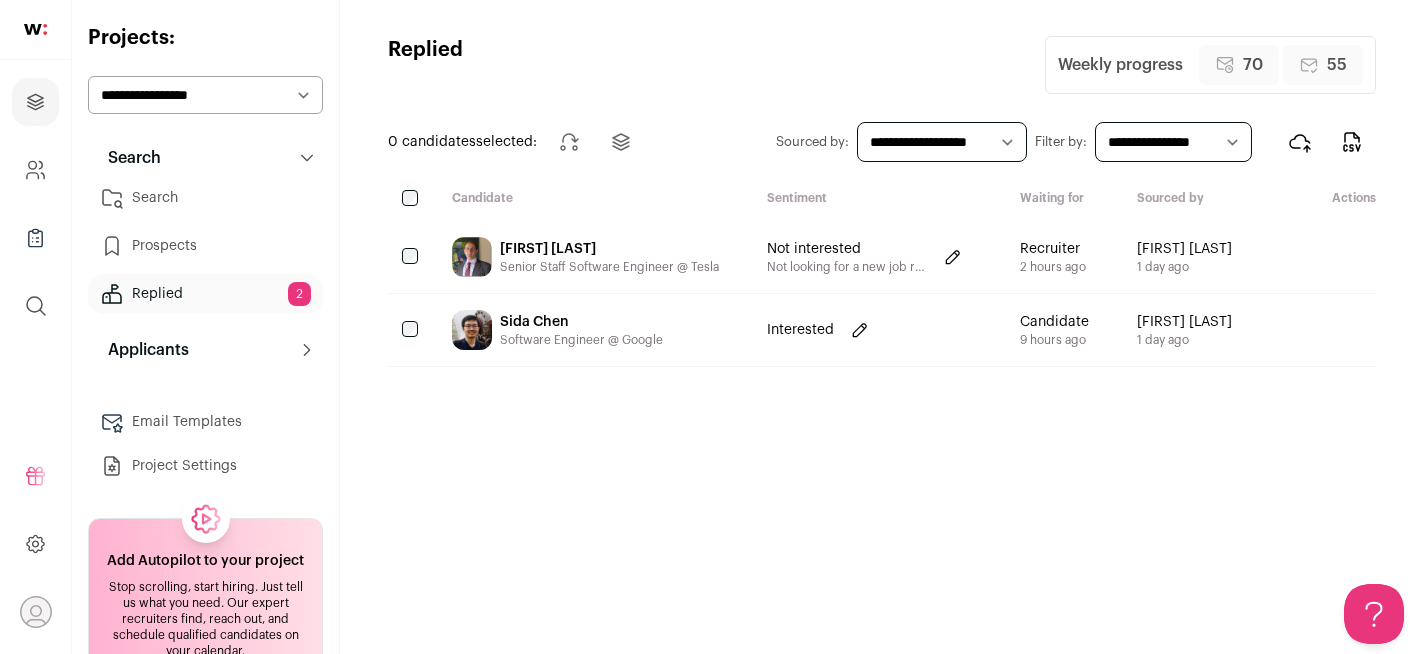 click on "Aleksandar Veselinovic" at bounding box center (609, 249) 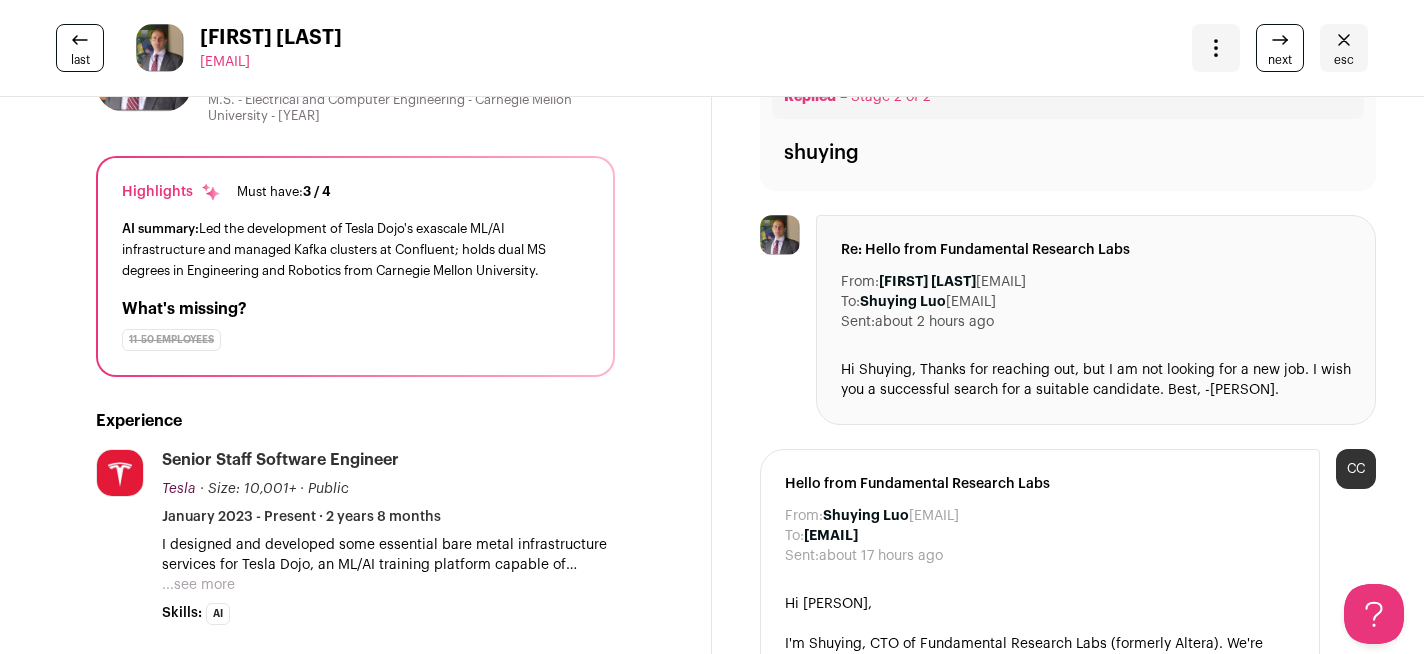scroll, scrollTop: 0, scrollLeft: 0, axis: both 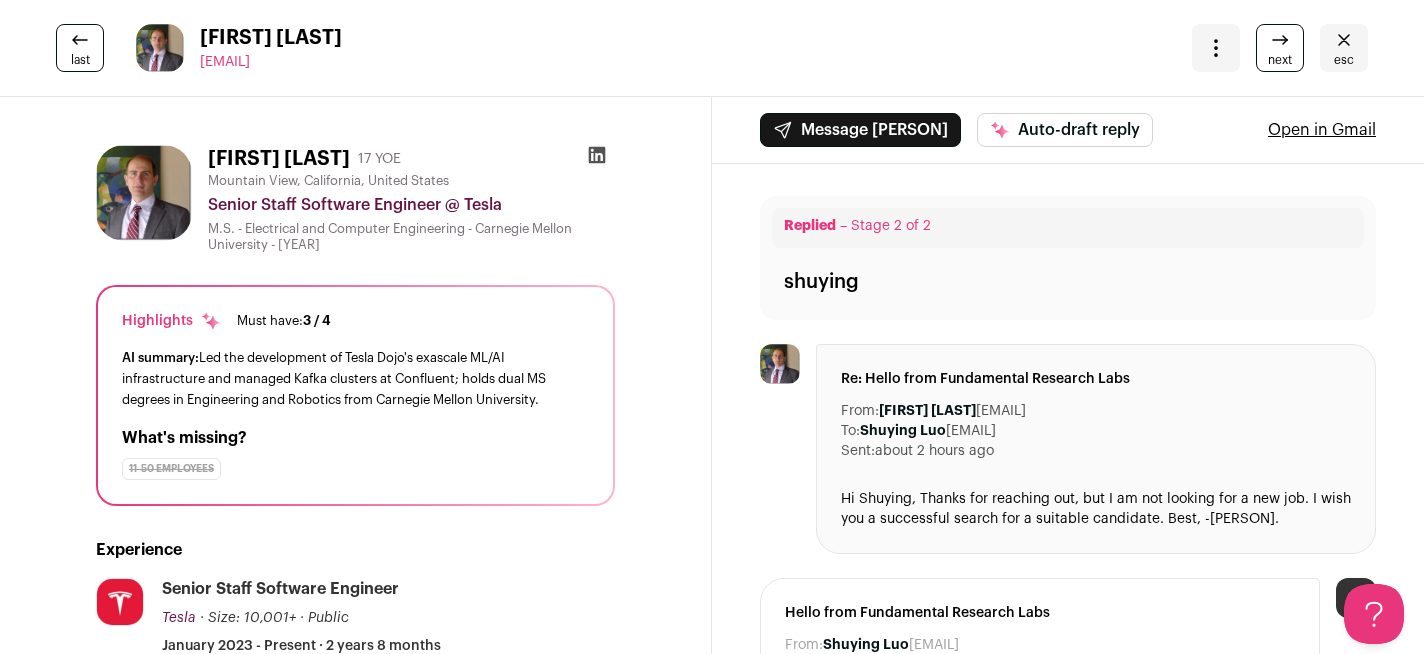 click 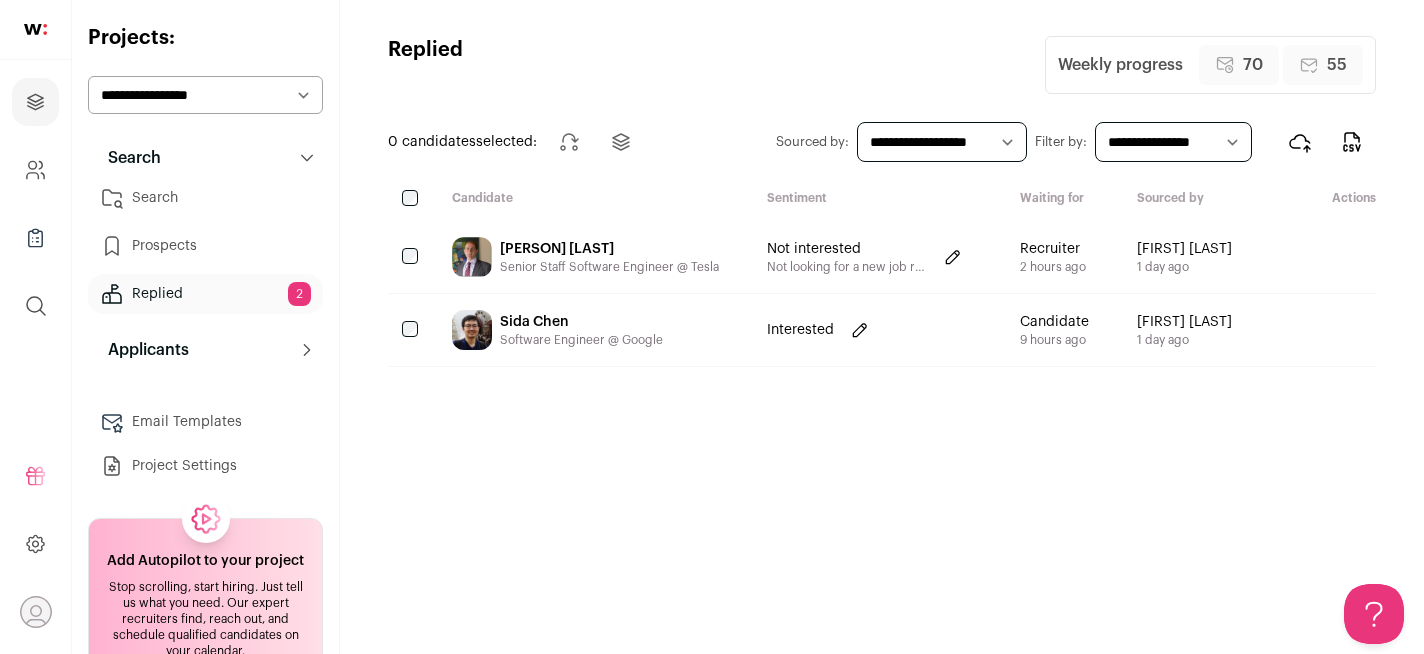 scroll, scrollTop: 0, scrollLeft: 0, axis: both 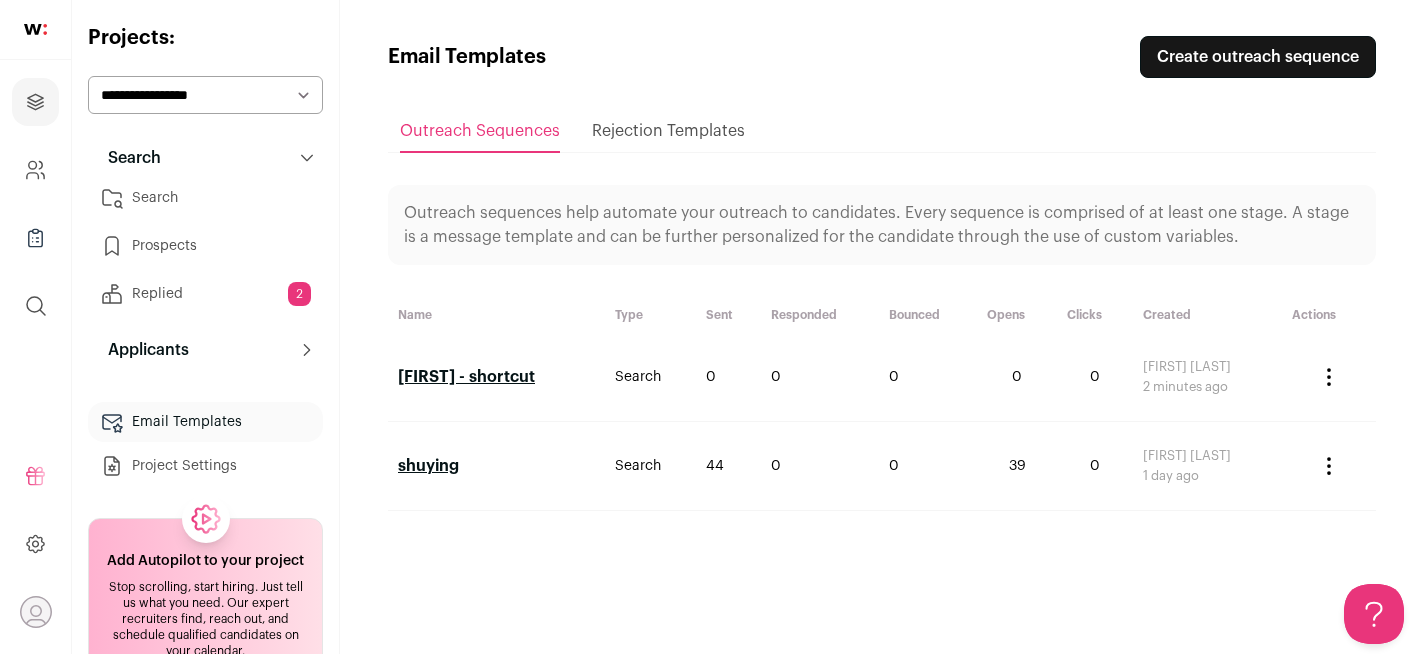 click on "Prospects" at bounding box center [205, 246] 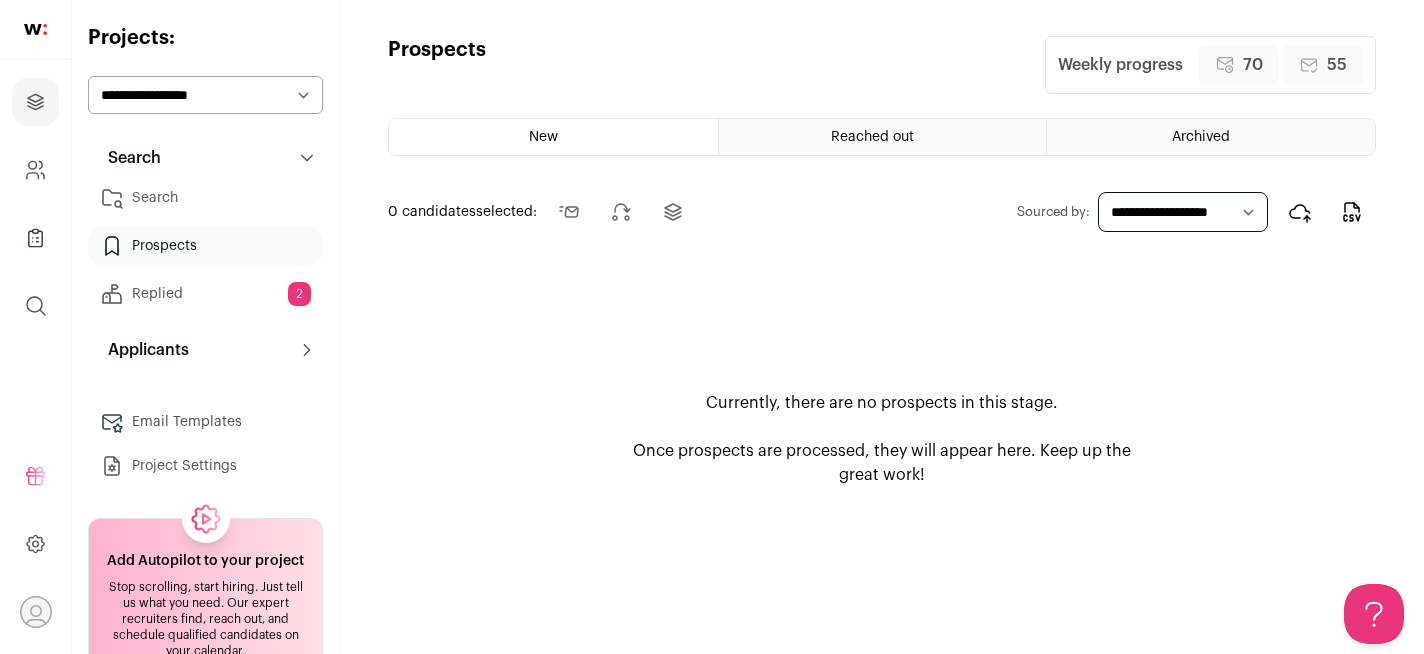scroll, scrollTop: 0, scrollLeft: 0, axis: both 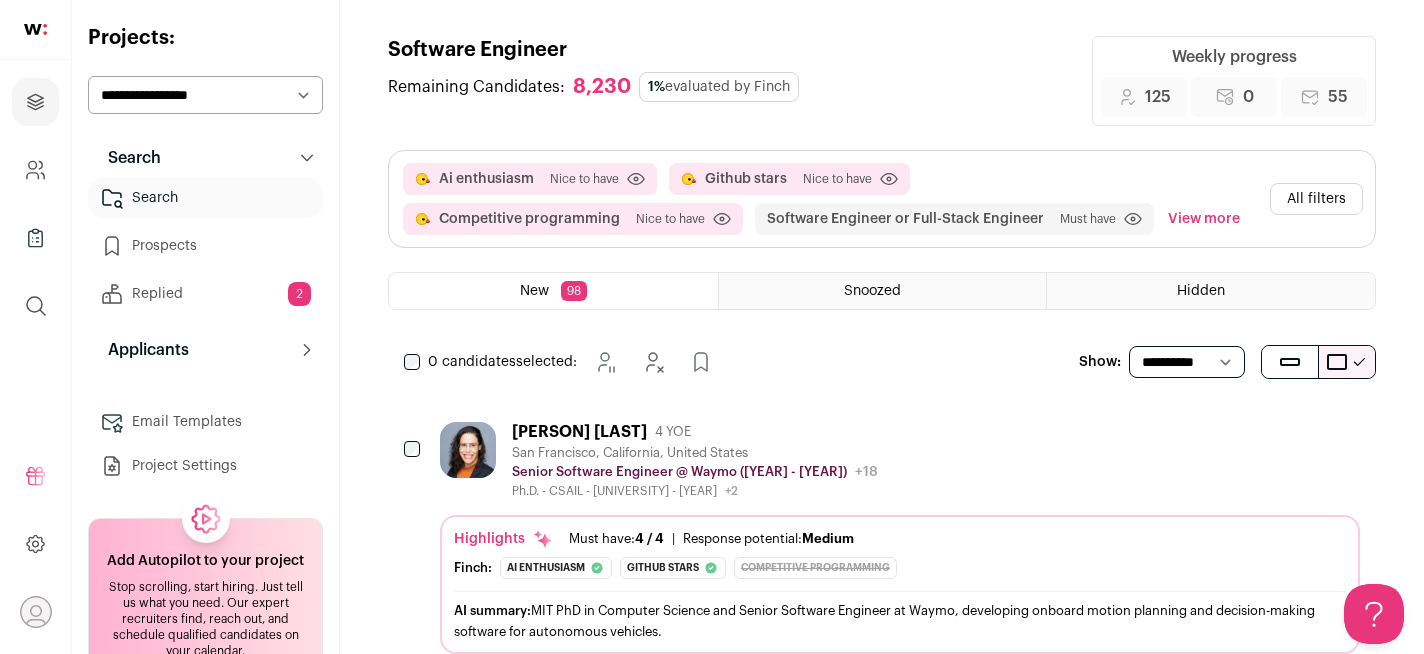 click on "View more" at bounding box center [1204, 219] 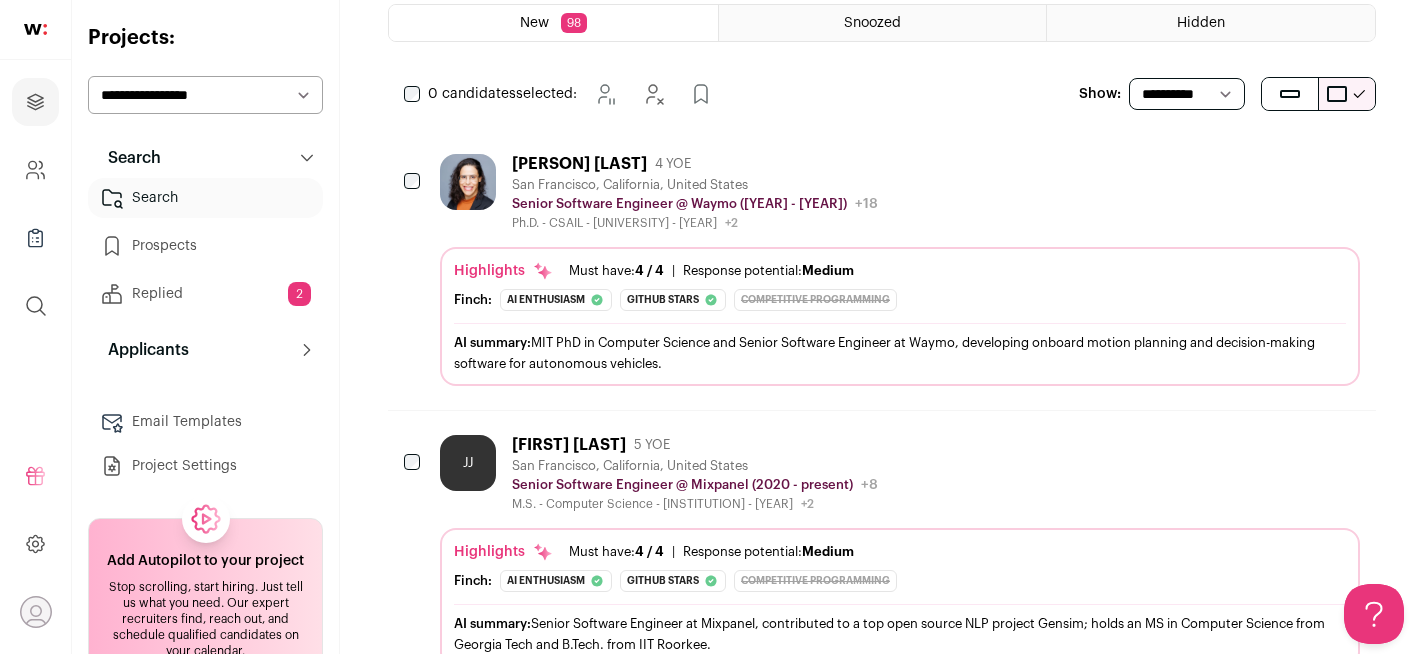 scroll, scrollTop: 347, scrollLeft: 0, axis: vertical 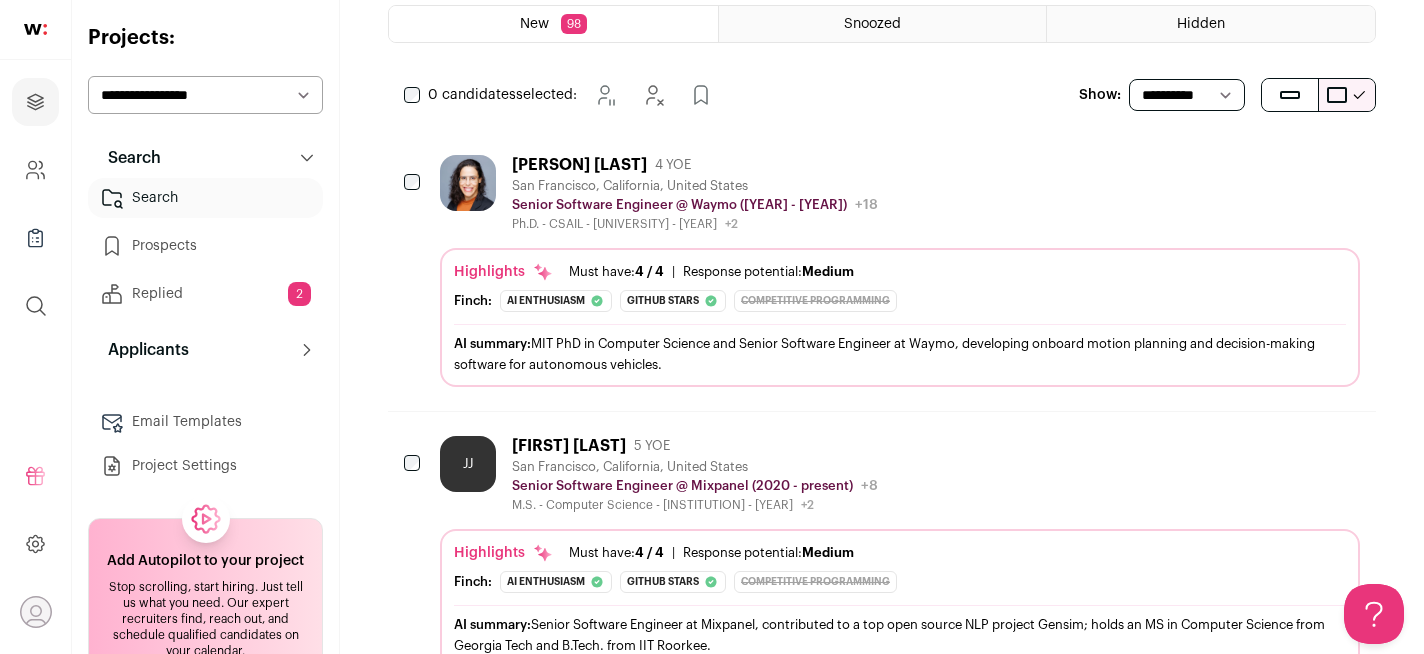 click on "San Francisco, California, United States
Senior Software Engineer @ Waymo
([YEAR] - [YEAR])
Waymo
Public / Private
Private
Valuation
$45B
Company size
1,000-5,000
Founded
2009
Tags AI" at bounding box center (900, 193) 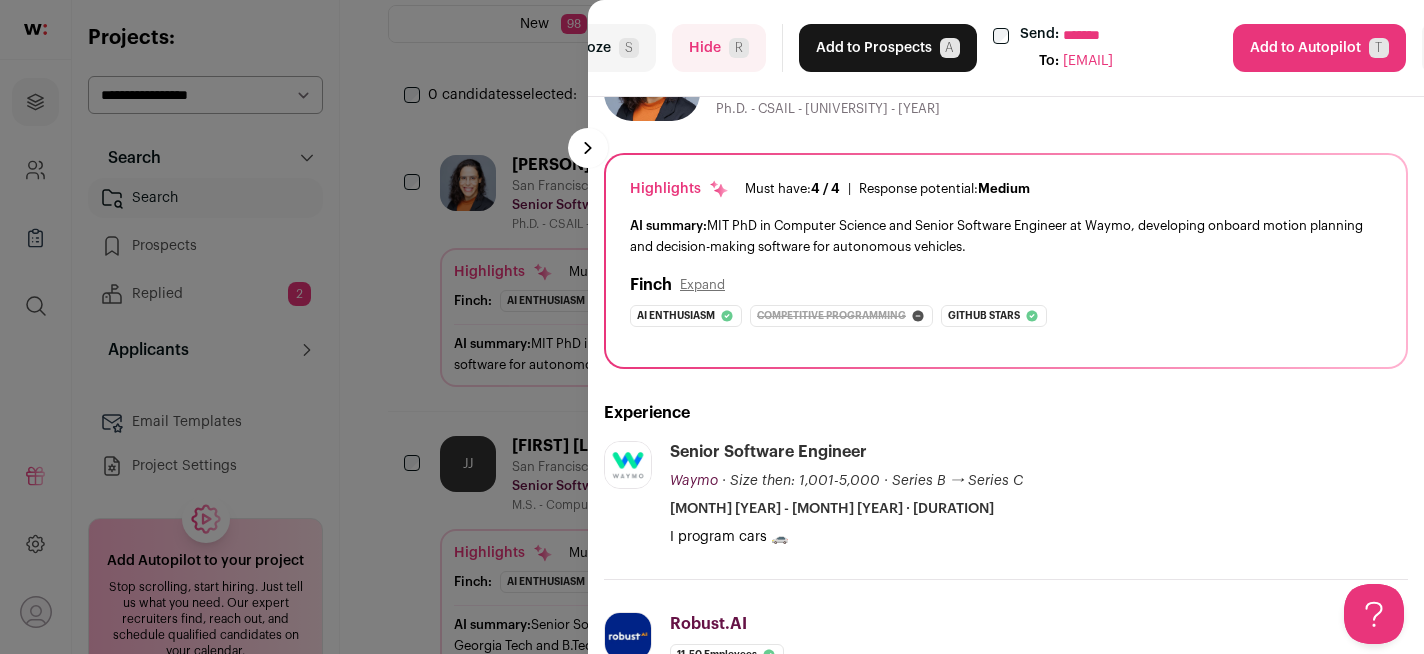 scroll, scrollTop: 0, scrollLeft: 0, axis: both 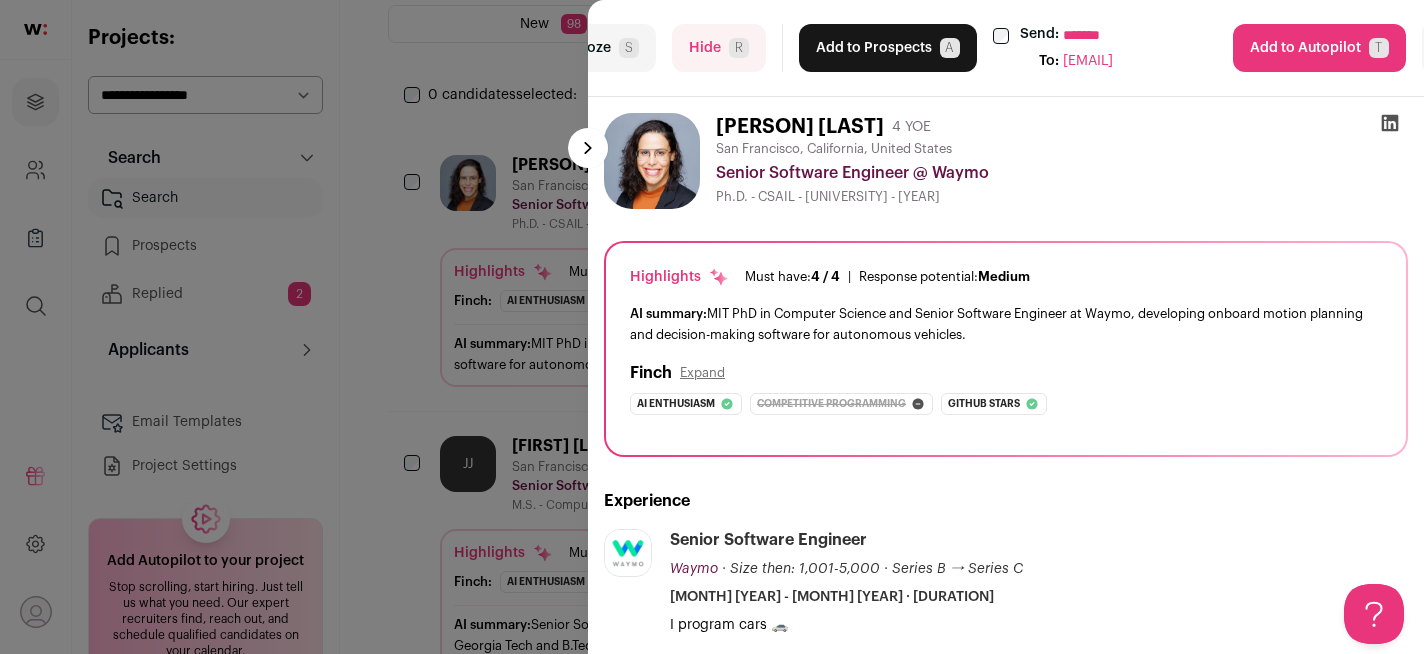 click on "**********" at bounding box center [712, 327] 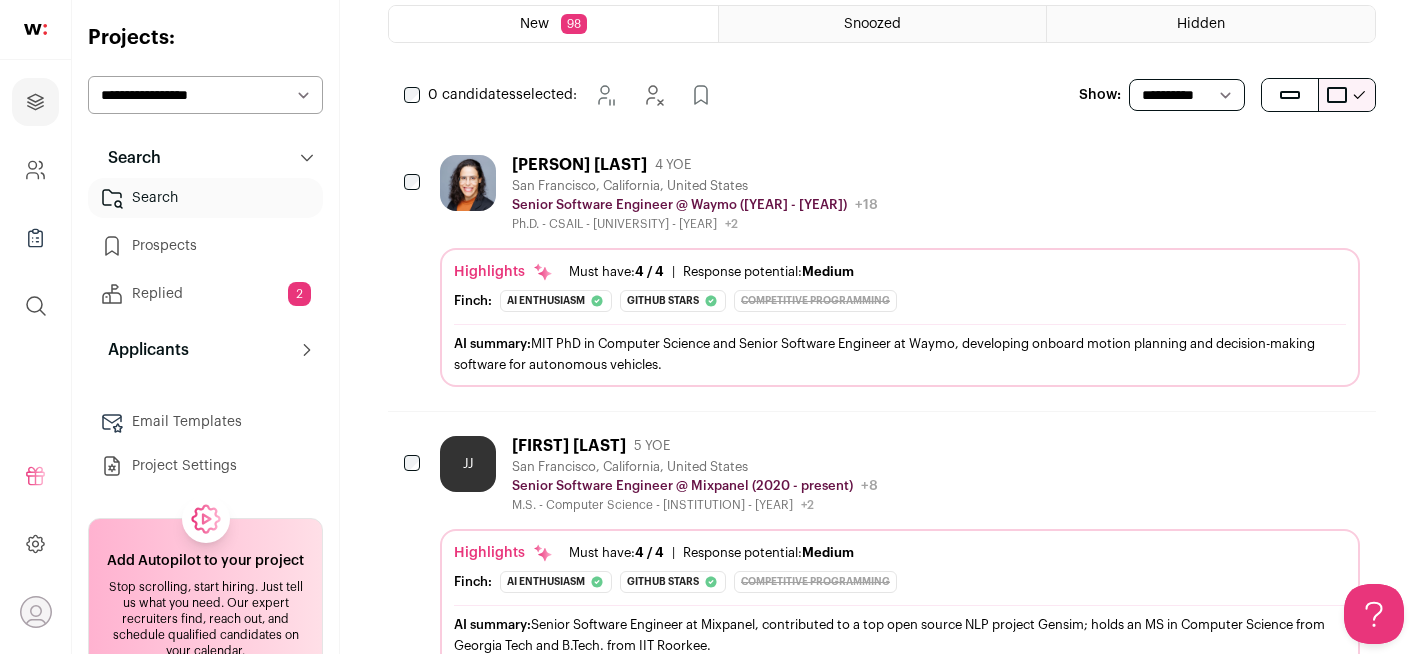 click on "Prospects" at bounding box center [205, 246] 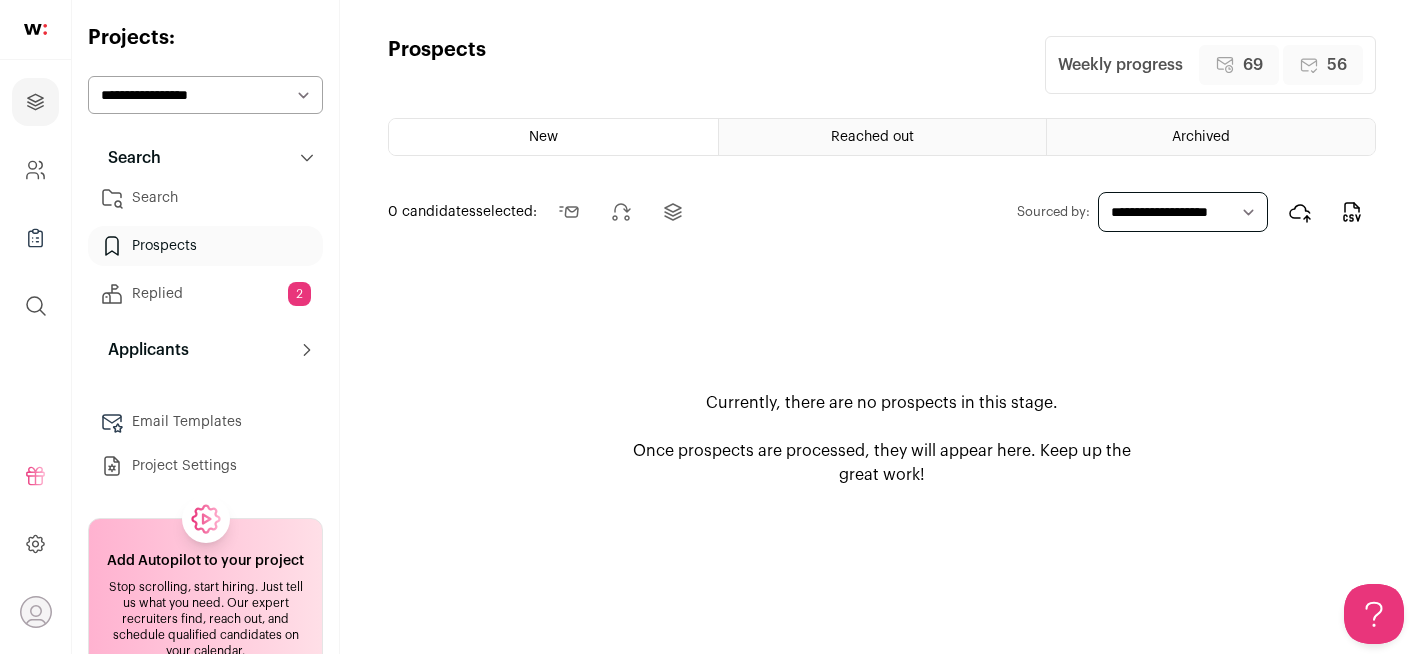 scroll, scrollTop: 0, scrollLeft: 0, axis: both 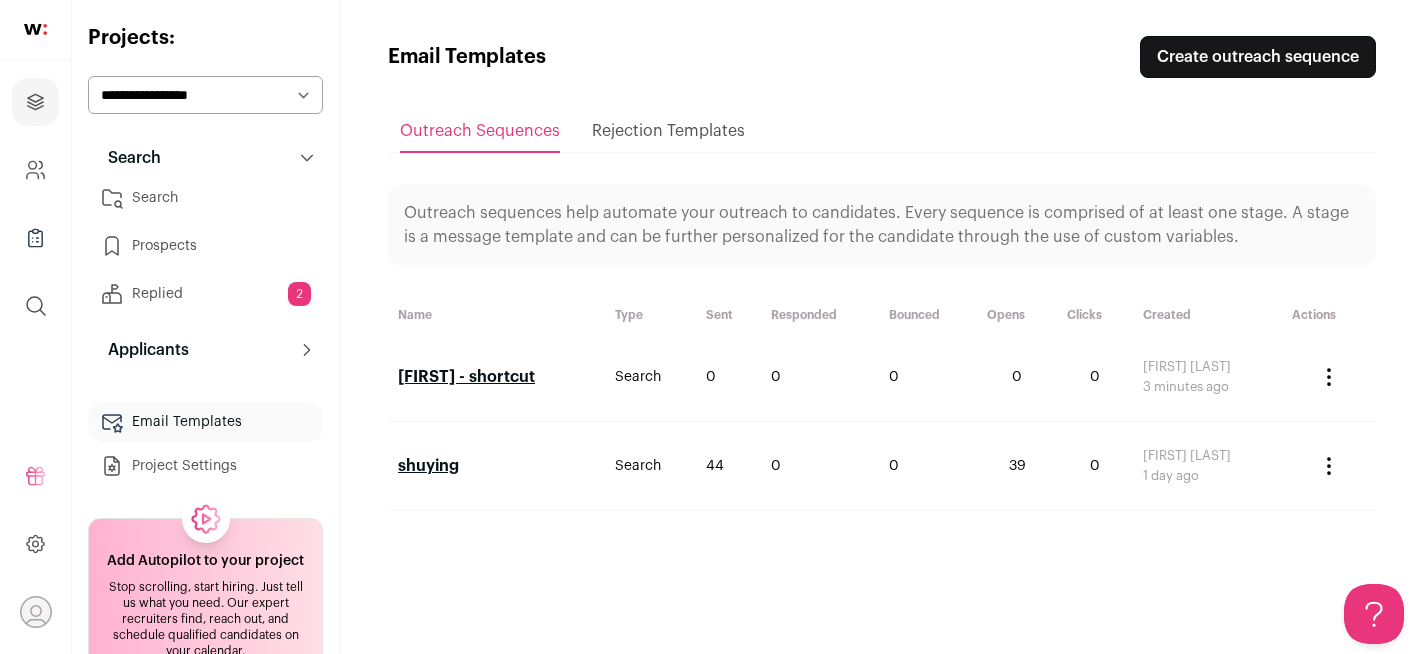 click on "[FIRST] - shortcut" at bounding box center [496, 377] 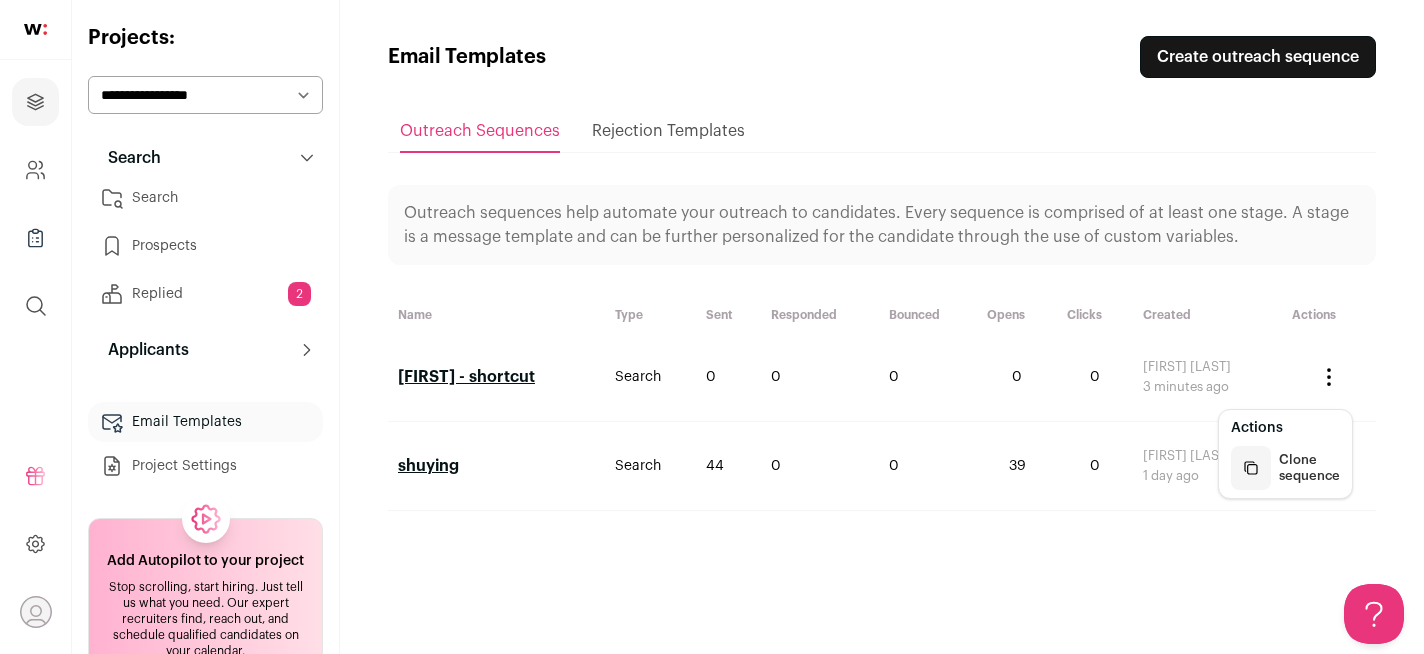 click on "Name
Type
Sent
Responded
Bounced
Opens
Clicks
Created
Actions
[FIRST] - shortcut
Search
0
0
0
0
0
[FIRST] [LAST]
3 minutes ago" at bounding box center (882, 401) 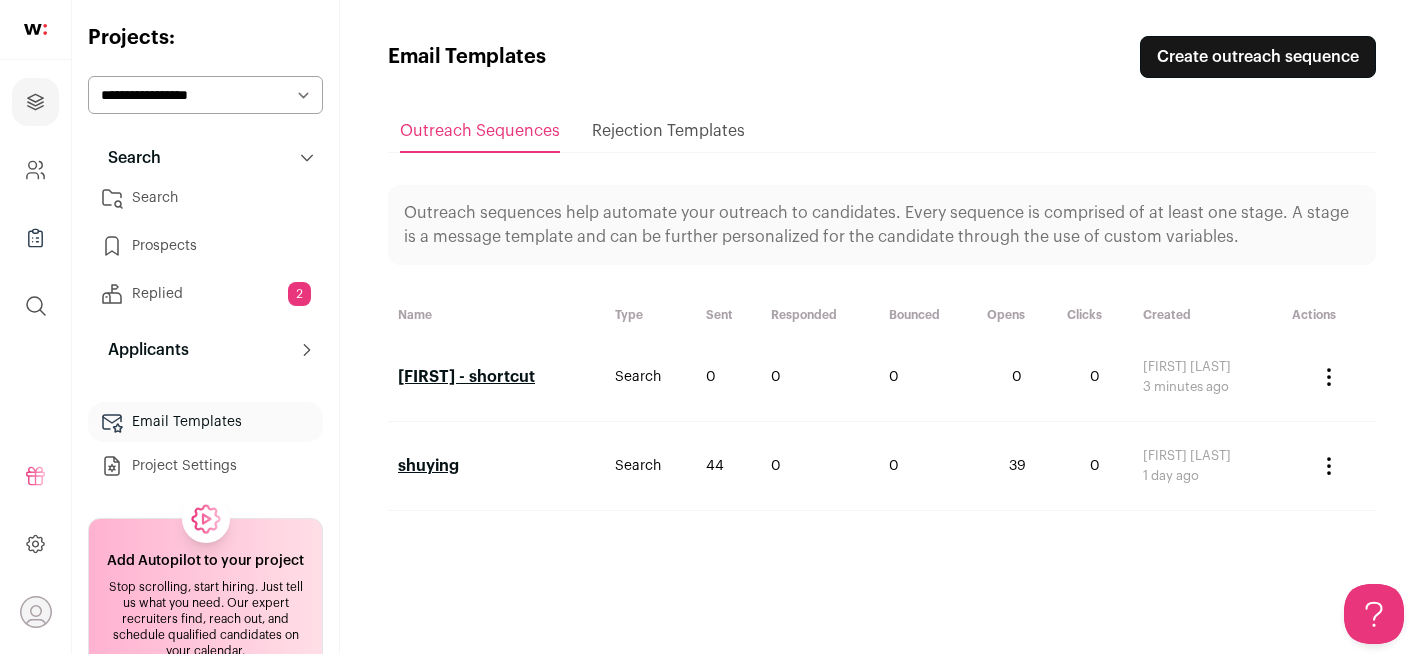 click on "Prospects" at bounding box center [205, 246] 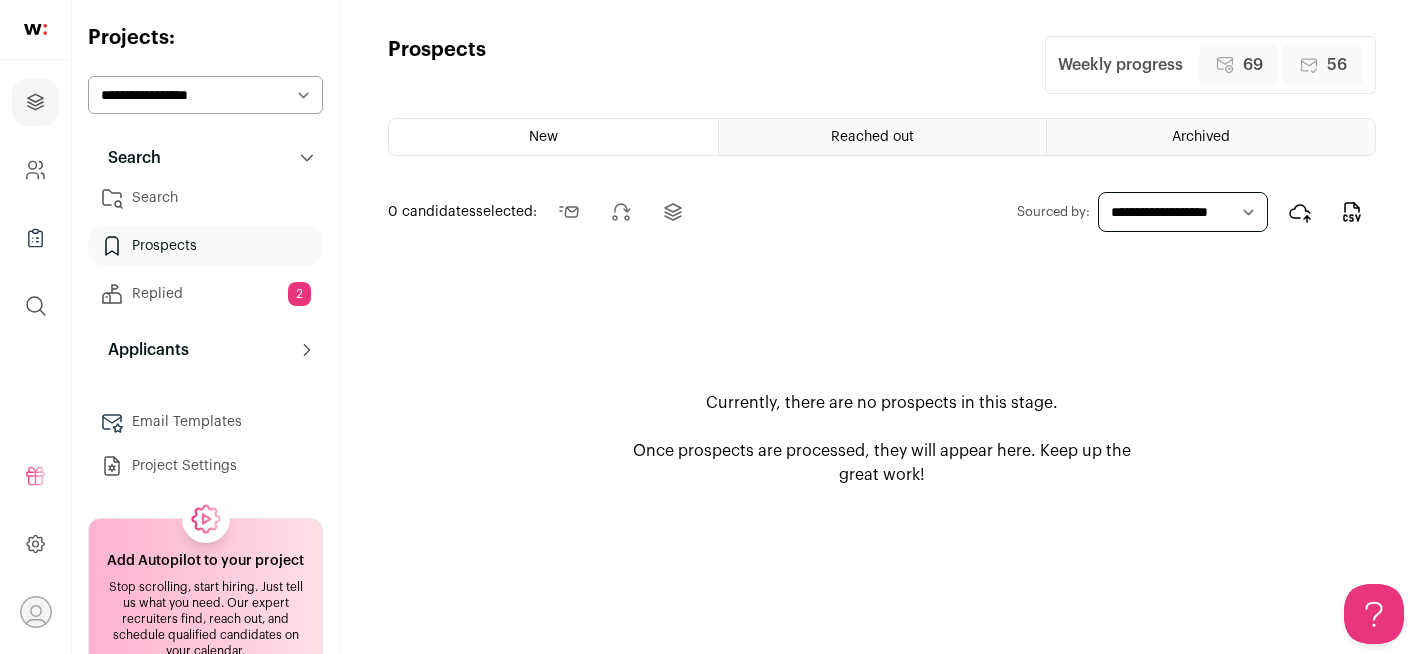scroll, scrollTop: 0, scrollLeft: 0, axis: both 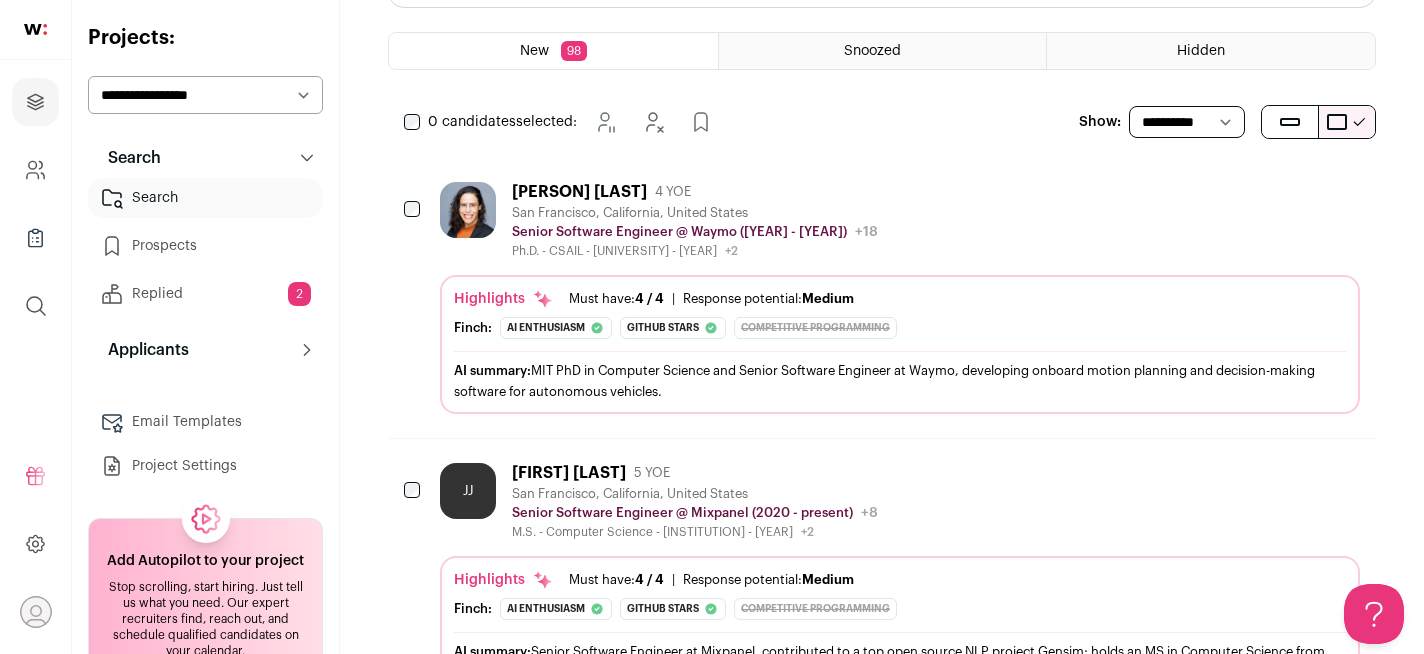 click on "San Francisco, California, United States
Senior Software Engineer @ Waymo
([YEAR] - [YEAR])
Waymo
Public / Private
Private
Valuation
$45B
Company size
1,000-5,000
Founded
2009
Tags AI" at bounding box center [900, 220] 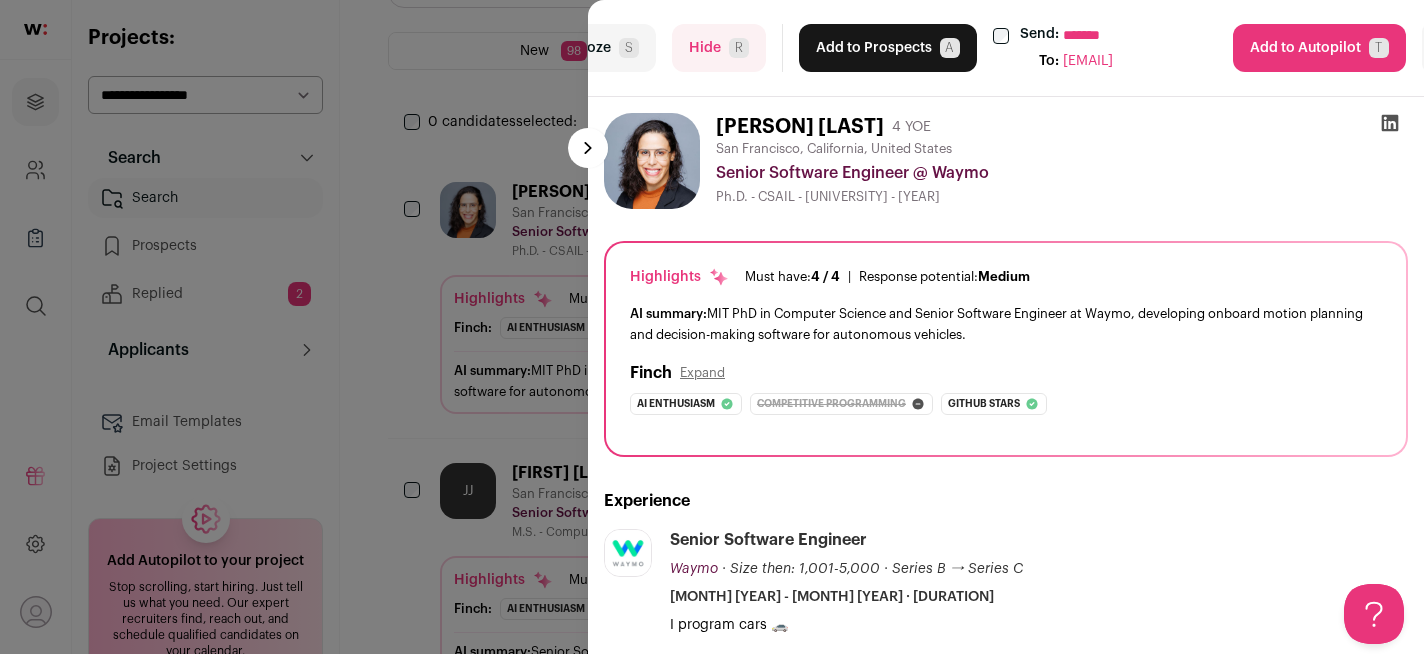 click on "Add to Prospects
A" at bounding box center (888, 48) 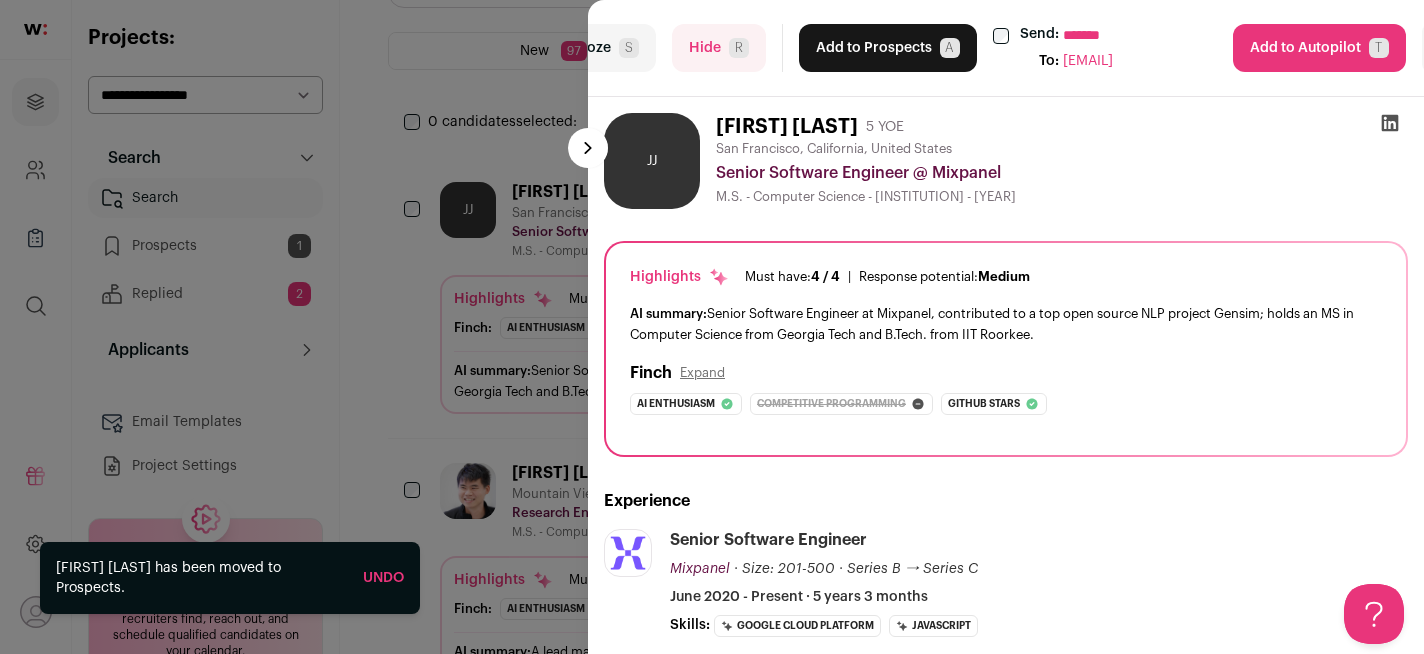 drag, startPoint x: 166, startPoint y: 232, endPoint x: 182, endPoint y: 232, distance: 16 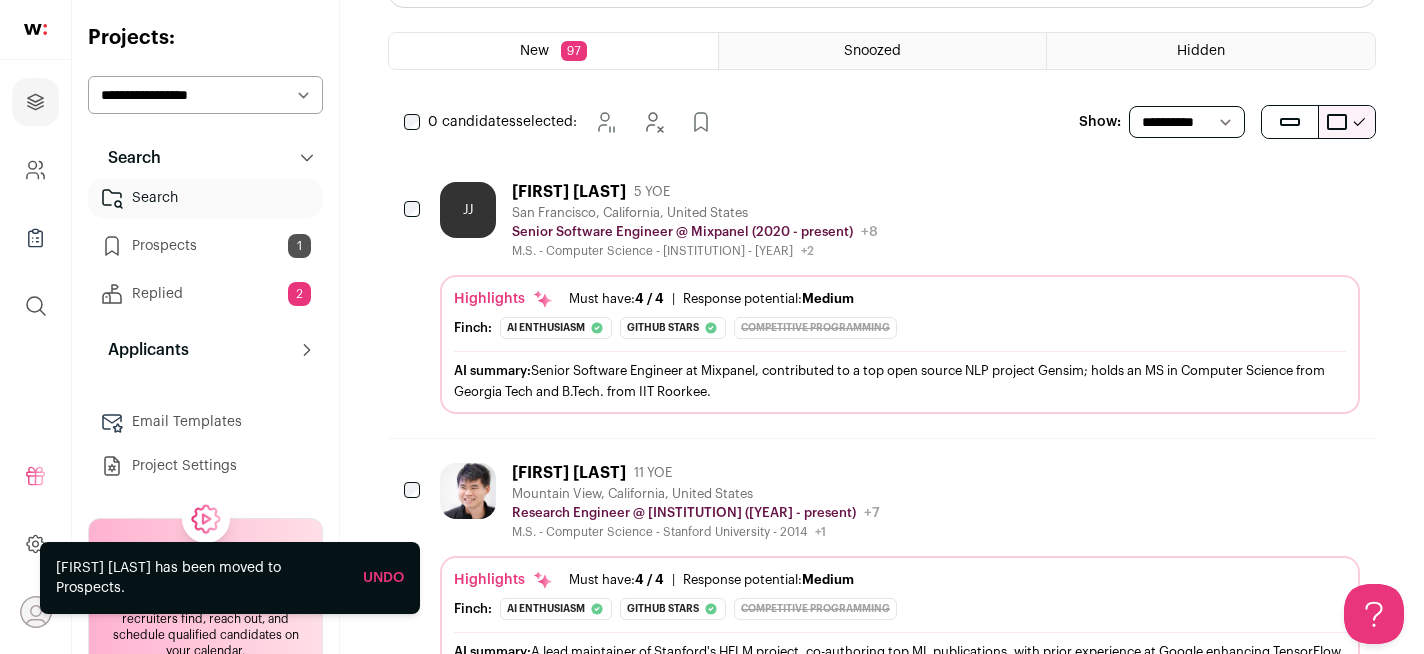 click on "Prospects
1" at bounding box center (205, 246) 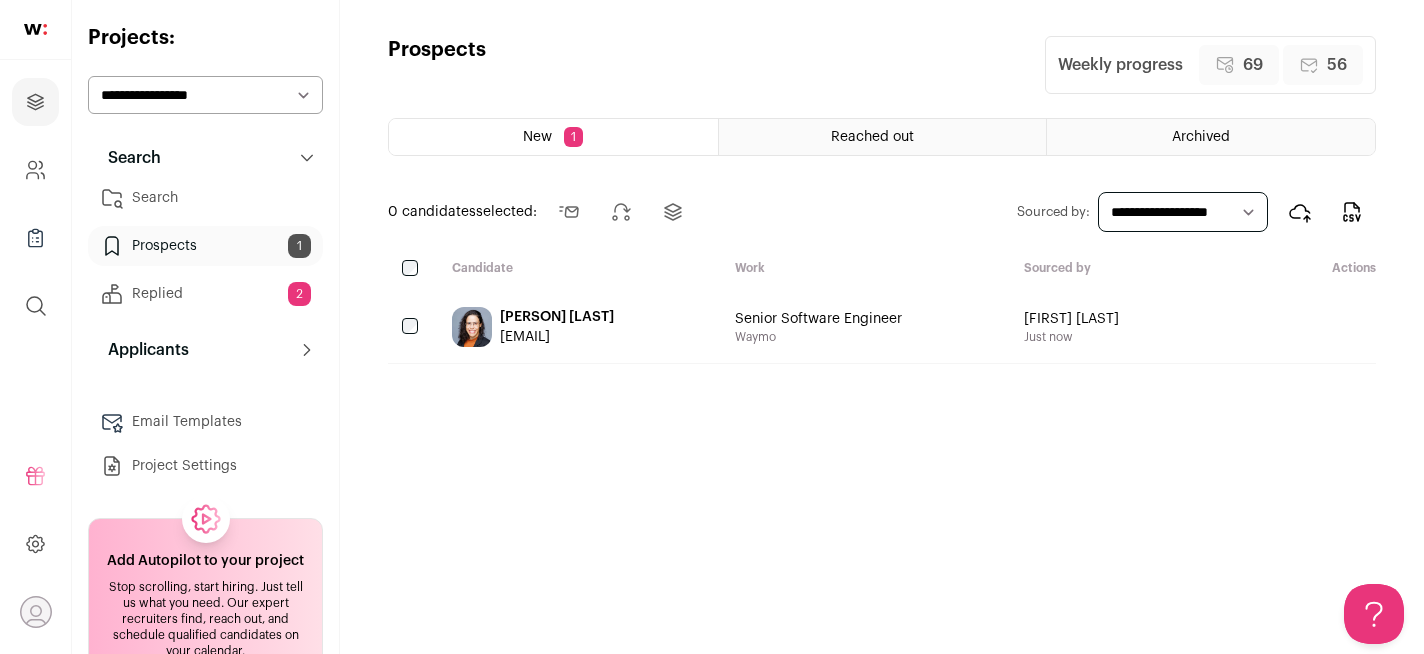 scroll, scrollTop: 0, scrollLeft: 0, axis: both 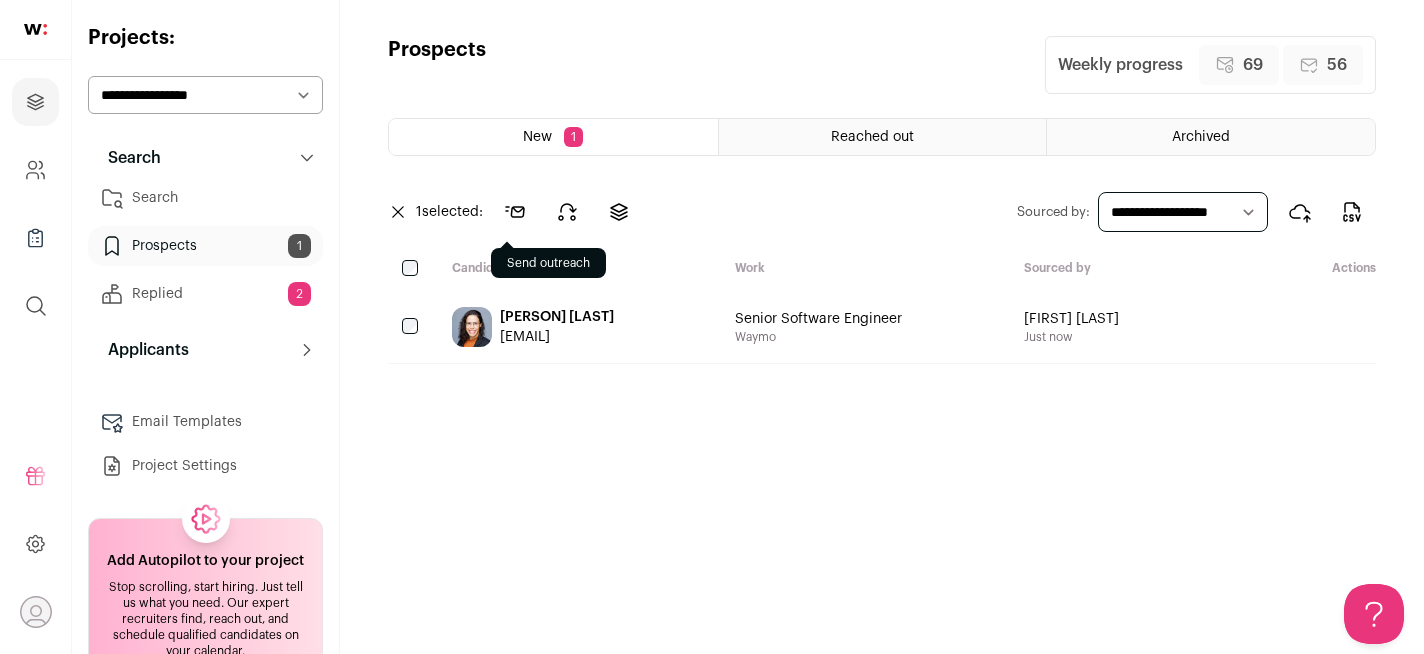 click 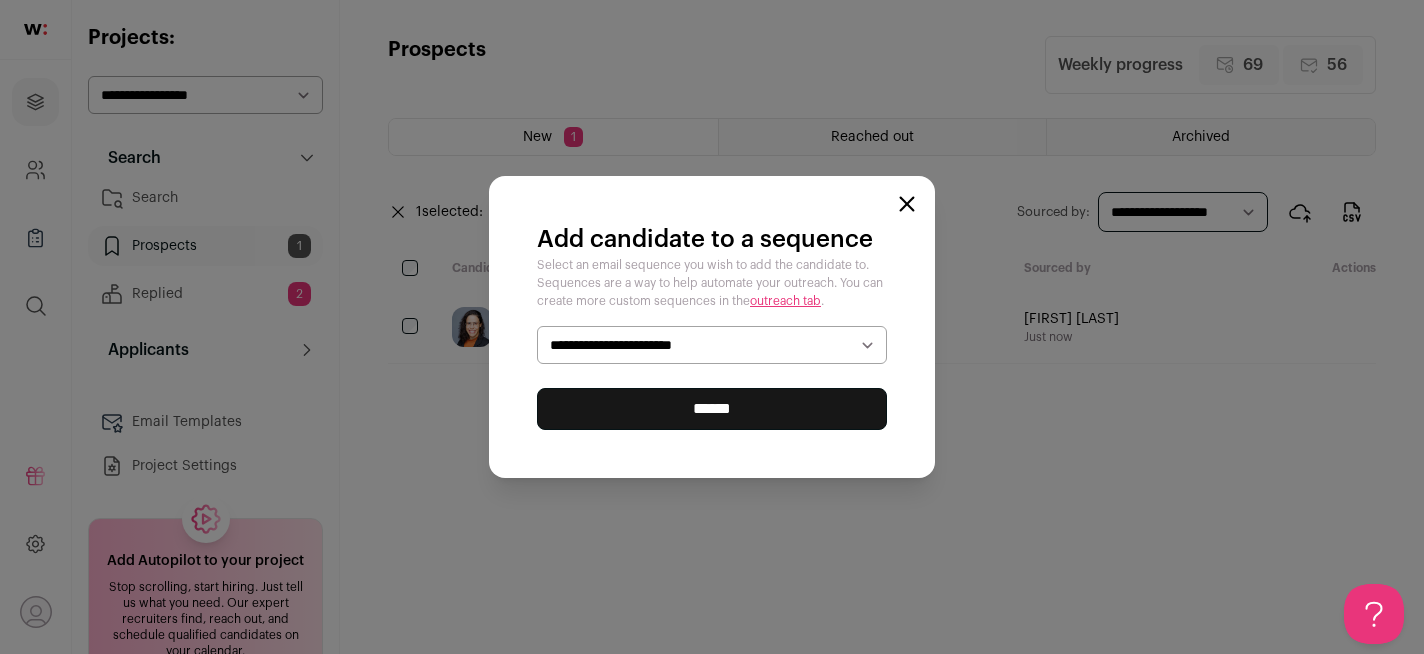 click on "**********" at bounding box center (712, 345) 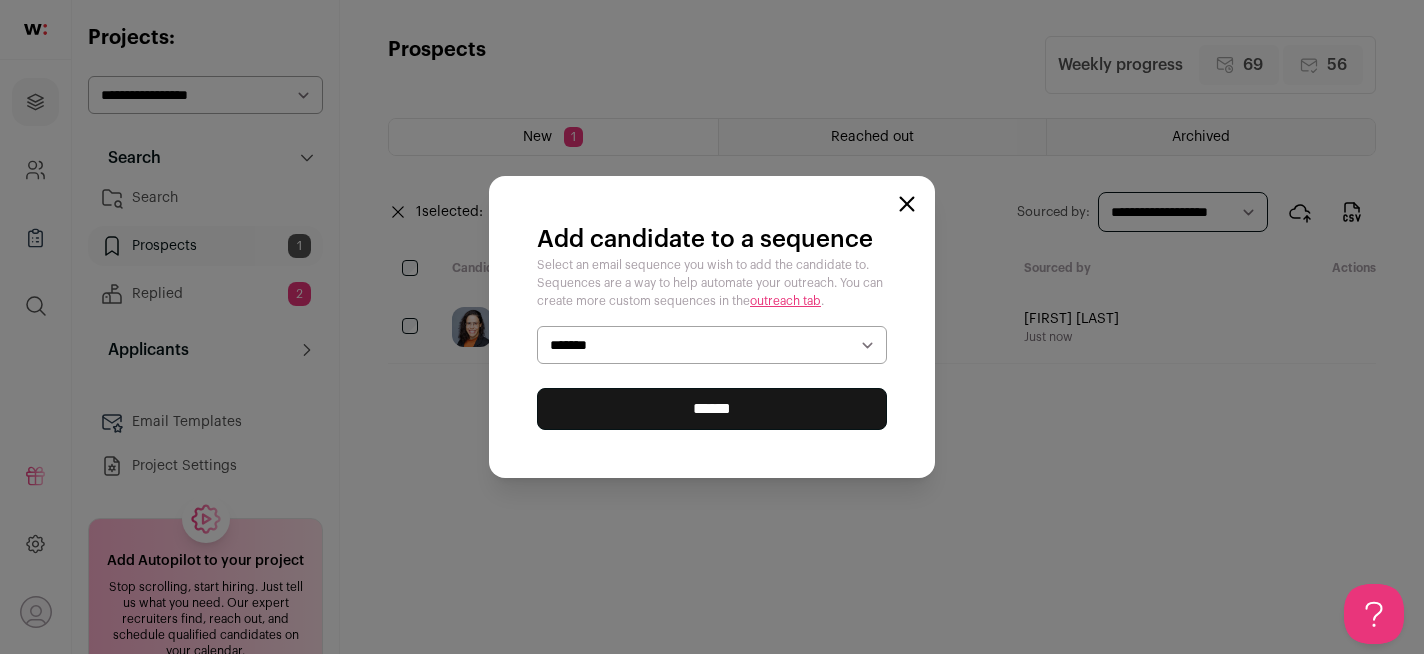 click on "******" at bounding box center [712, 409] 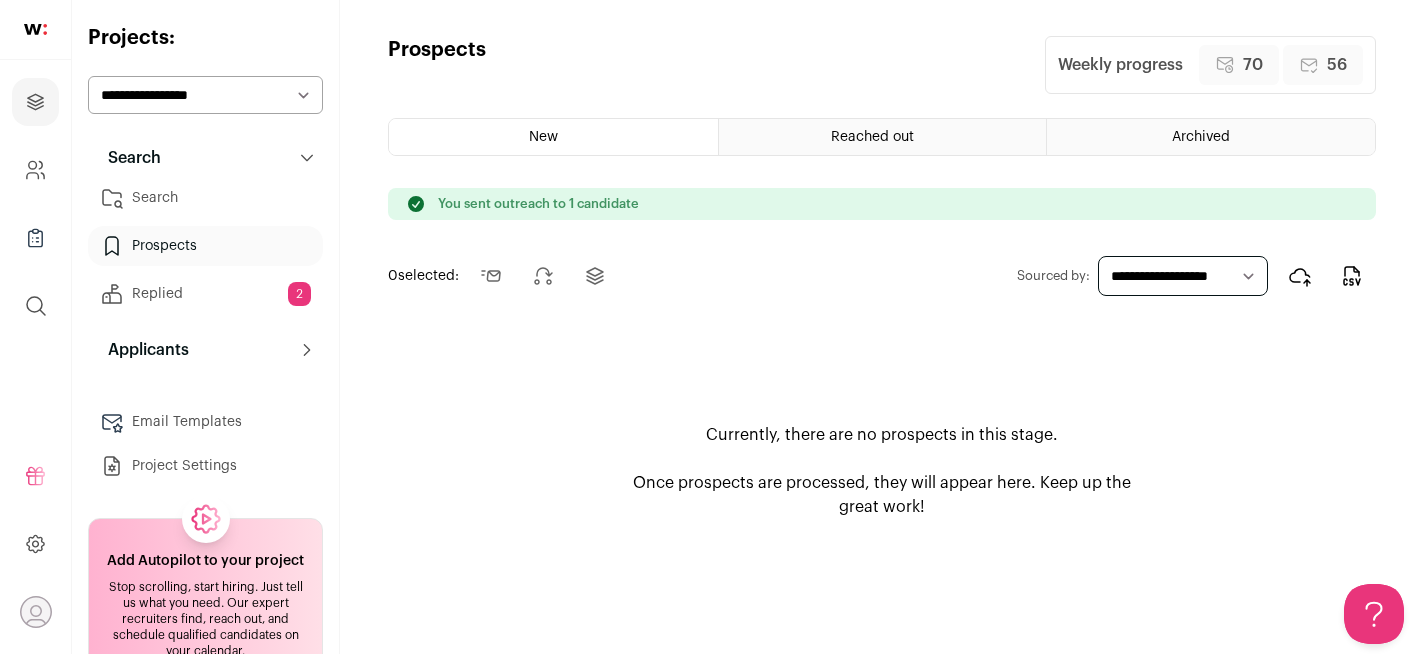 scroll, scrollTop: 0, scrollLeft: 0, axis: both 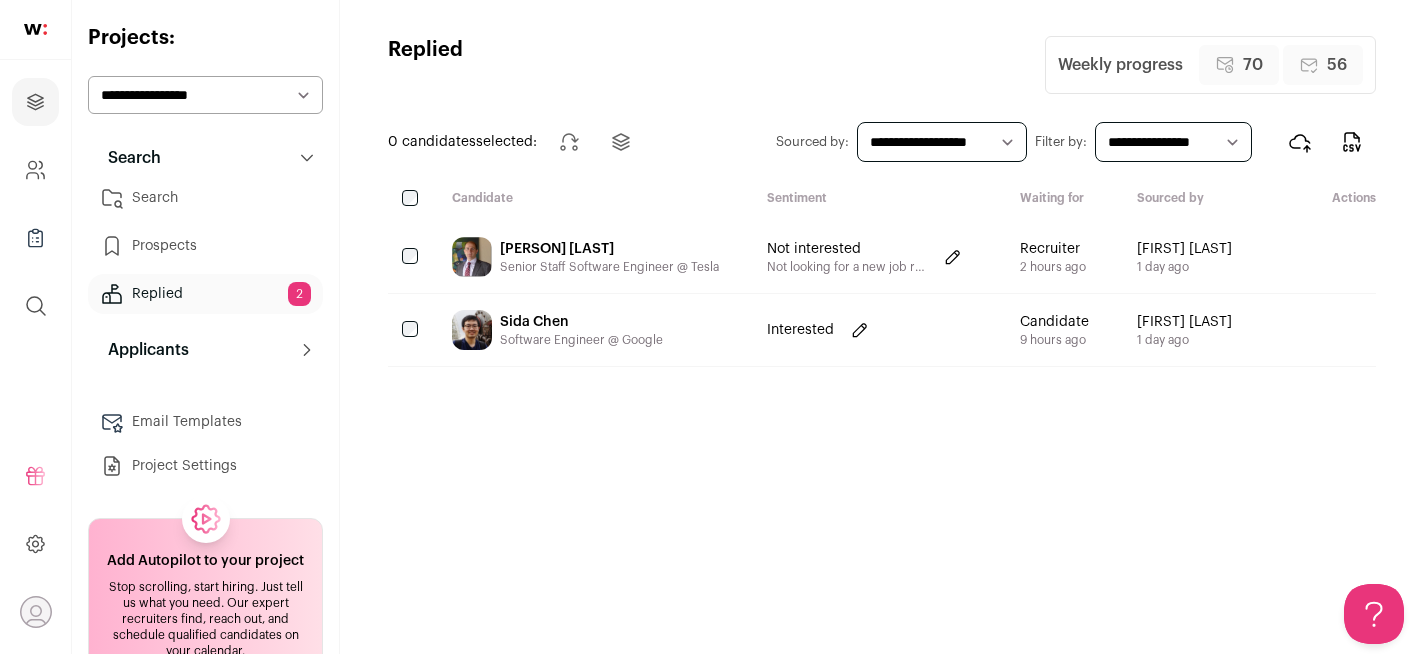 click on "Search" at bounding box center [205, 198] 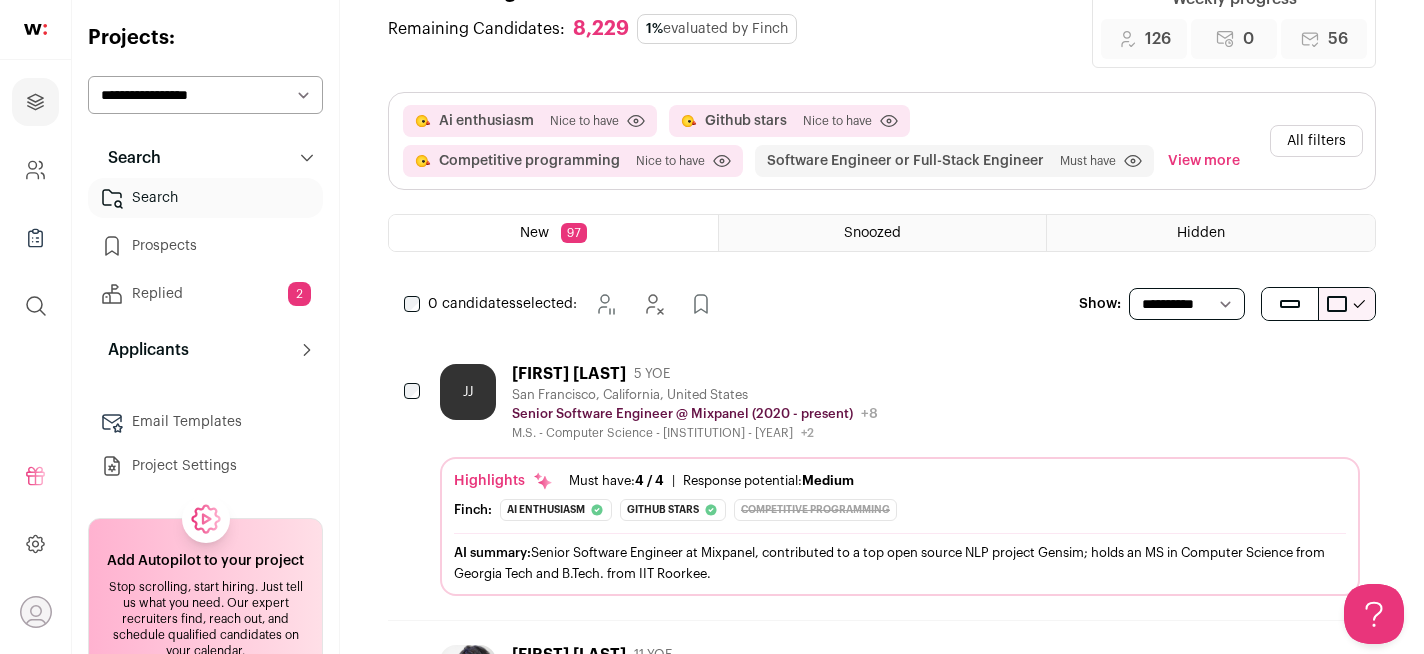 scroll, scrollTop: 57, scrollLeft: 0, axis: vertical 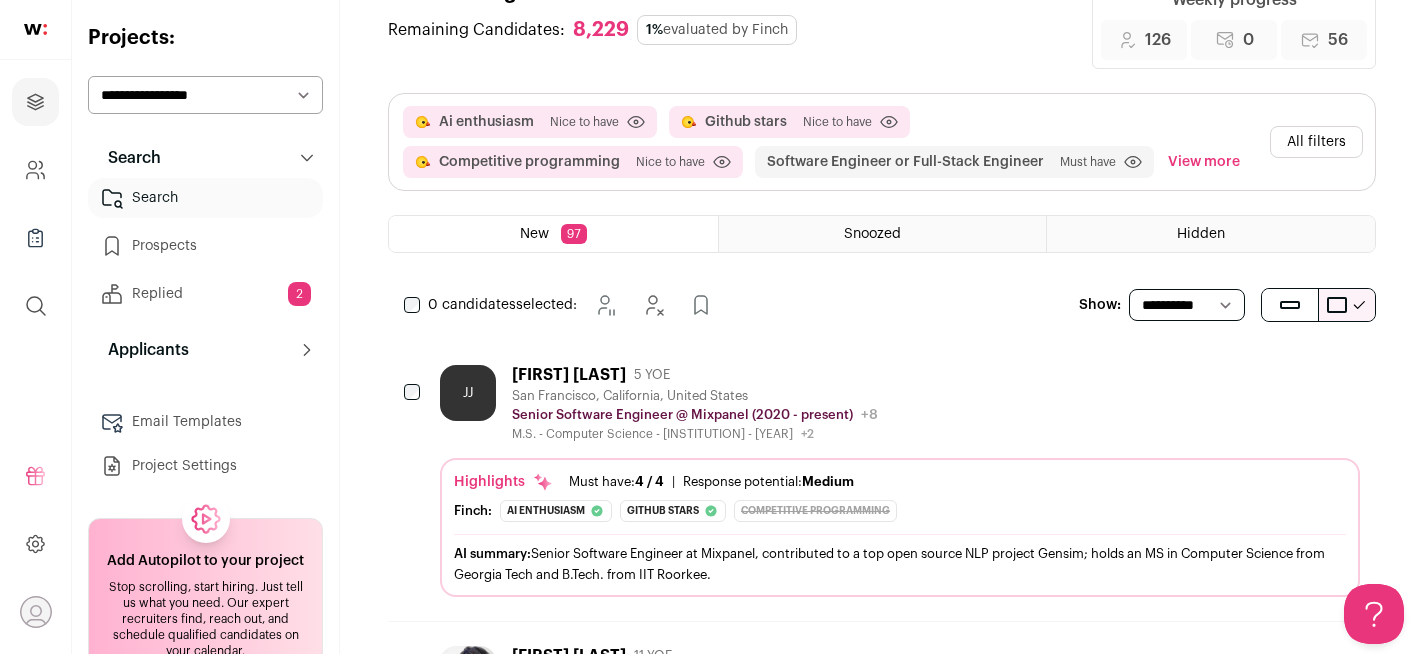 click on "JJ
[FIRST] [LAST]
5 YOE
[CITY], [STATE], [COUNTRY]
Senior Software Engineer @ Mixpanel
(2020 - present)
Mixpanel
Public / Private
Private
Valuation
$1.05B
Company size
251-500
Founded 2009 Tags B2B" at bounding box center [882, 481] 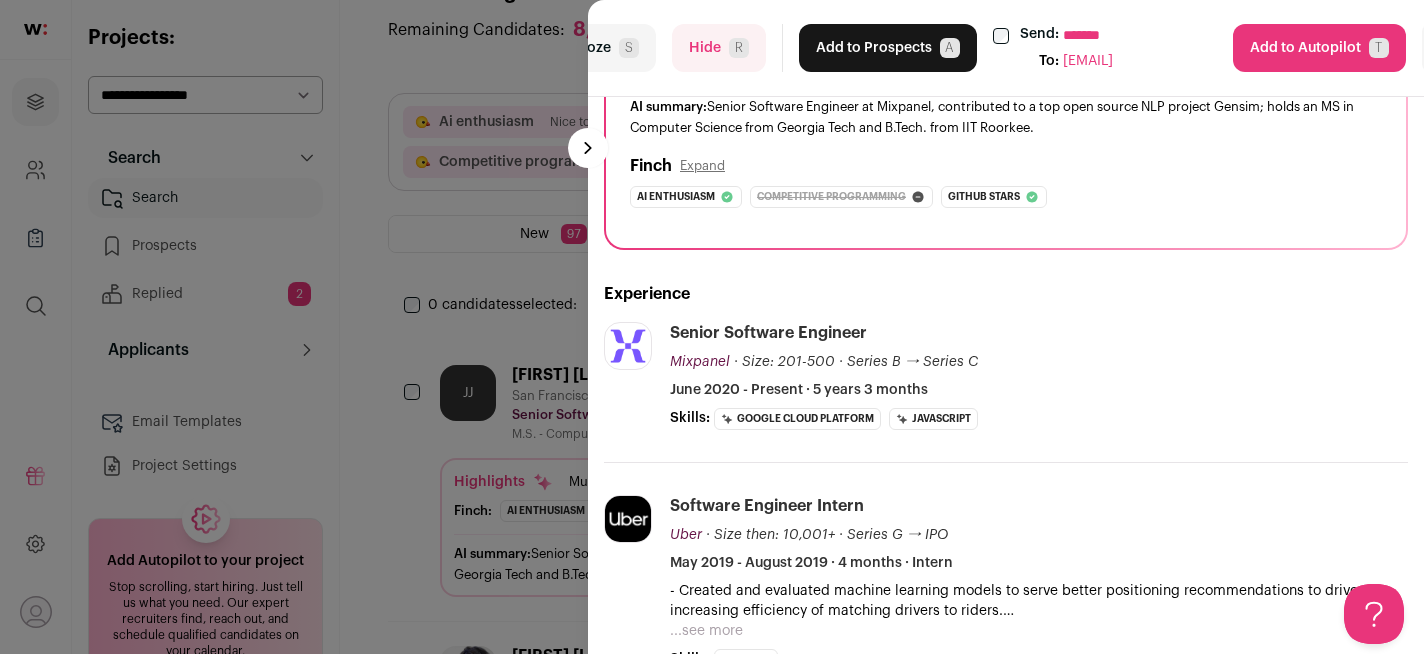 scroll, scrollTop: 109, scrollLeft: 0, axis: vertical 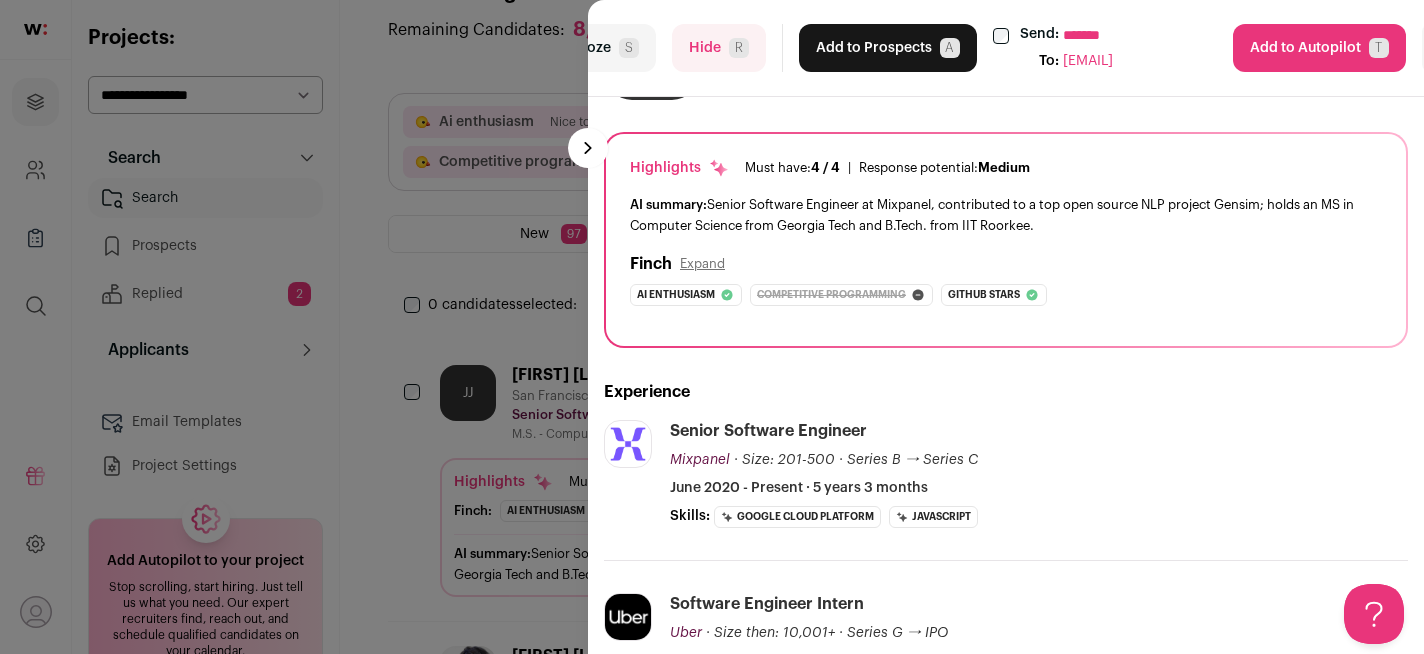 click on "Add to Prospects
A" at bounding box center [888, 48] 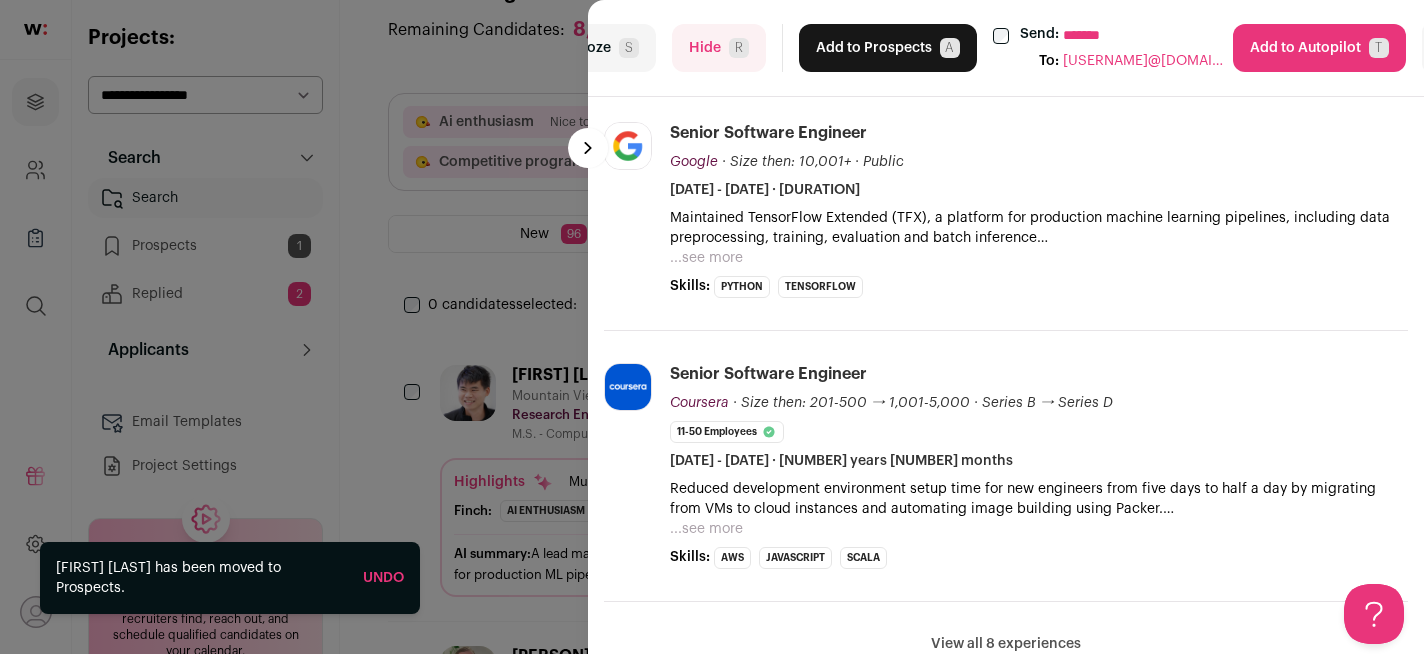 scroll, scrollTop: 823, scrollLeft: 0, axis: vertical 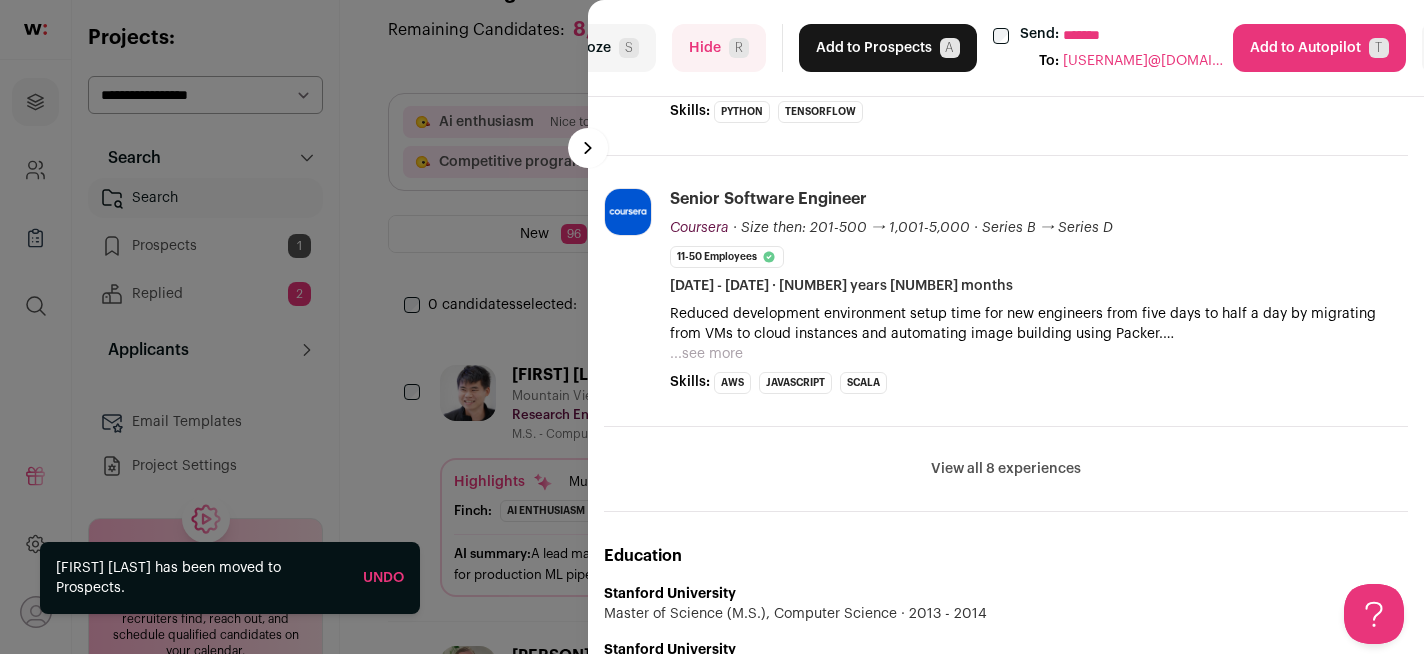 click on "Add to Prospects
A" at bounding box center [888, 48] 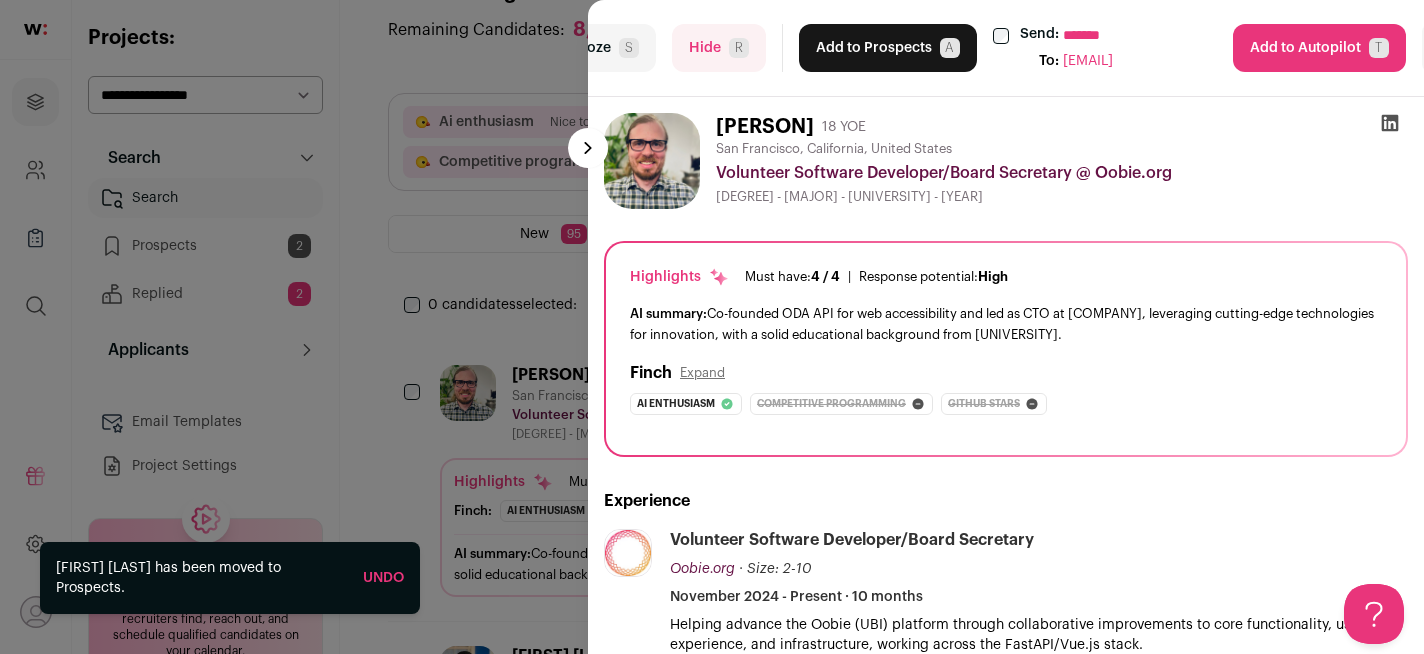 click on "Hide
R" at bounding box center (719, 48) 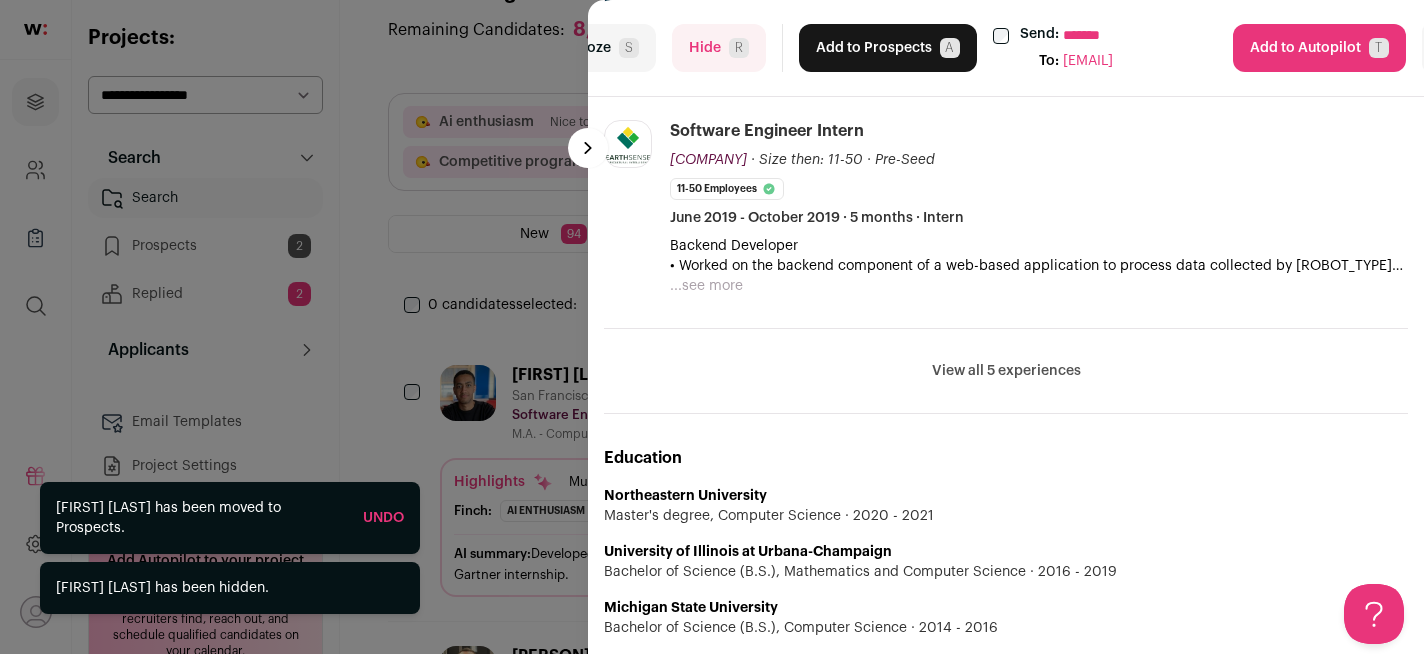 scroll, scrollTop: 745, scrollLeft: 0, axis: vertical 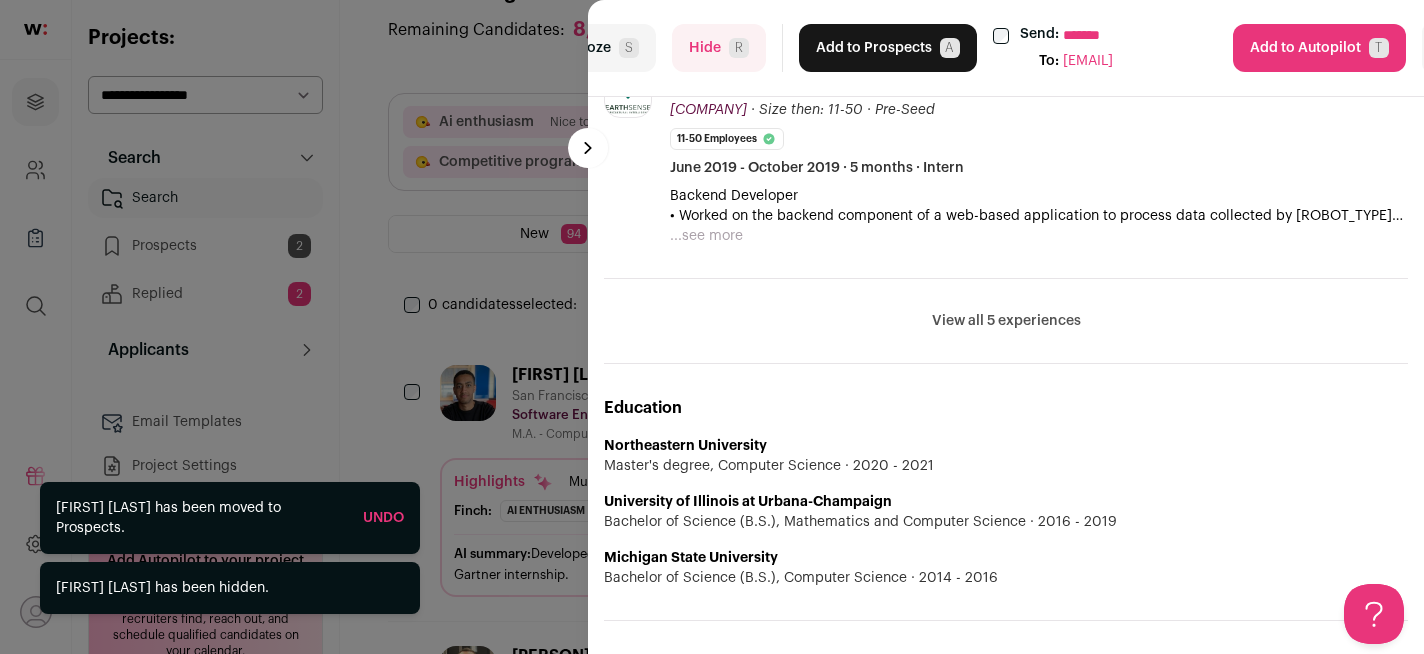 click on "R" at bounding box center [739, 48] 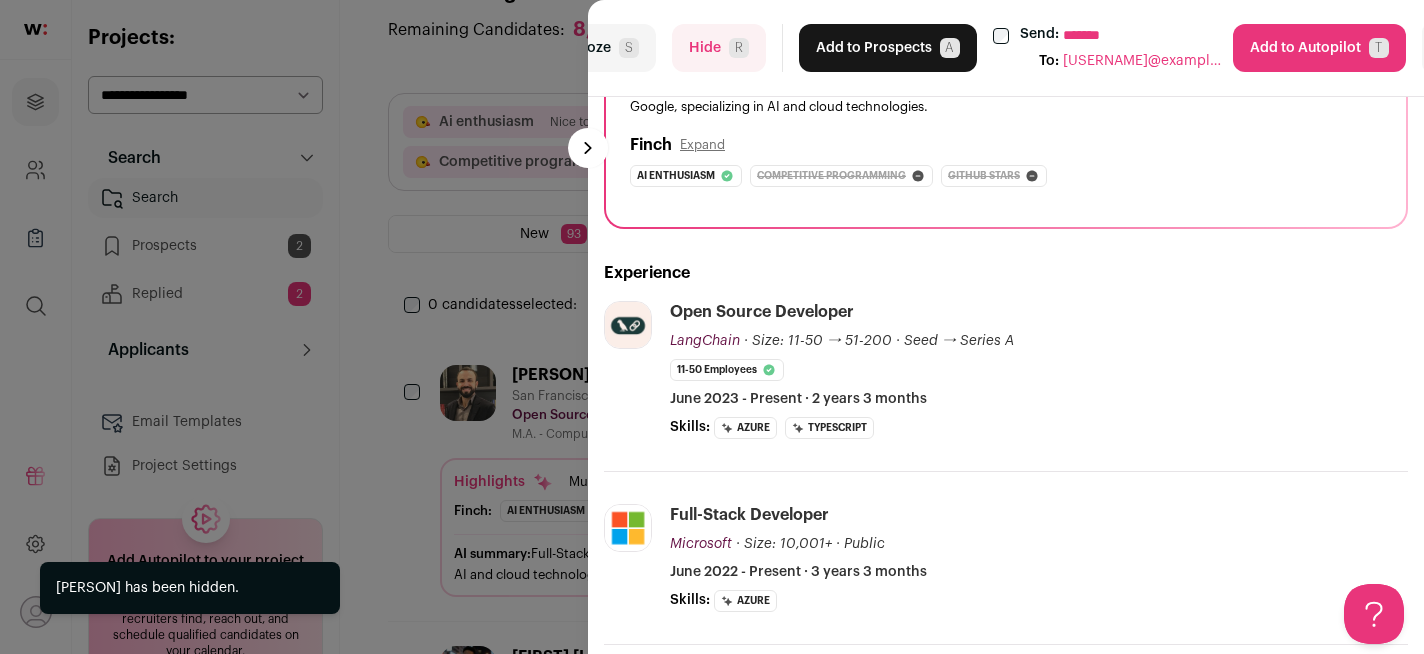 scroll, scrollTop: 240, scrollLeft: 0, axis: vertical 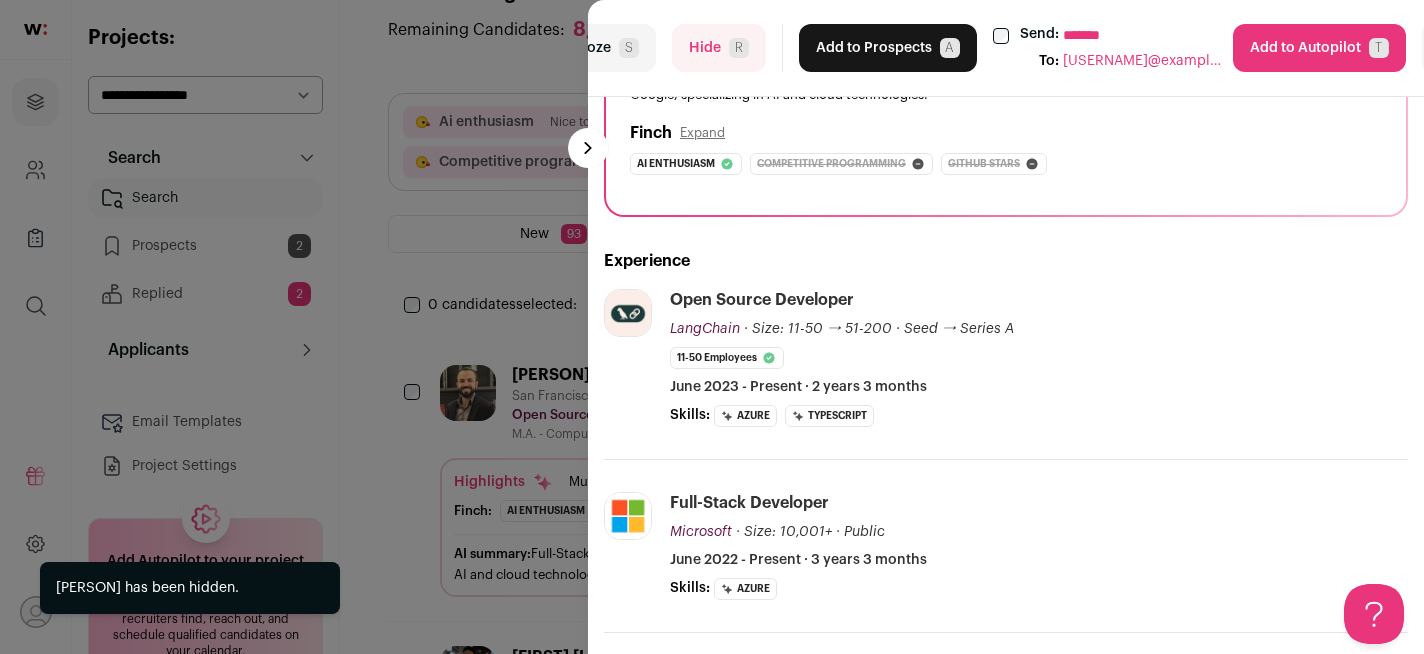 click on "Add to Prospects
A" at bounding box center [888, 48] 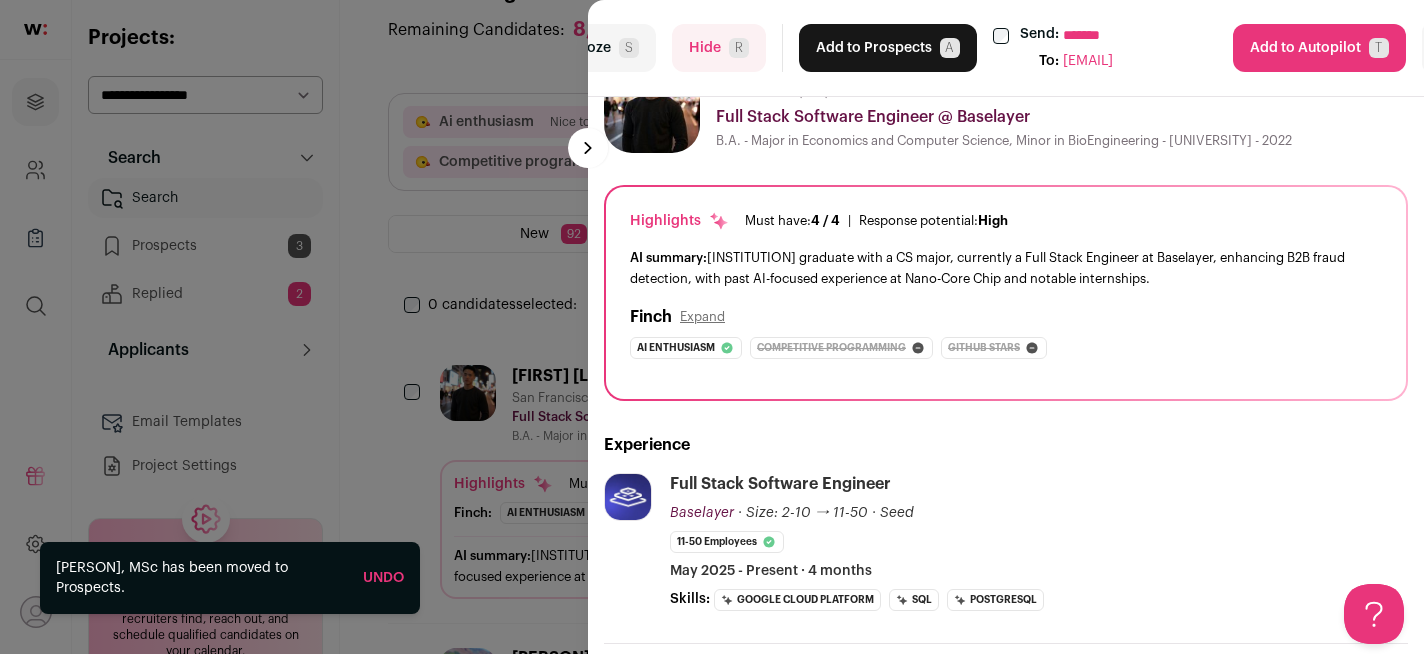 scroll, scrollTop: 0, scrollLeft: 0, axis: both 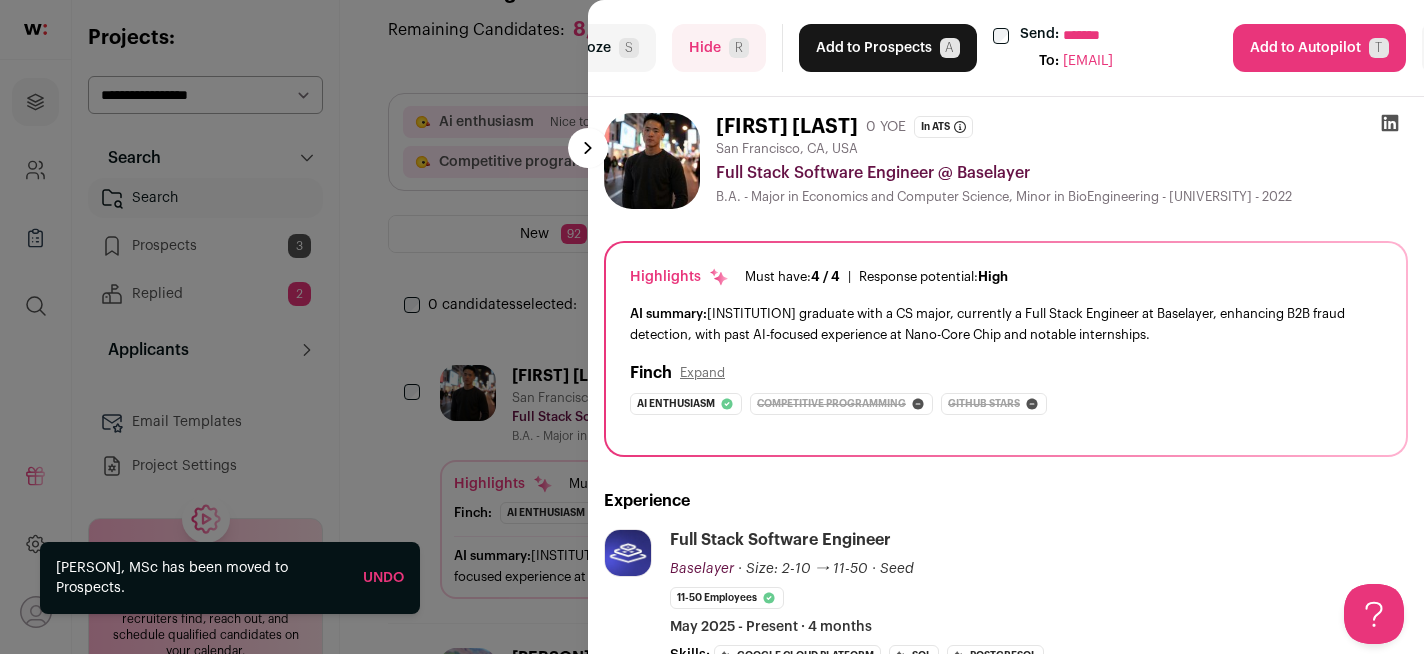 click on "Add to Prospects
A" at bounding box center [888, 48] 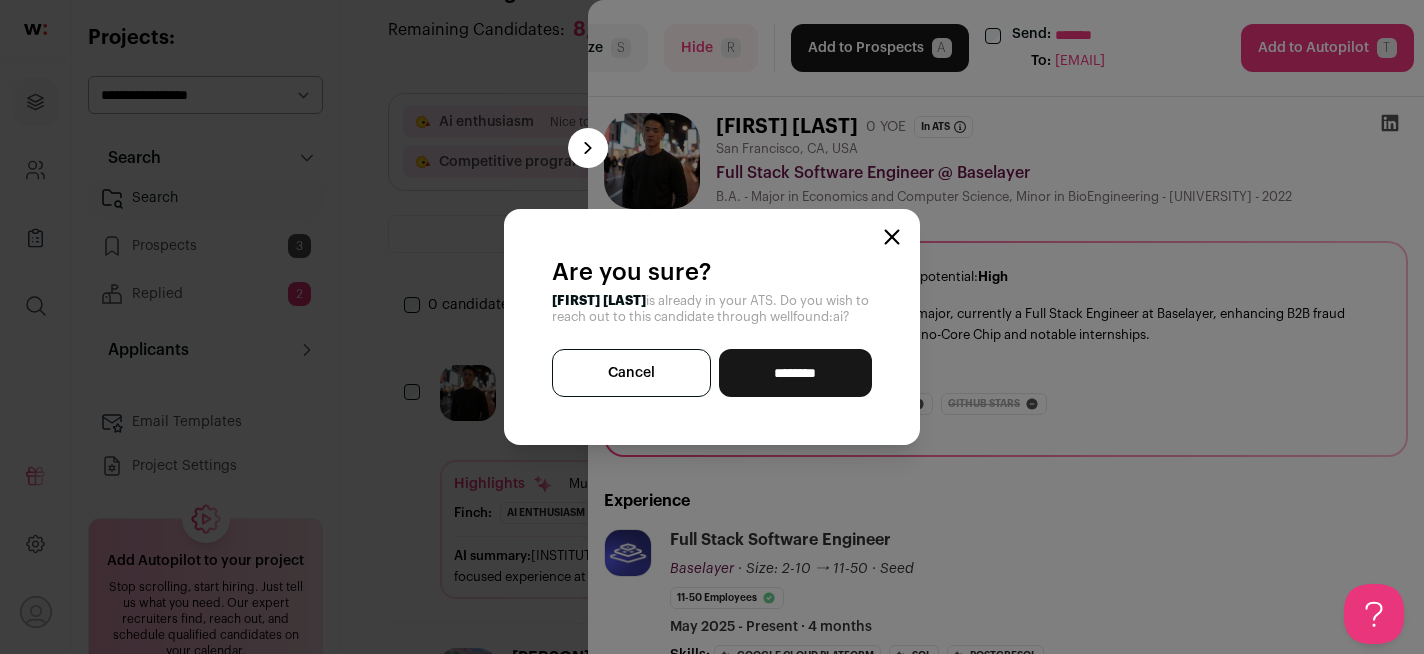 click 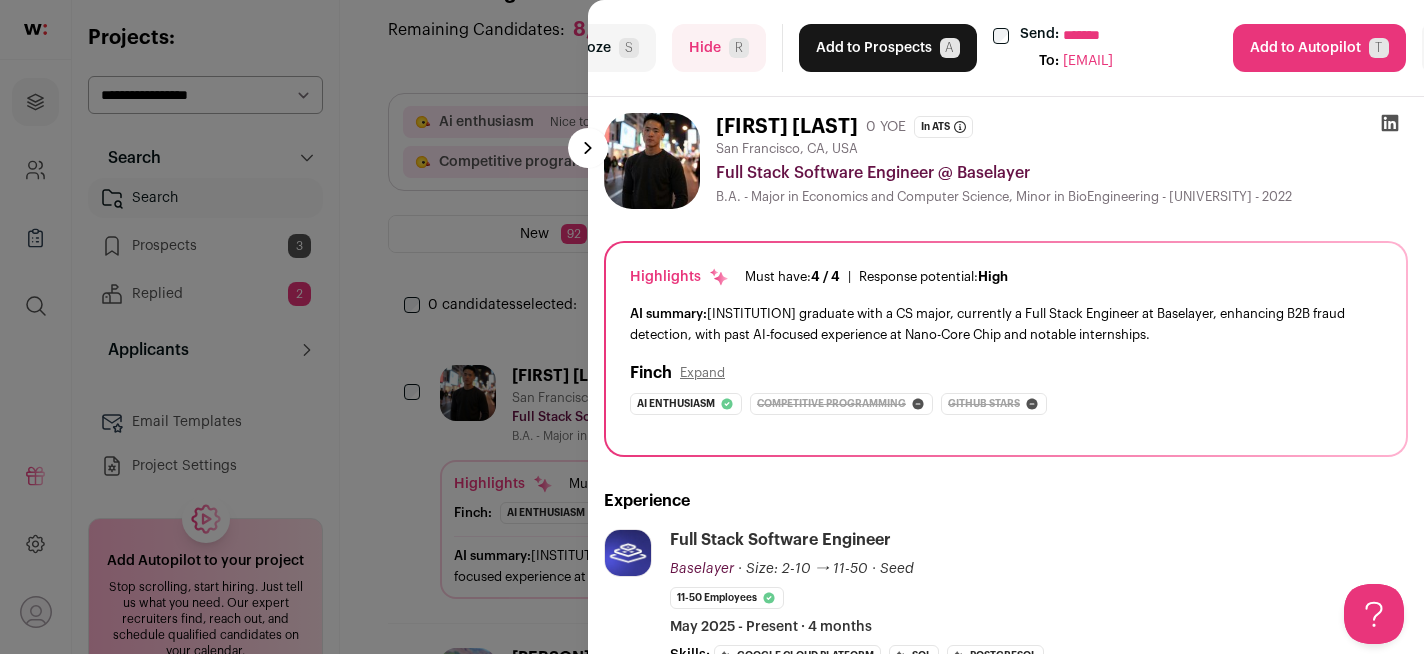 drag, startPoint x: 721, startPoint y: 129, endPoint x: 901, endPoint y: 123, distance: 180.09998 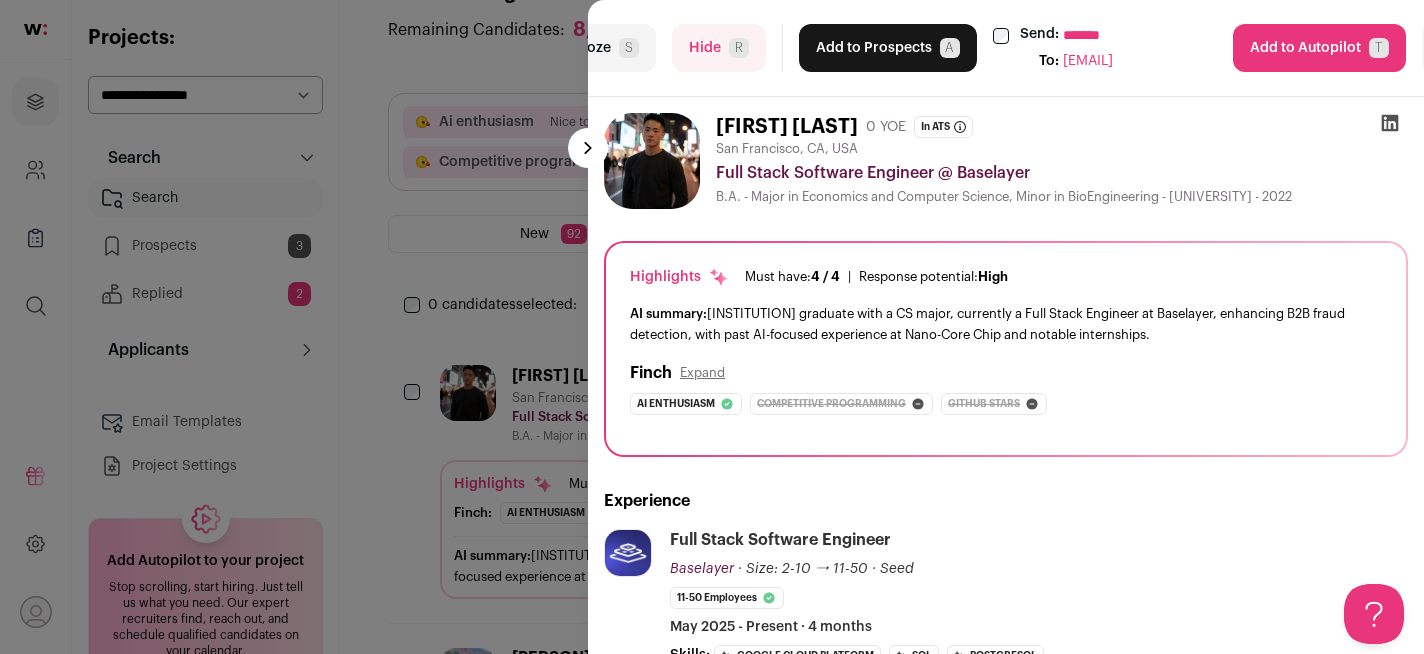 click on "Hide
R" at bounding box center [719, 48] 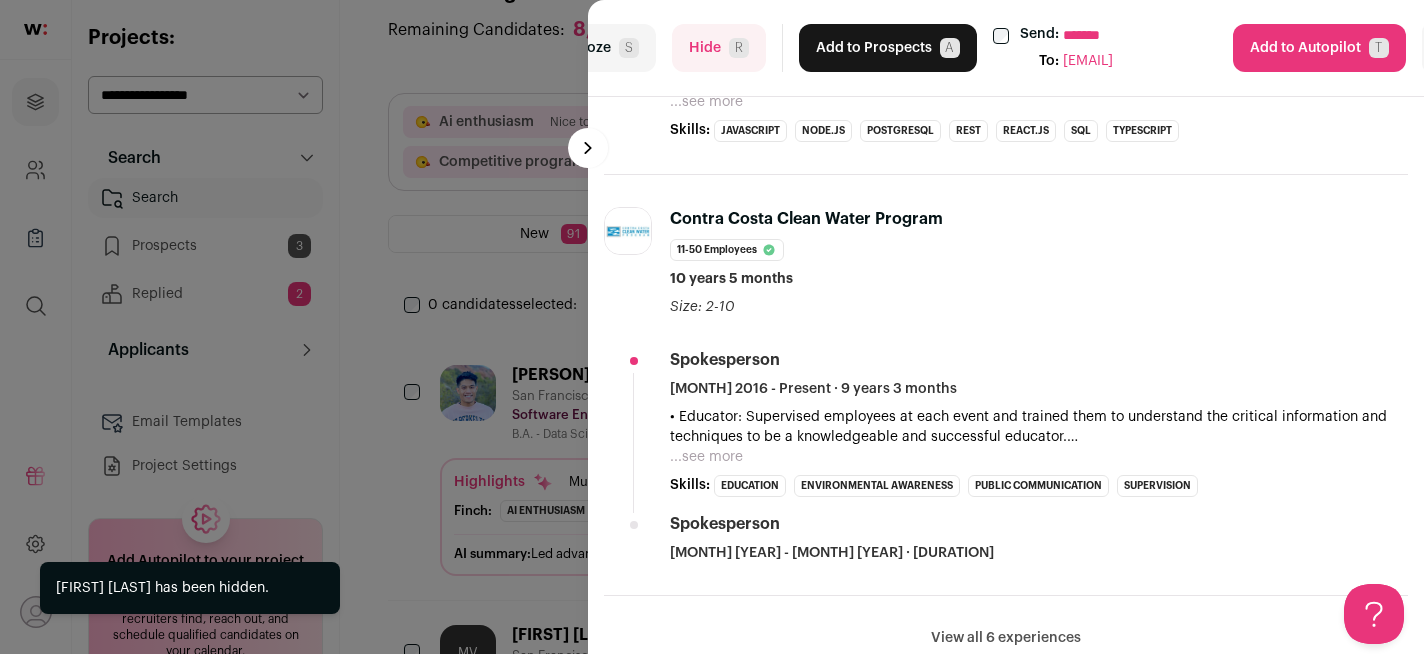 scroll, scrollTop: 1134, scrollLeft: 0, axis: vertical 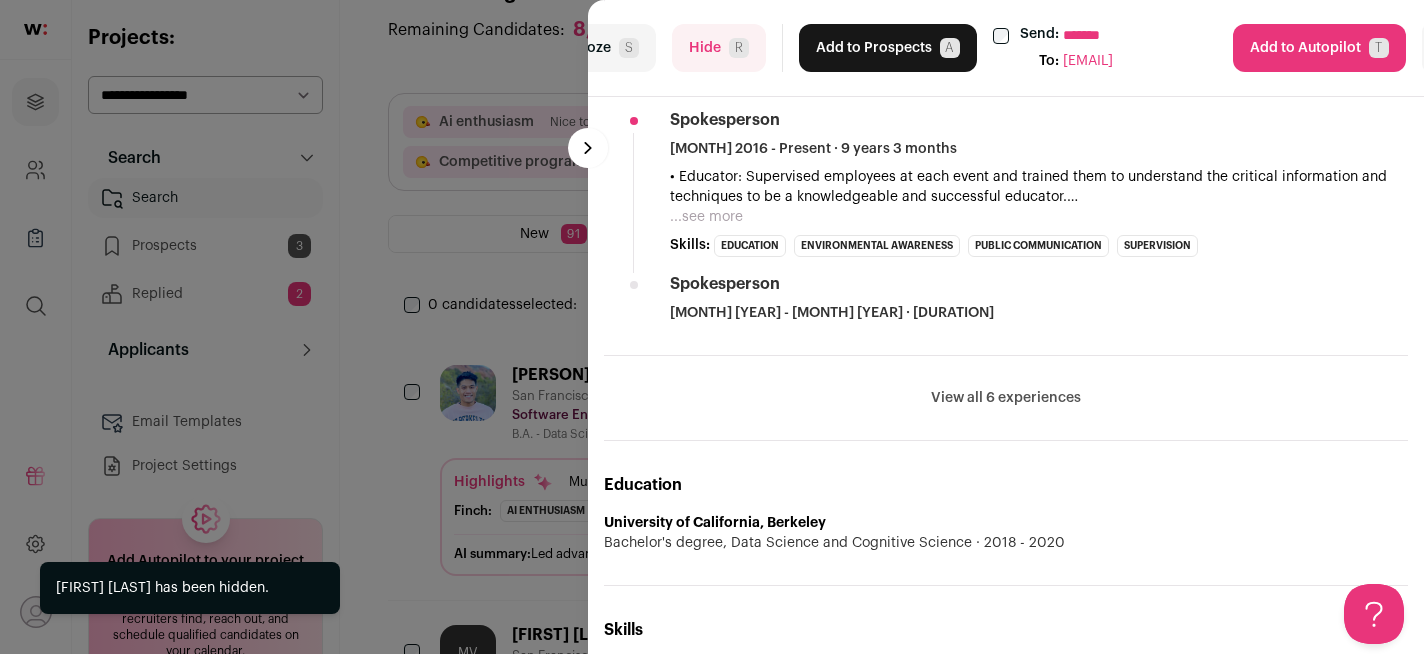 click on "Add to Prospects
A" at bounding box center [888, 48] 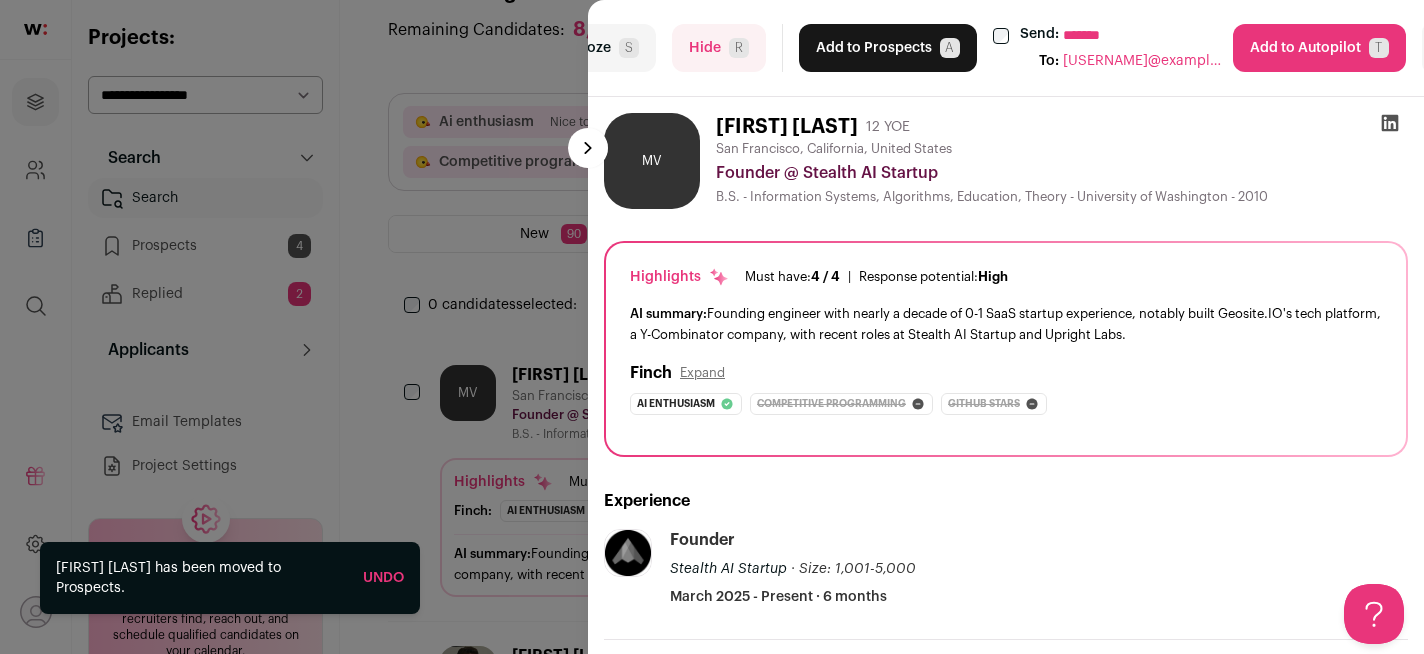 click on "**********" at bounding box center [1151, 35] 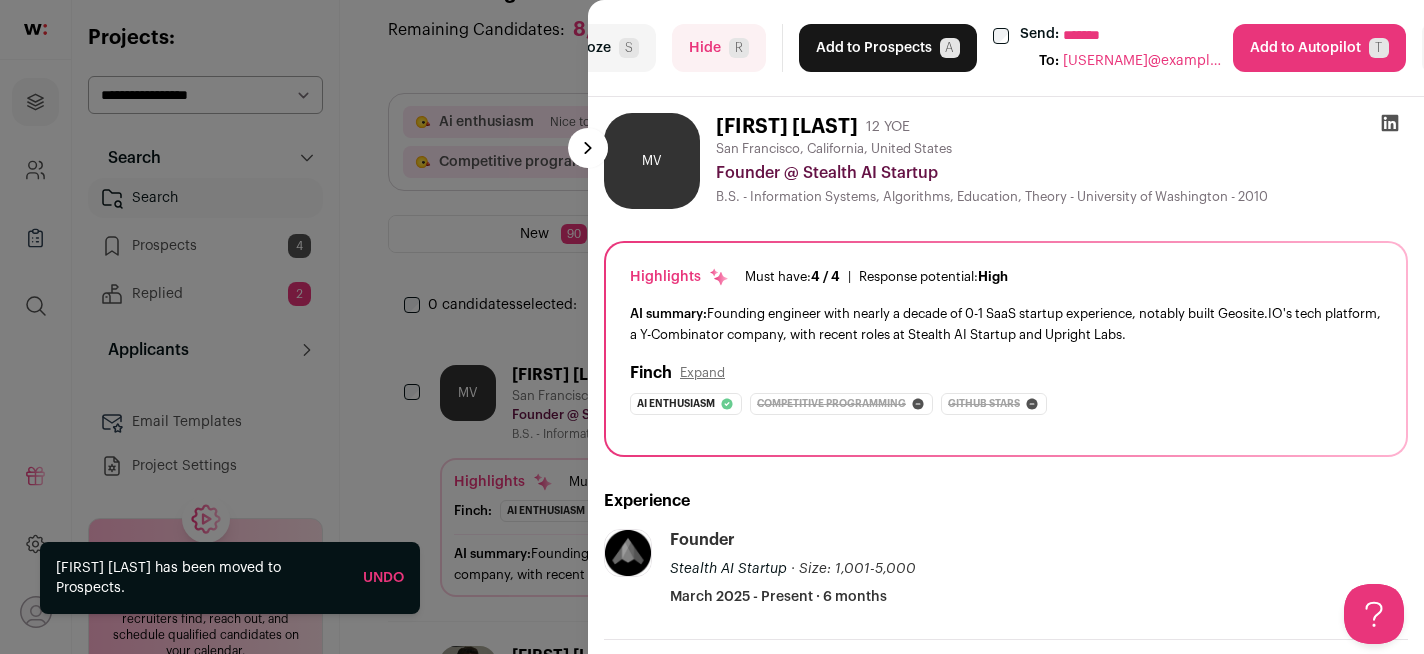 click on "**********" at bounding box center [712, 327] 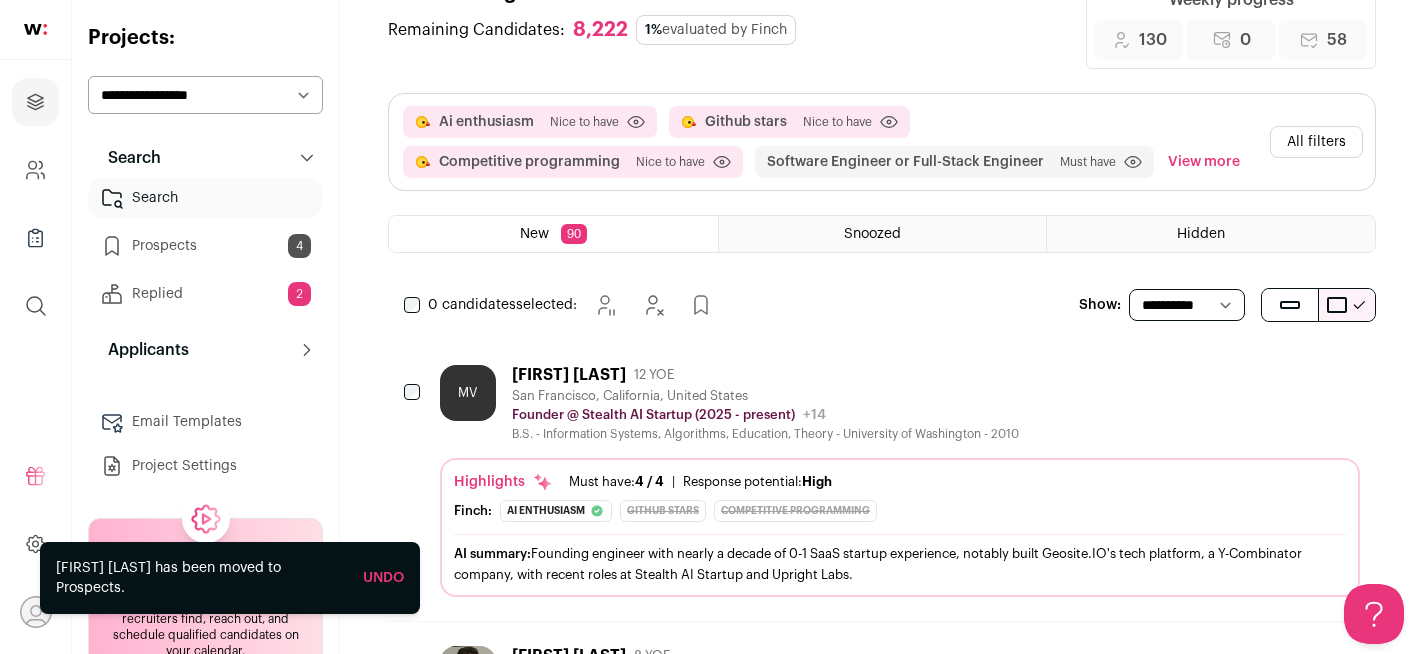 click on "Prospects
4" at bounding box center (205, 246) 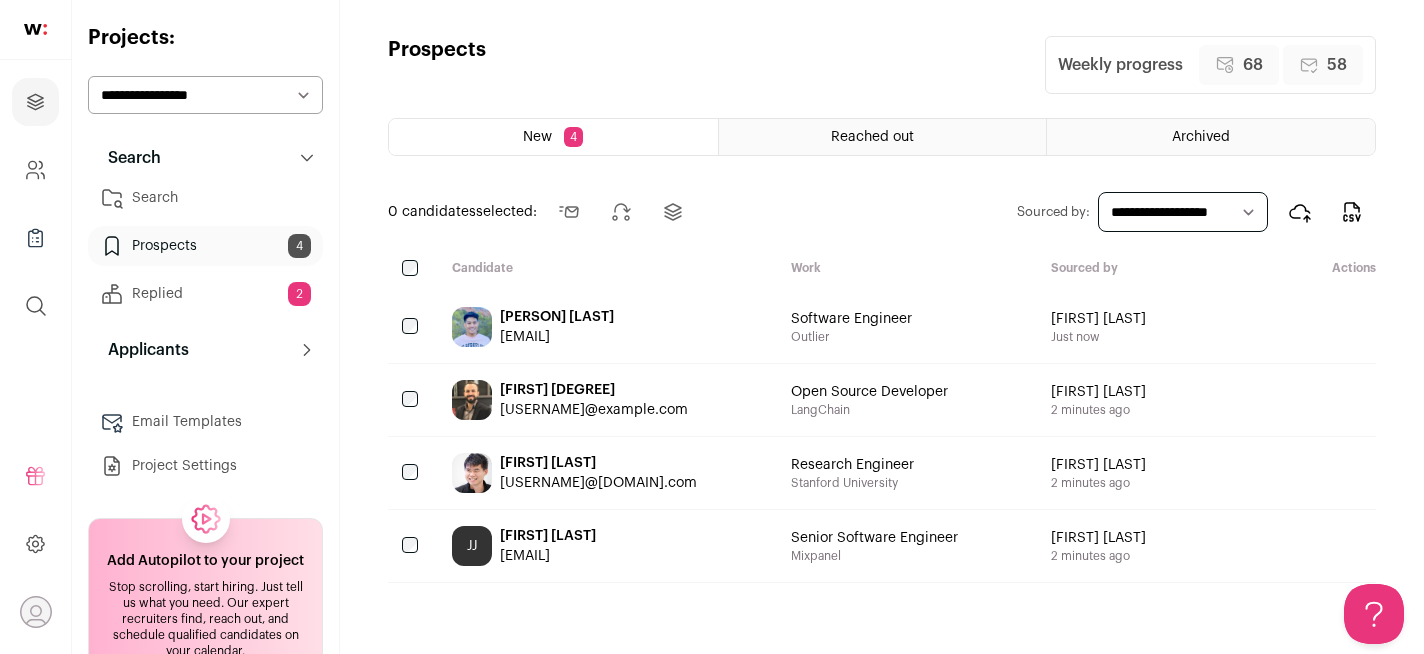 scroll, scrollTop: 0, scrollLeft: 0, axis: both 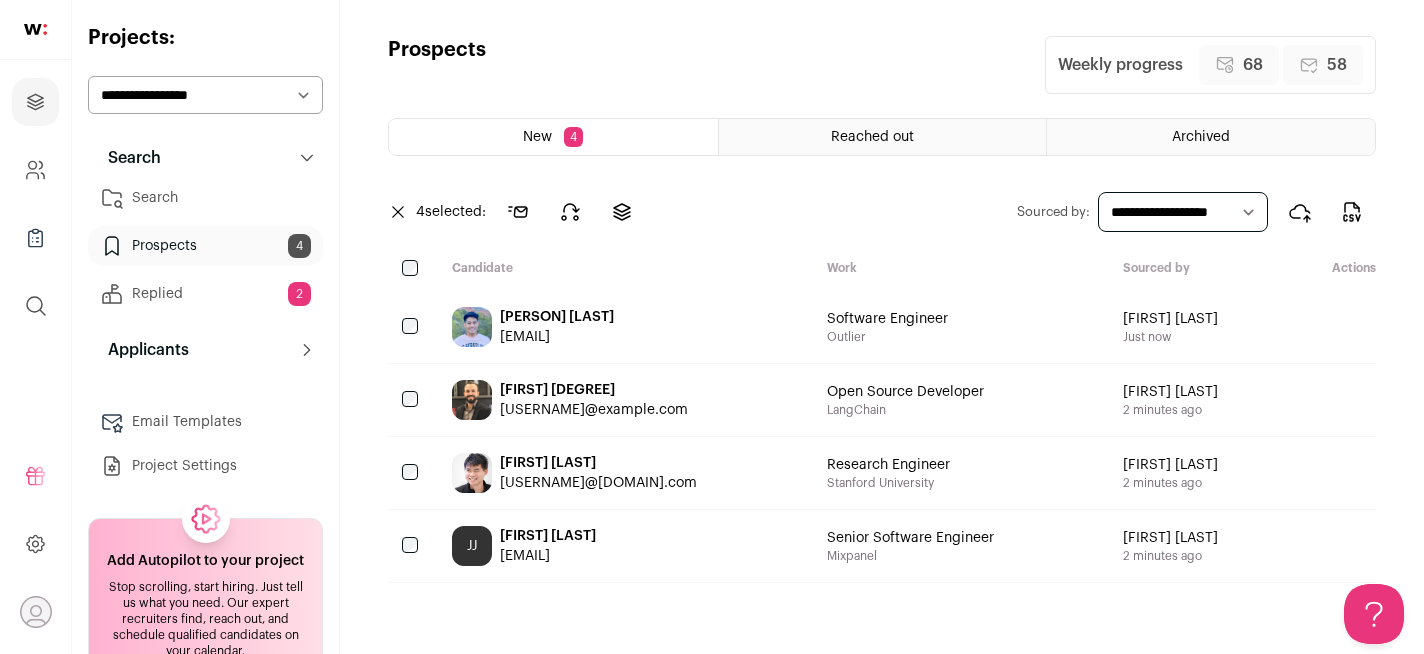 click at bounding box center [412, 473] 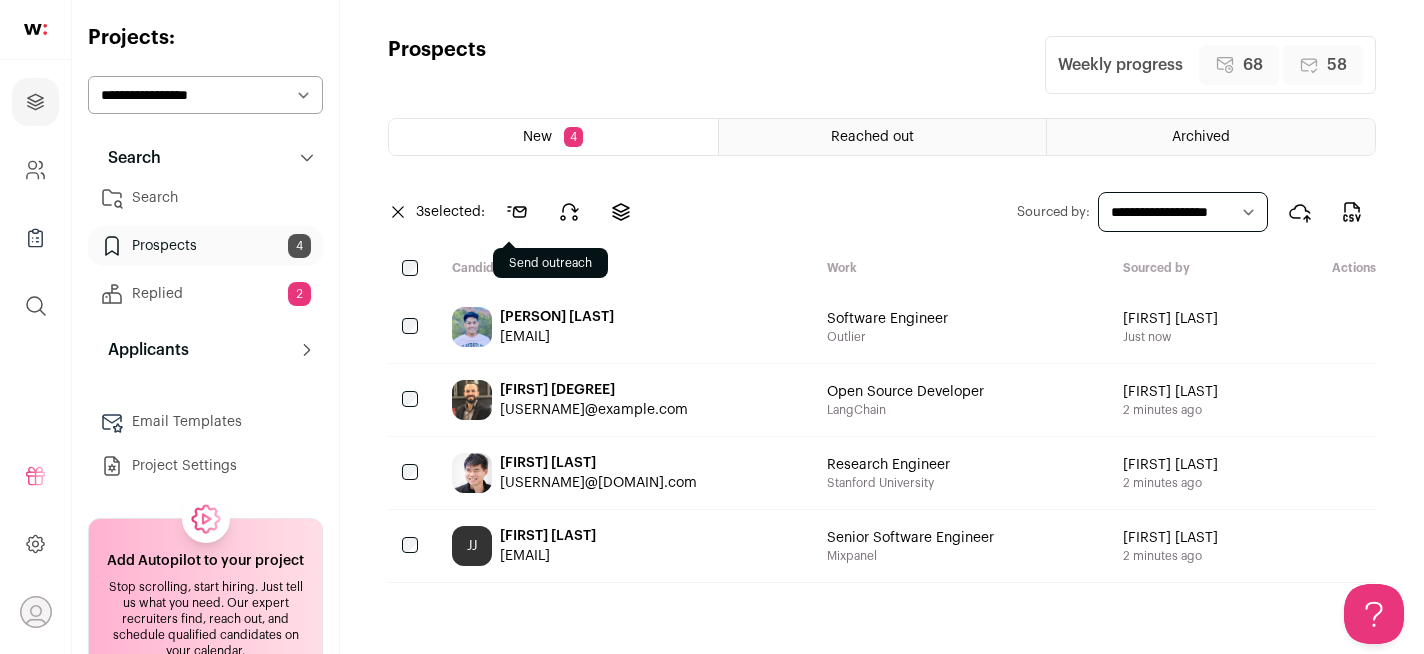 click at bounding box center [517, 212] 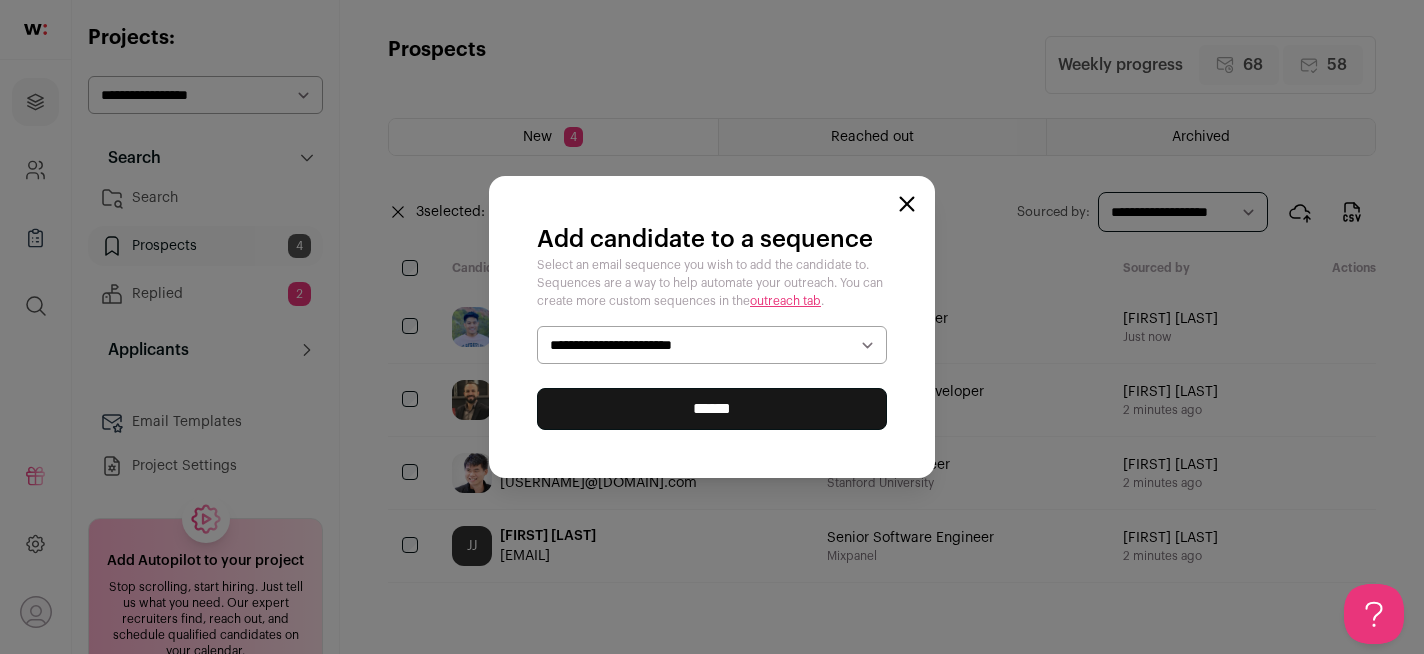 click on "**********" at bounding box center [712, 345] 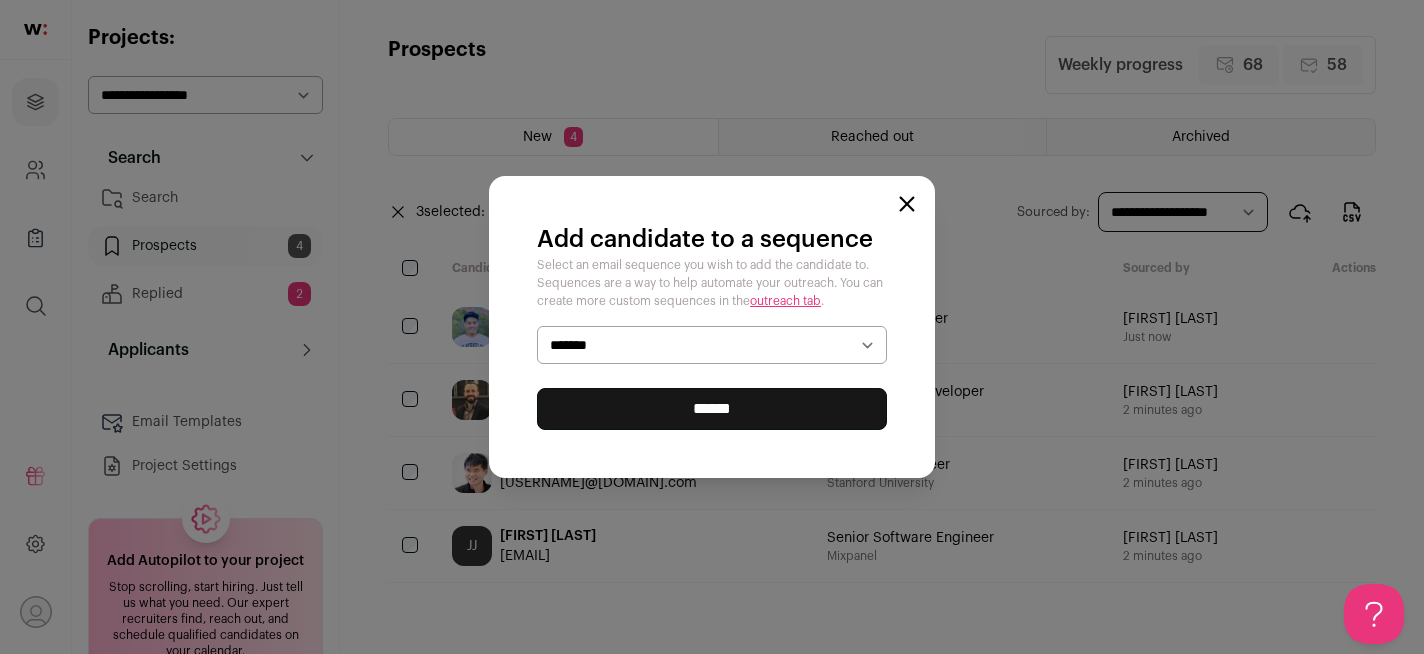 click on "******" at bounding box center [712, 409] 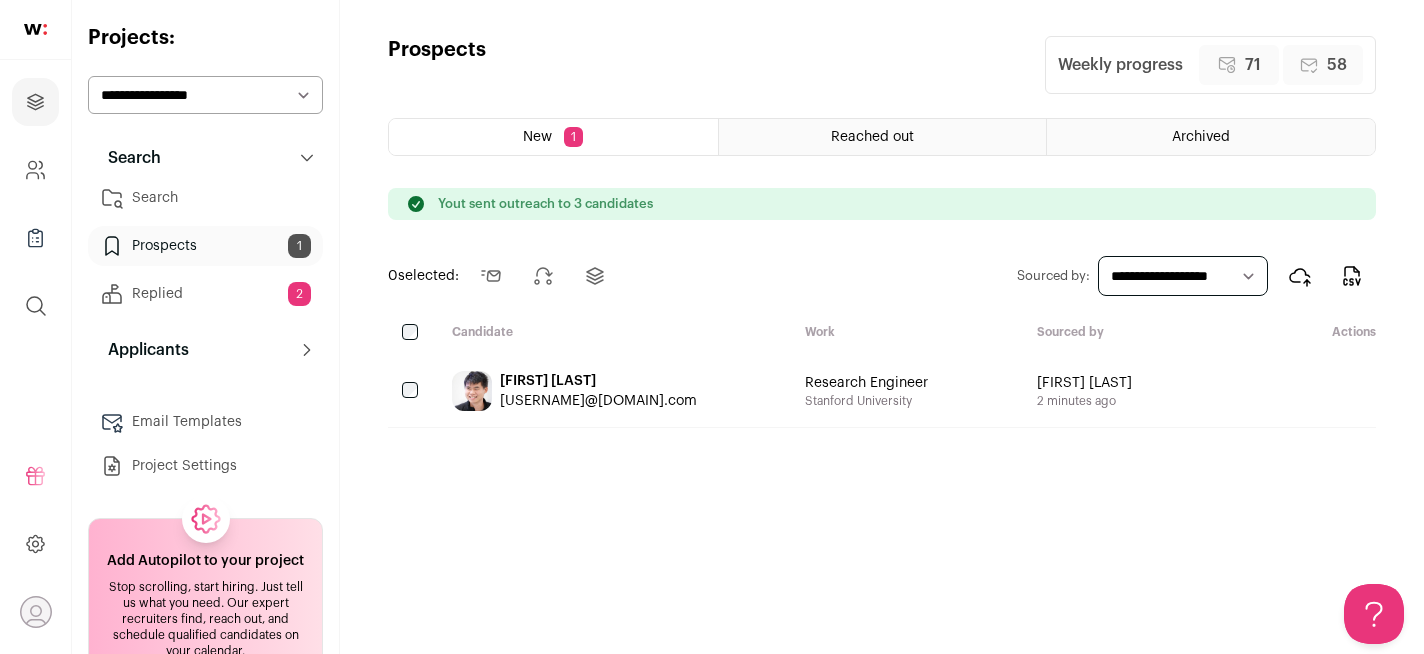 scroll, scrollTop: 0, scrollLeft: 0, axis: both 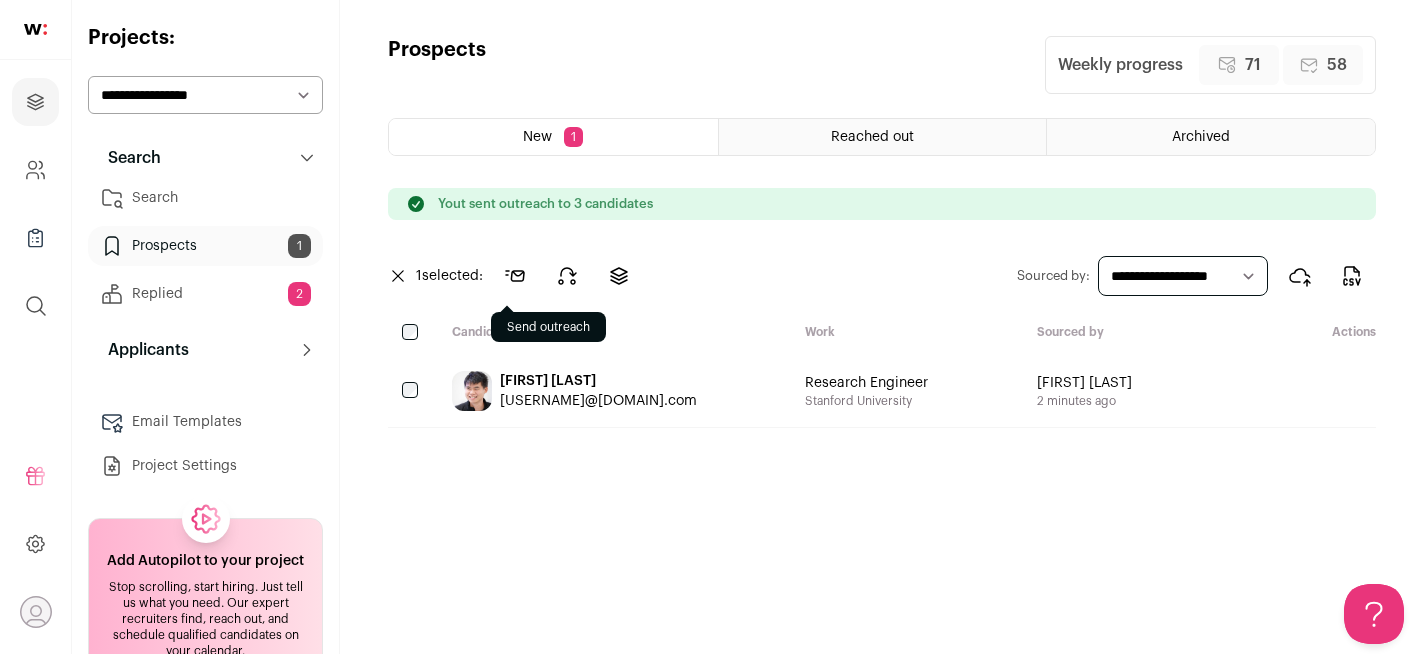 click at bounding box center (515, 276) 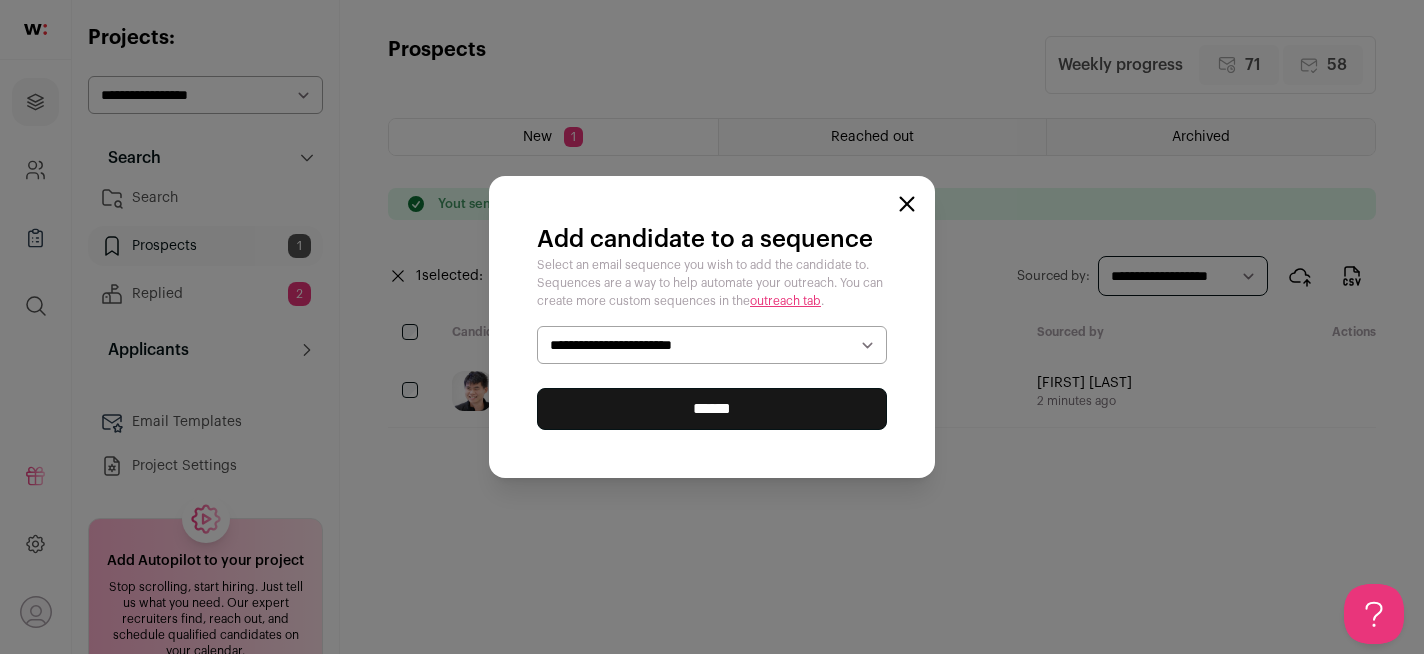 click on "**********" at bounding box center [712, 345] 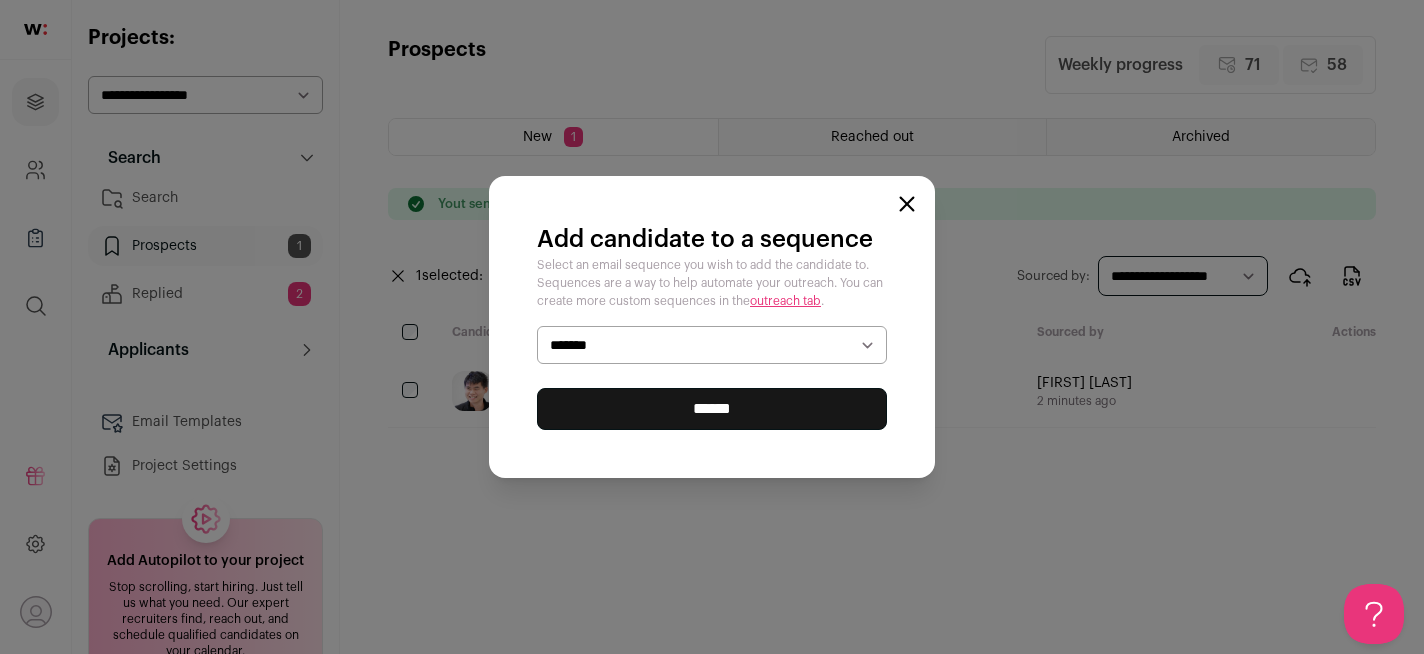 click on "******" at bounding box center (712, 409) 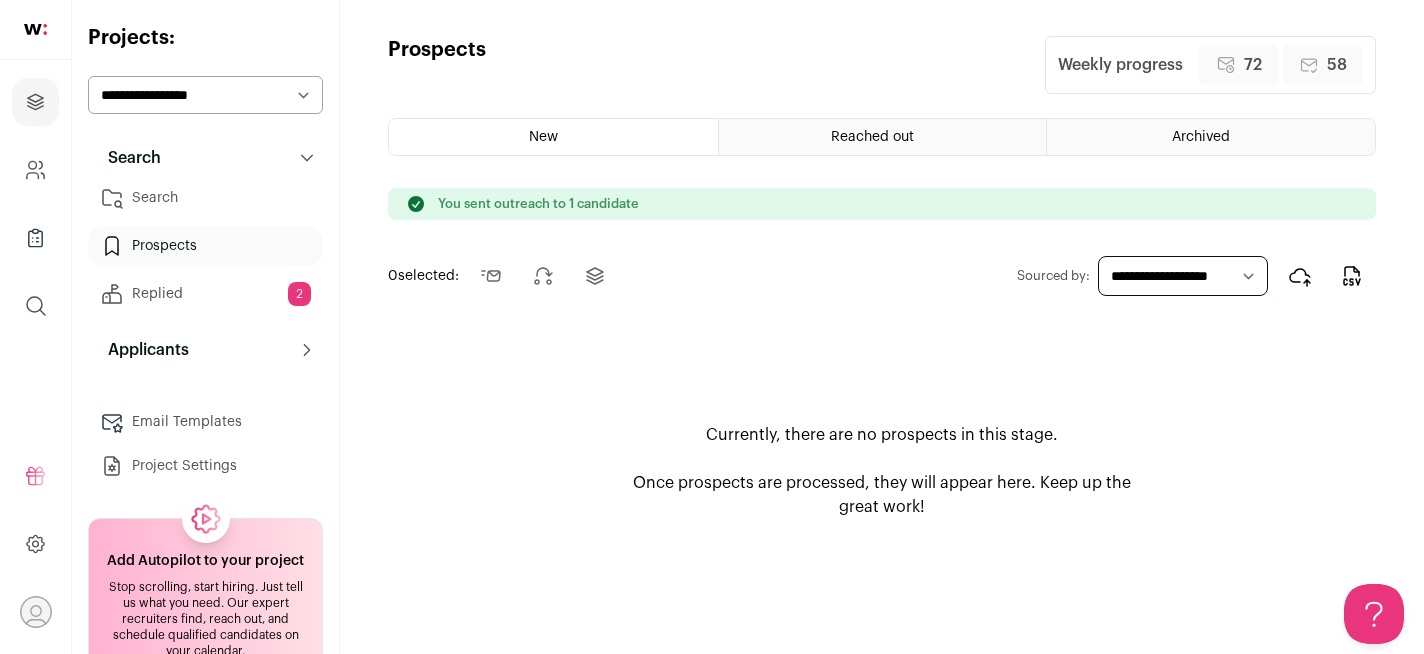 scroll, scrollTop: 0, scrollLeft: 0, axis: both 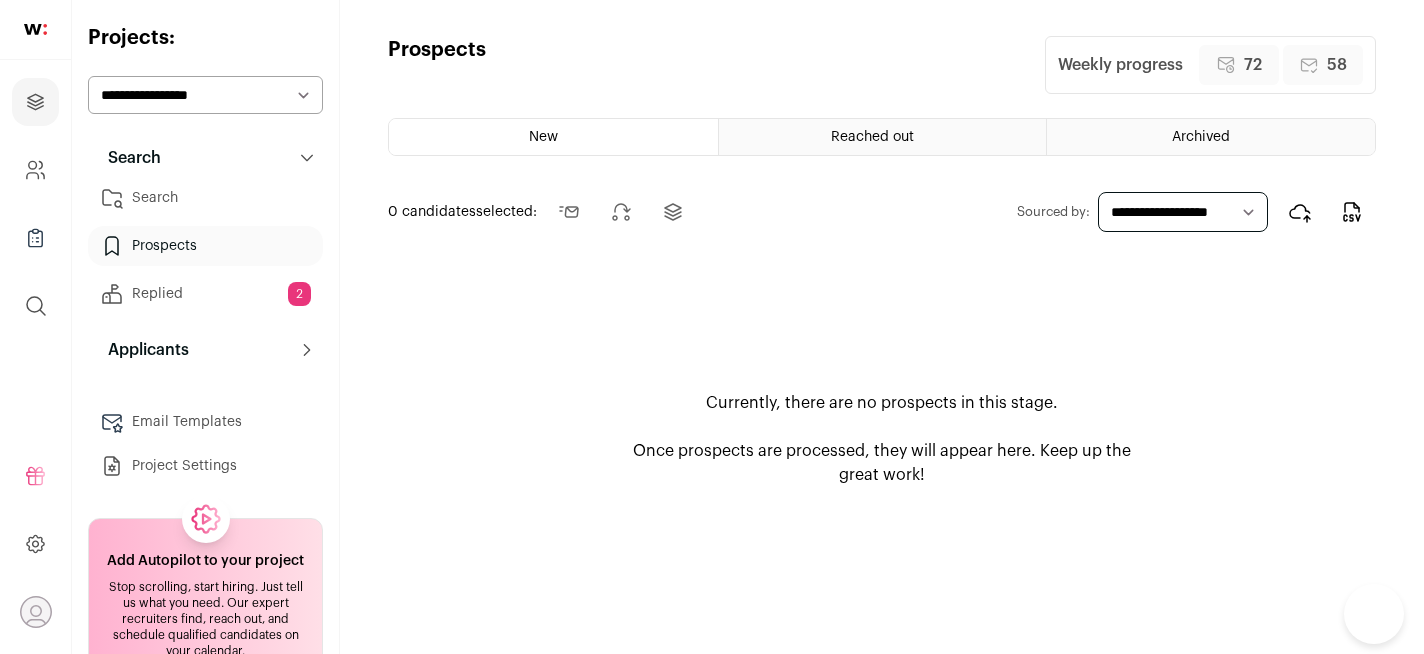 click on "Search" at bounding box center (205, 198) 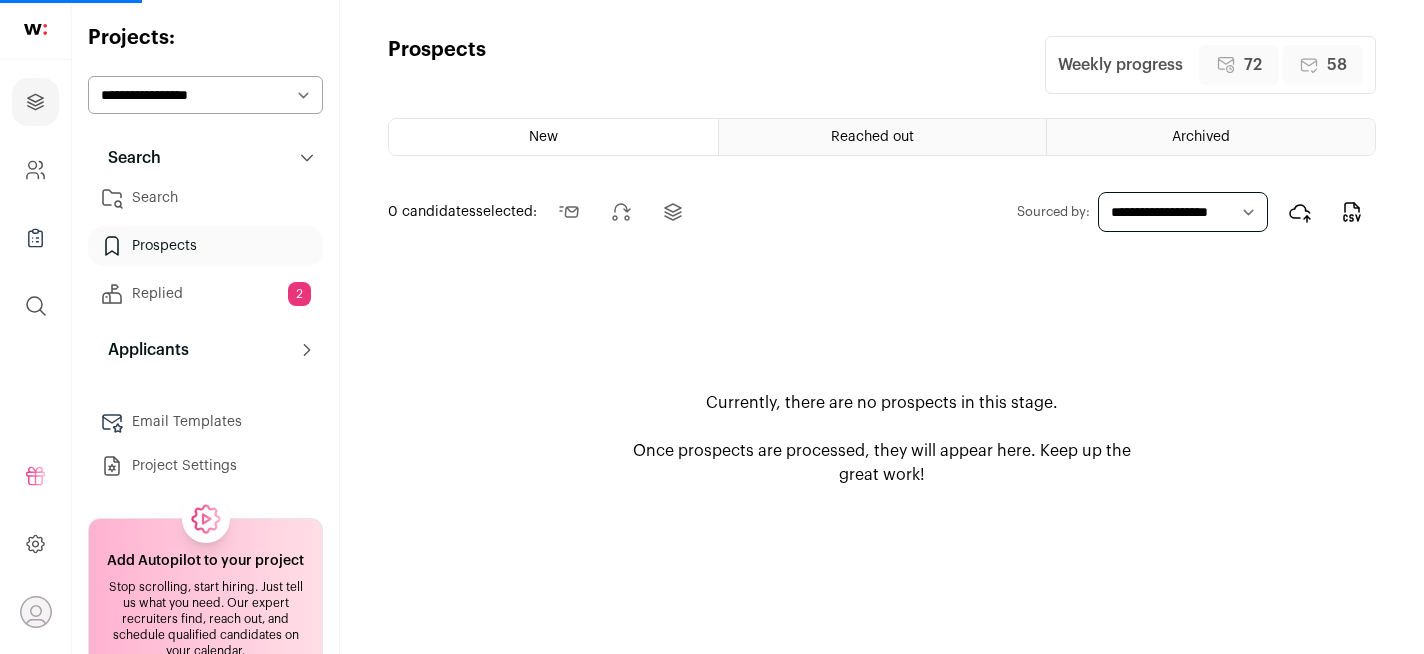 click on "Prospects" at bounding box center [205, 246] 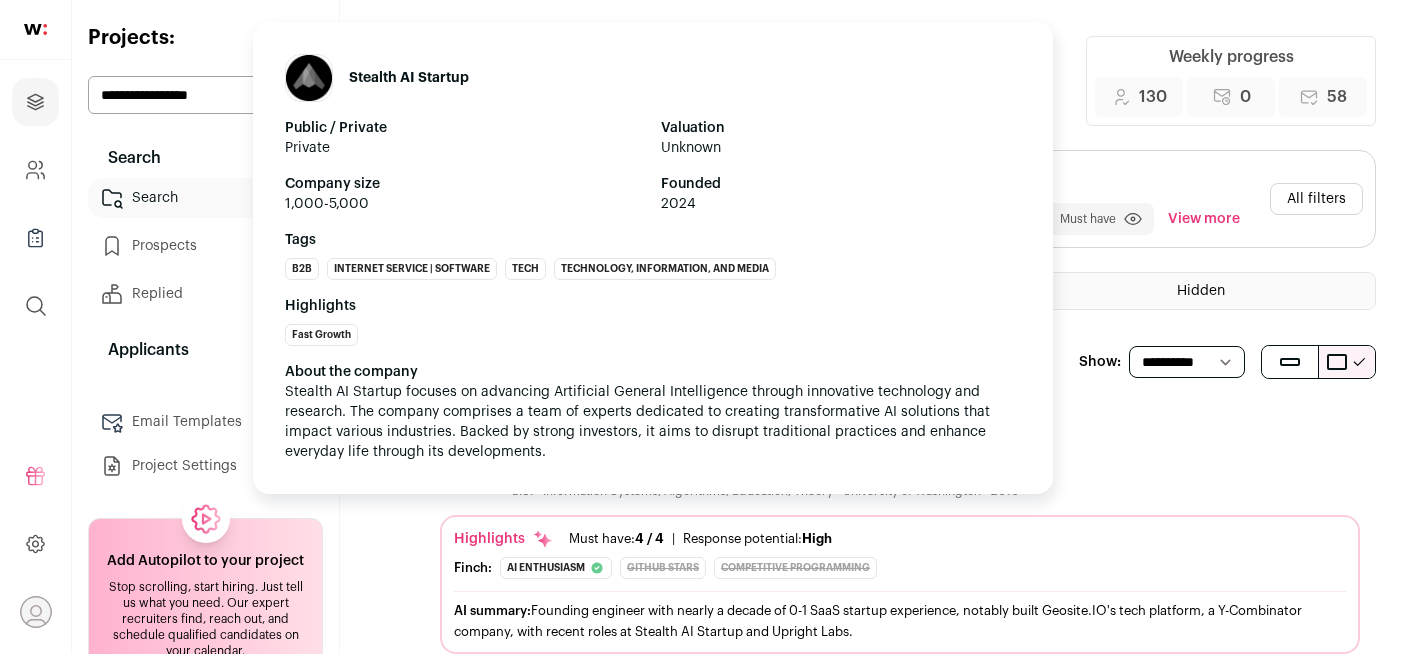 click on "About the company
Stealth AI Startup focuses on advancing Artificial General Intelligence through innovative technology and research. The company comprises a team of experts dedicated to creating transformative AI solutions that impact various industries. Backed by strong investors, it aims to disrupt traditional practices and enhance everyday life through its developments.
View more
View less" at bounding box center [653, 412] 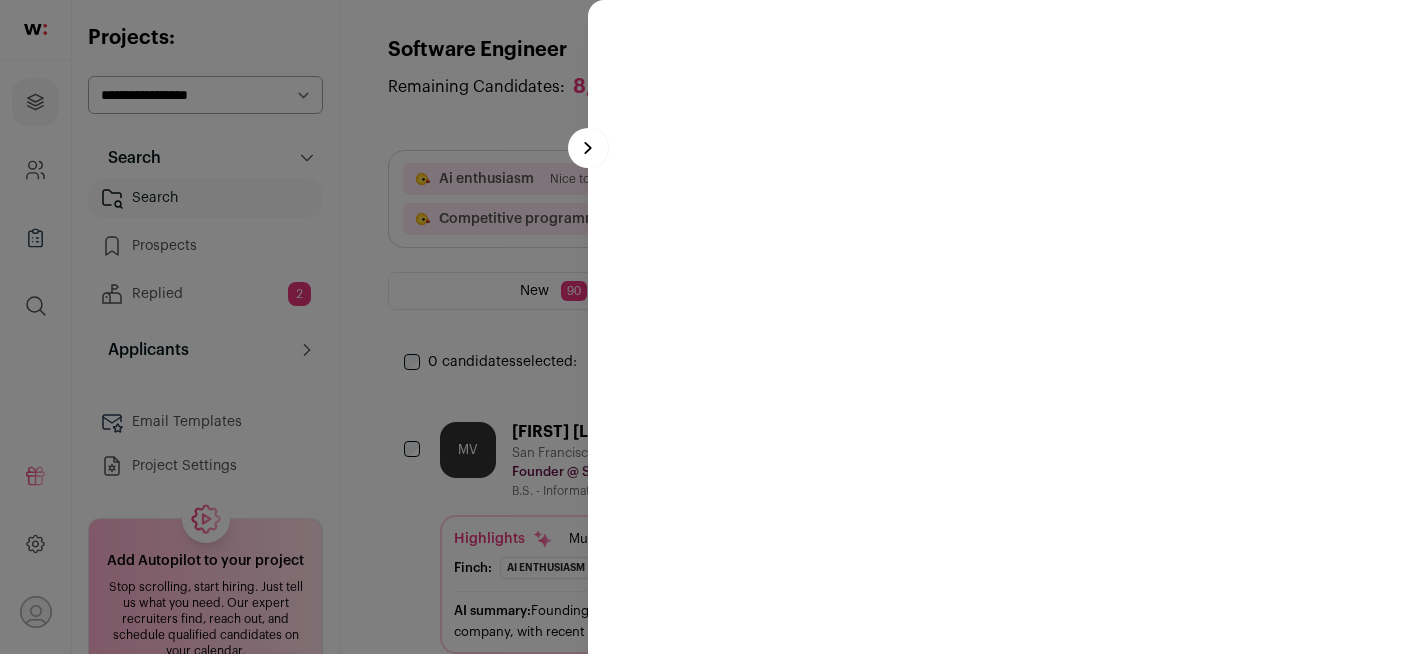 select on "*****" 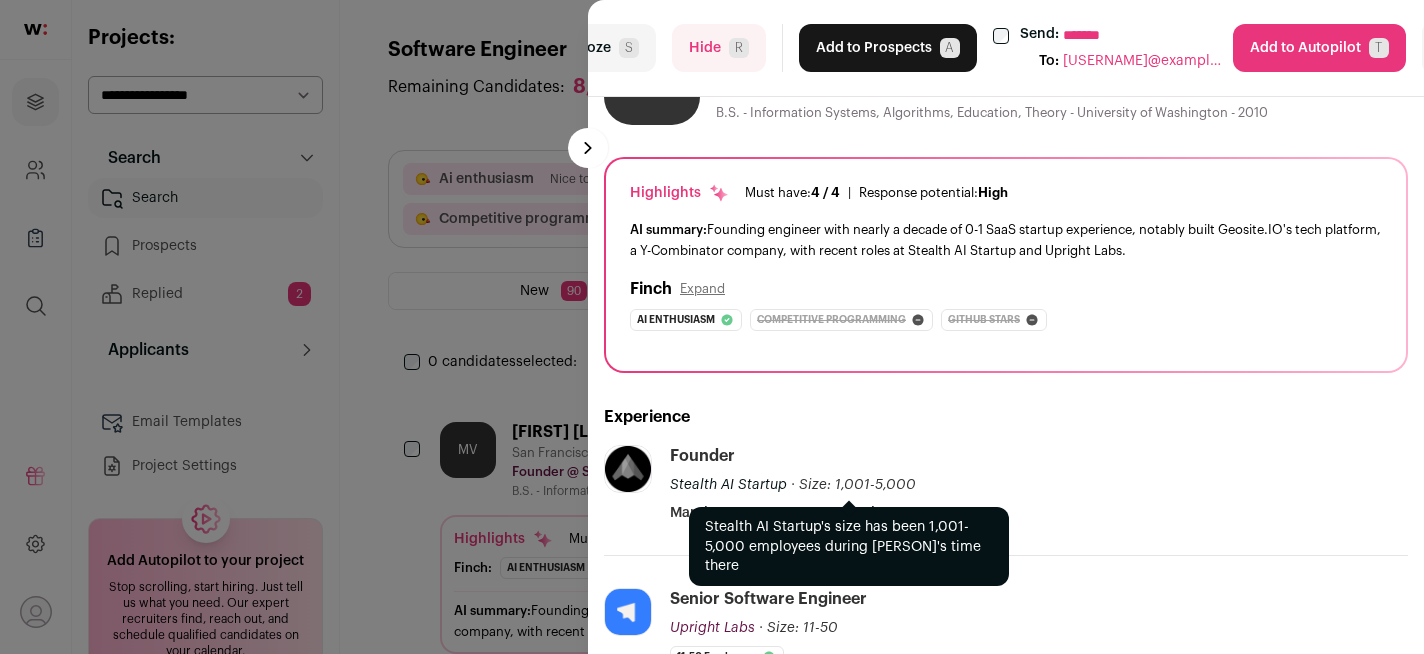 scroll, scrollTop: 0, scrollLeft: 0, axis: both 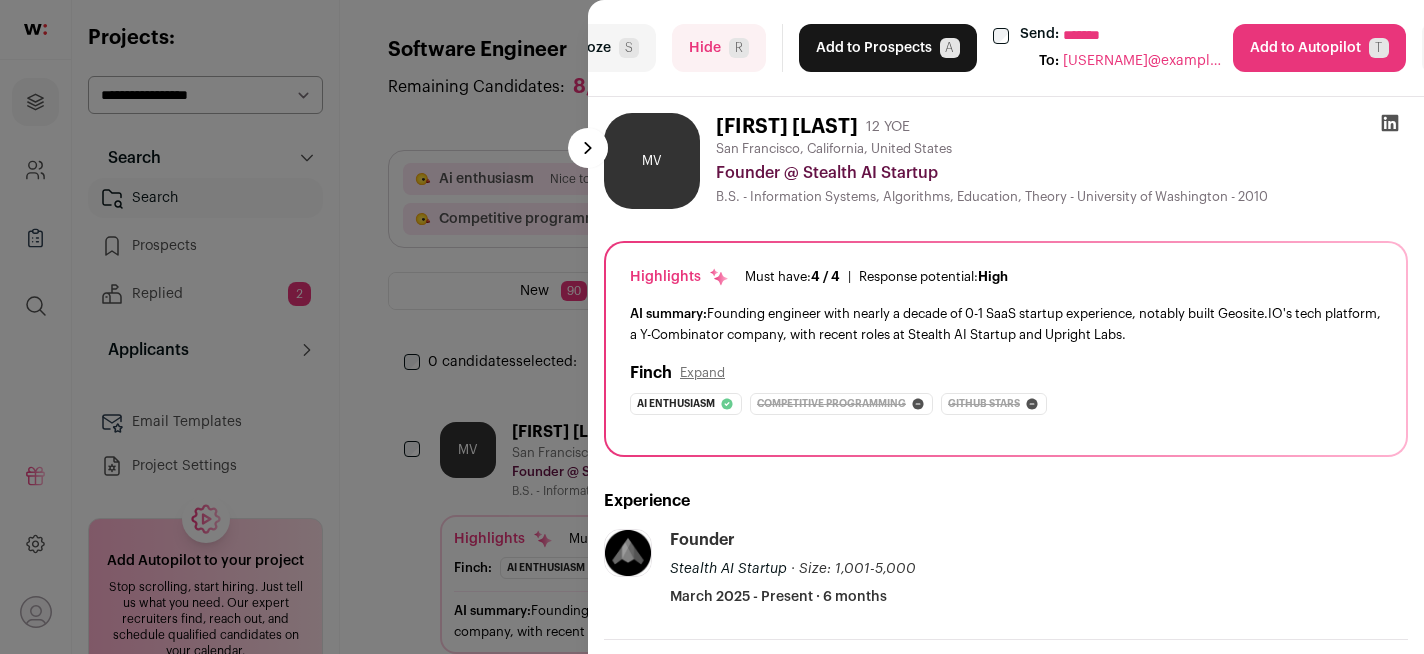 click on "Add to Prospects
A" at bounding box center [888, 48] 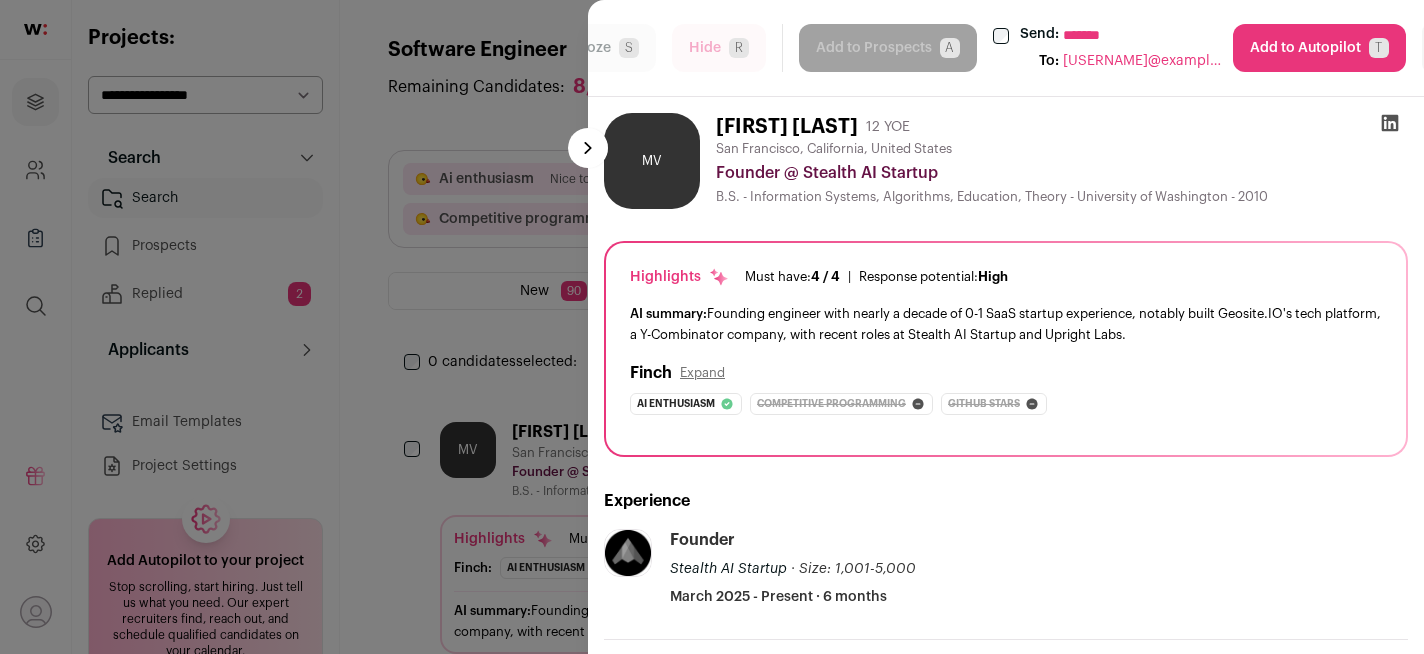 select on "*****" 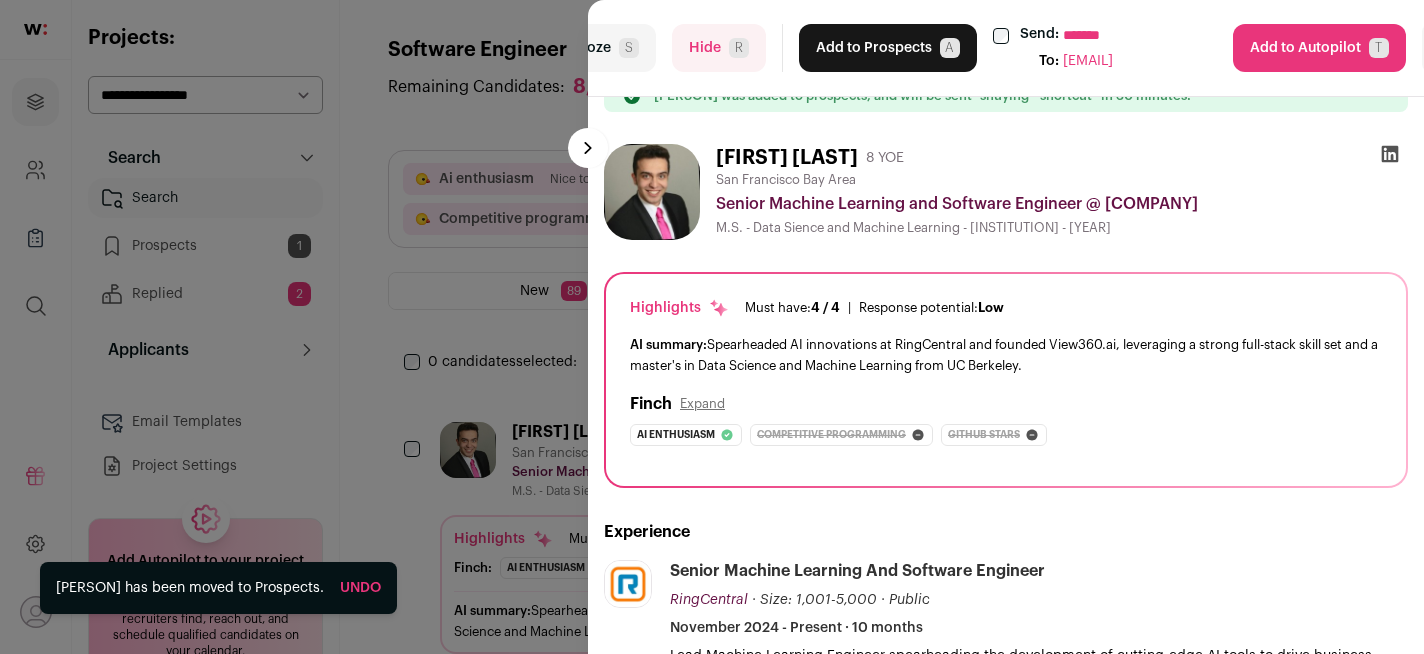 scroll, scrollTop: 19, scrollLeft: 0, axis: vertical 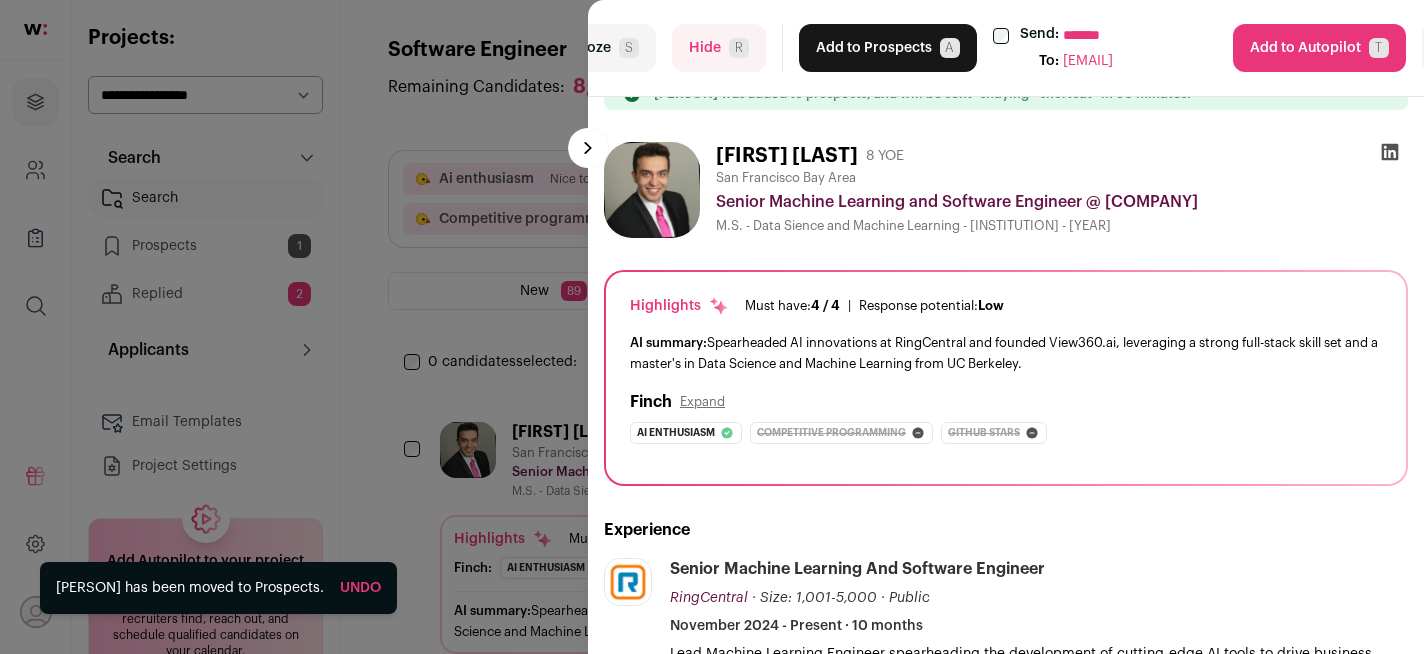 click on "Hide
R" at bounding box center [719, 48] 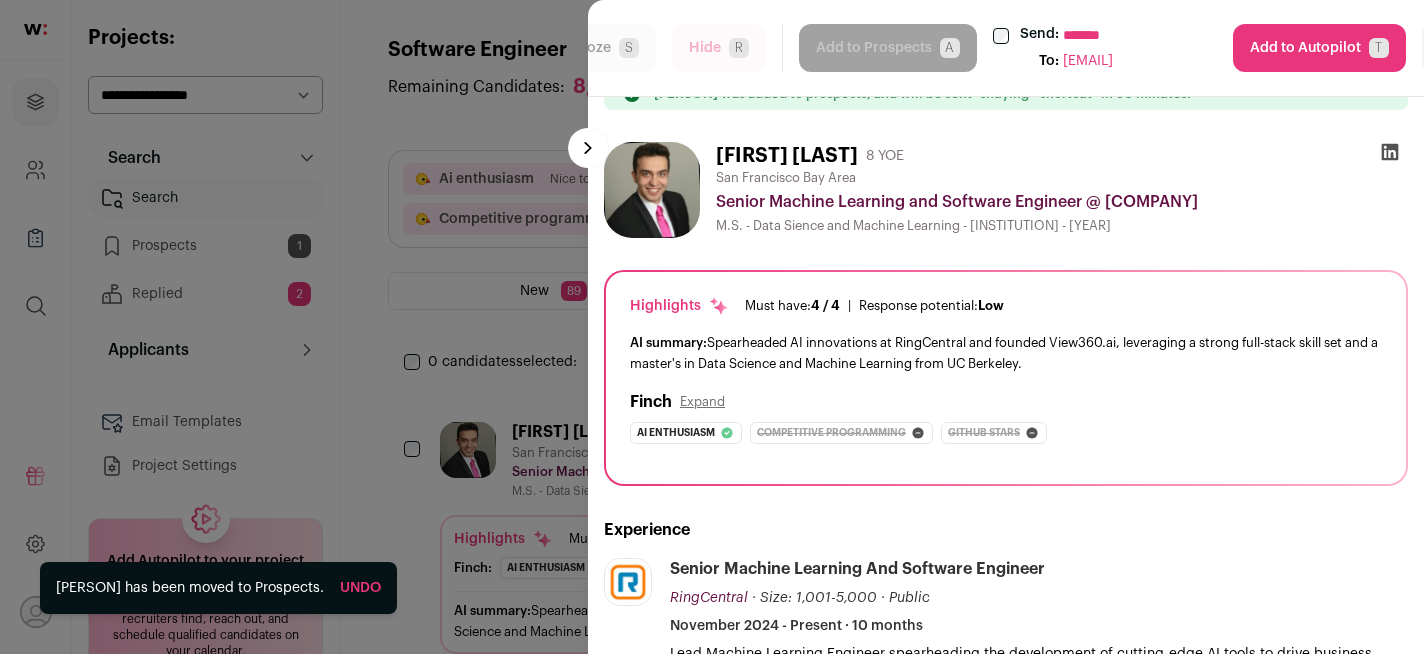 select on "*****" 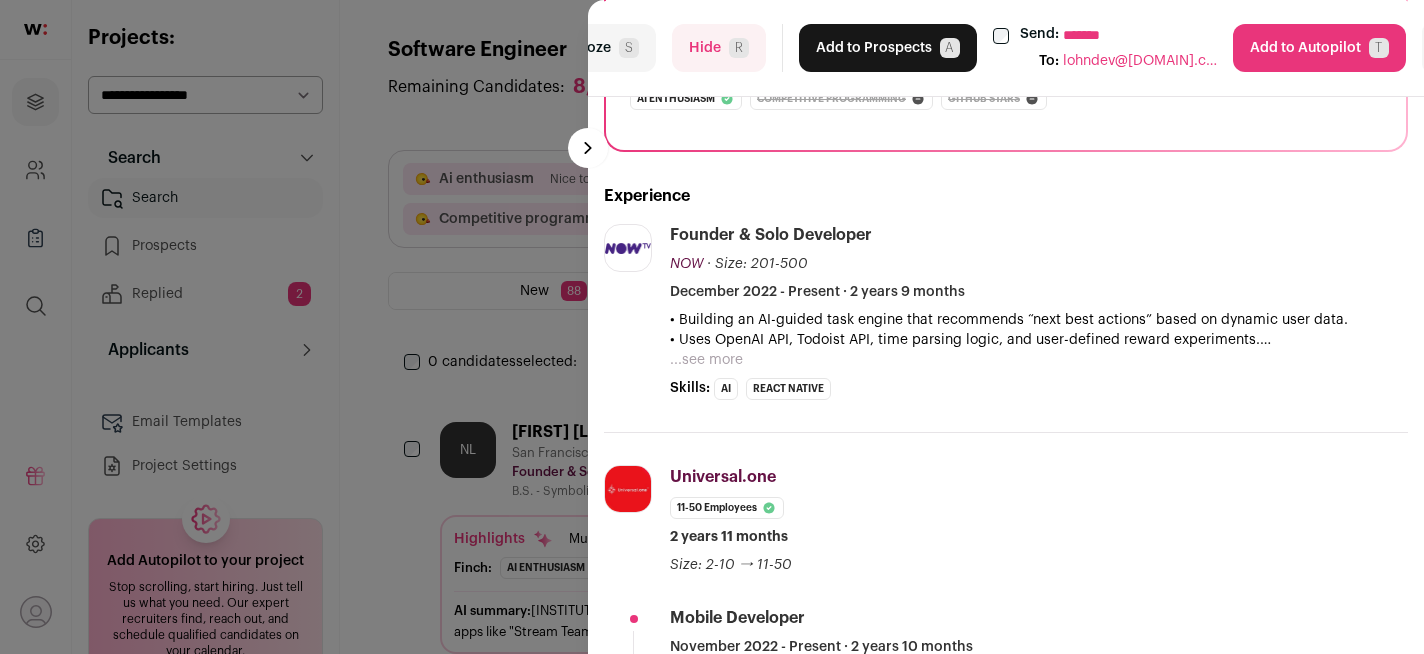 scroll, scrollTop: 319, scrollLeft: 0, axis: vertical 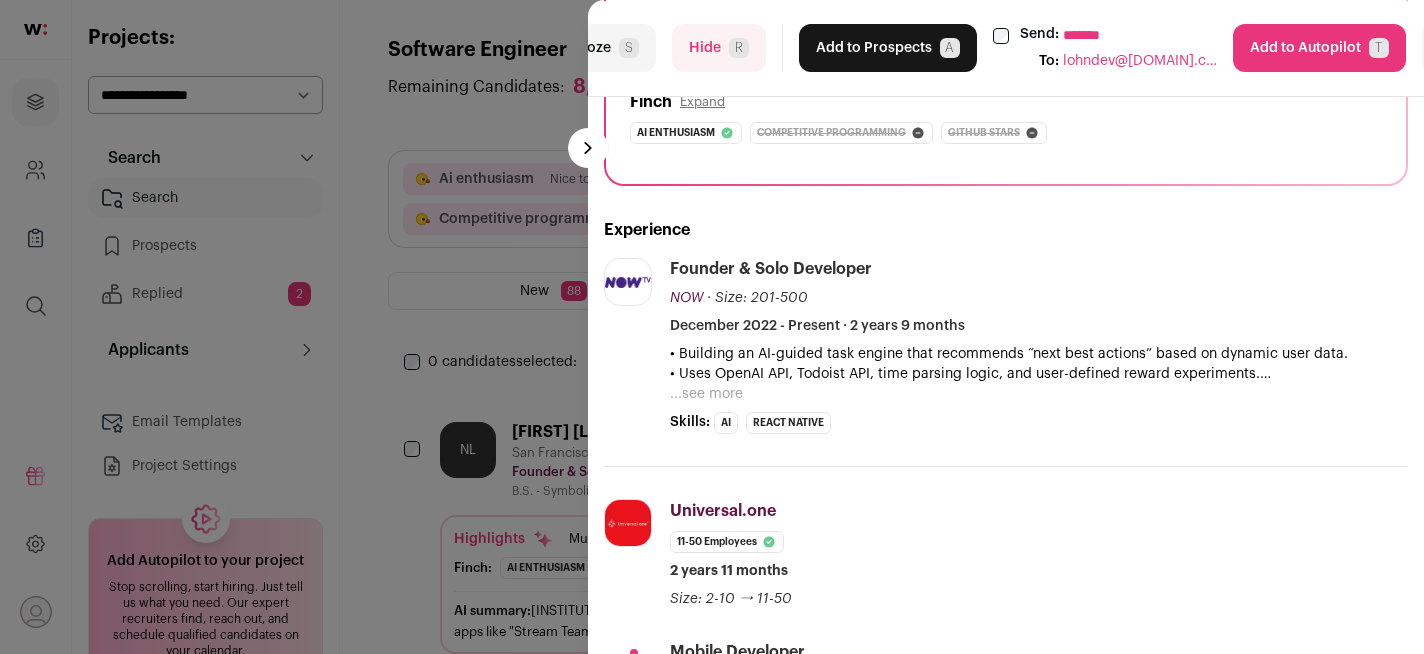 click on "Add to Prospects
A" at bounding box center (888, 48) 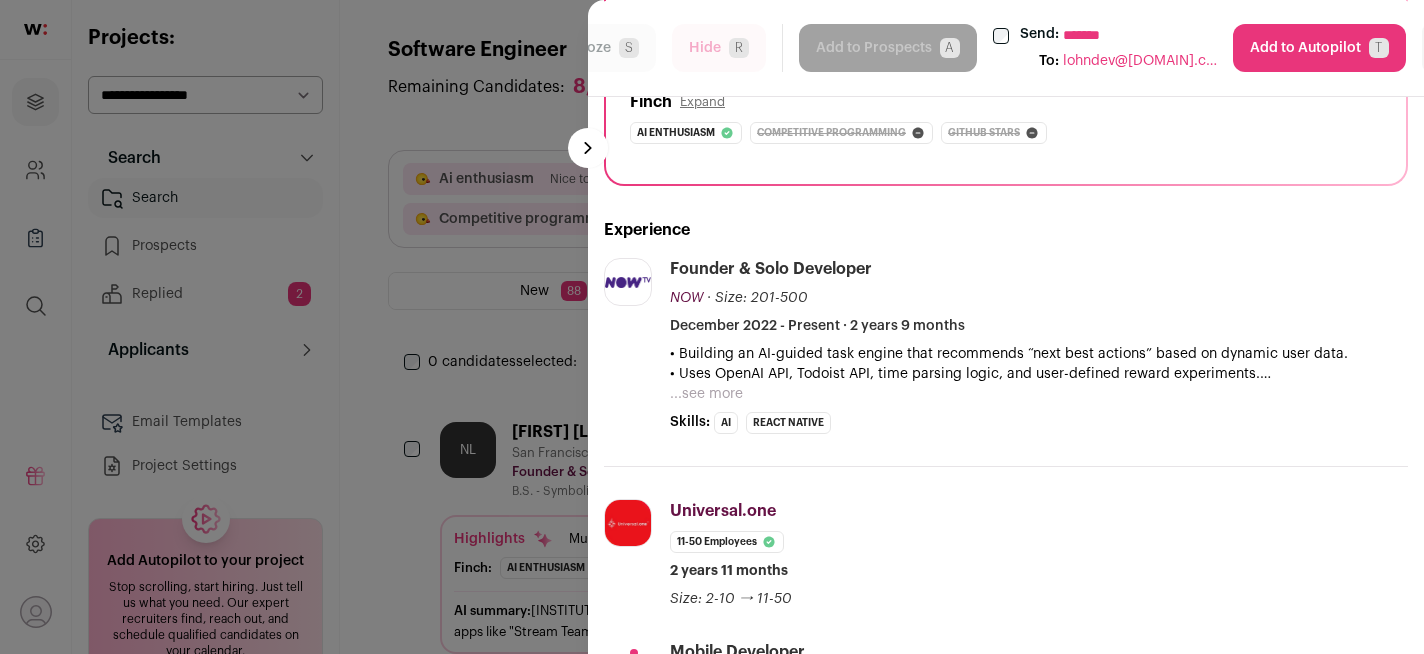 select on "*****" 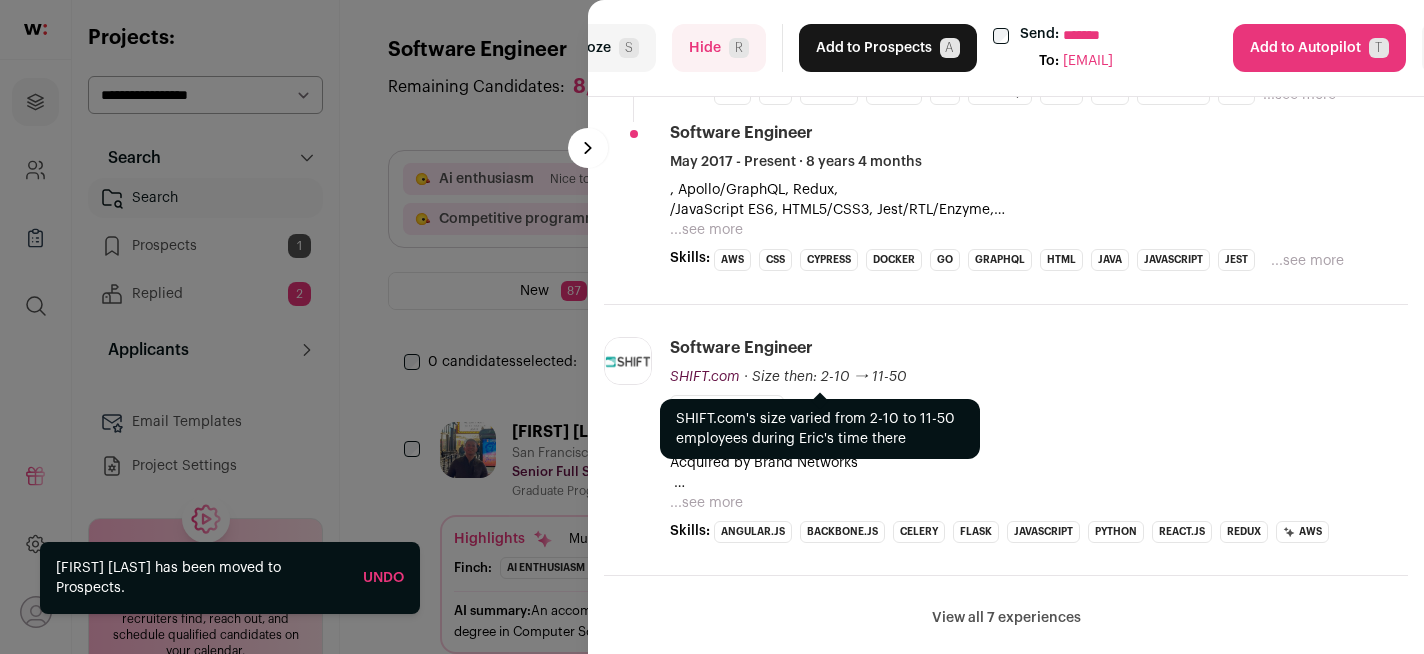 scroll, scrollTop: 1016, scrollLeft: 0, axis: vertical 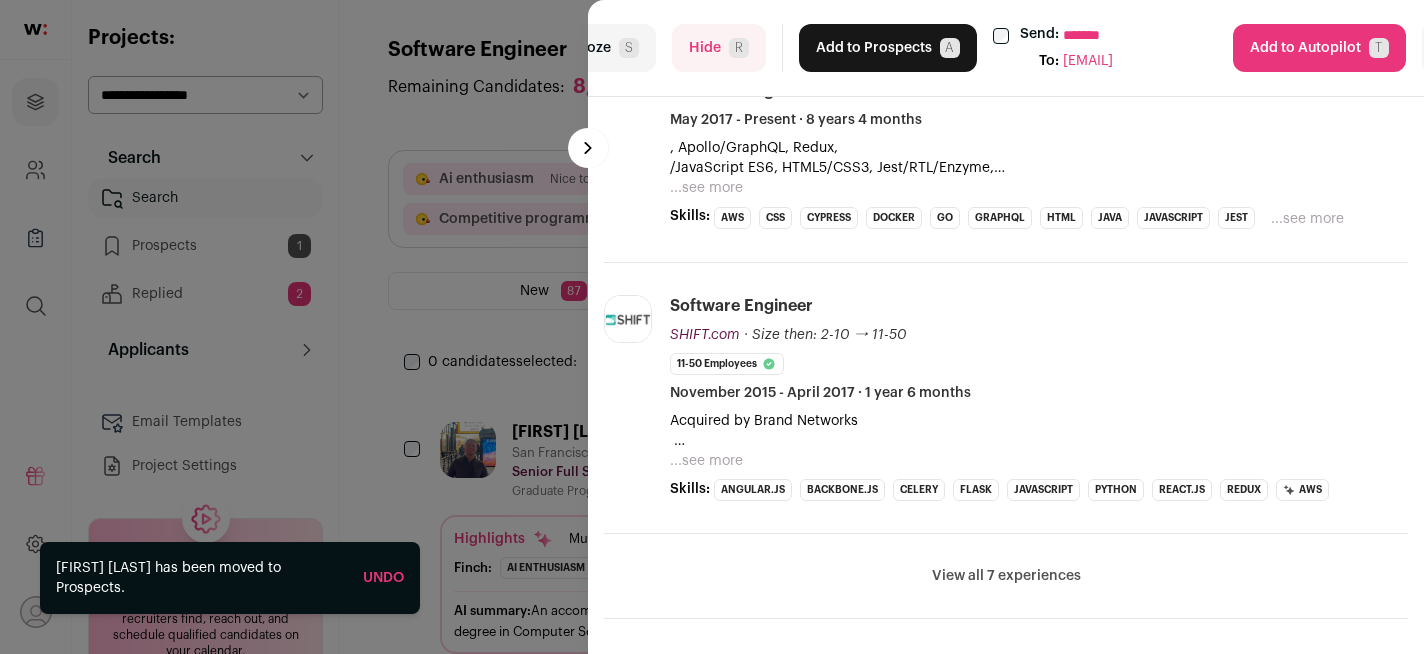 click on "Hide
R" at bounding box center (719, 48) 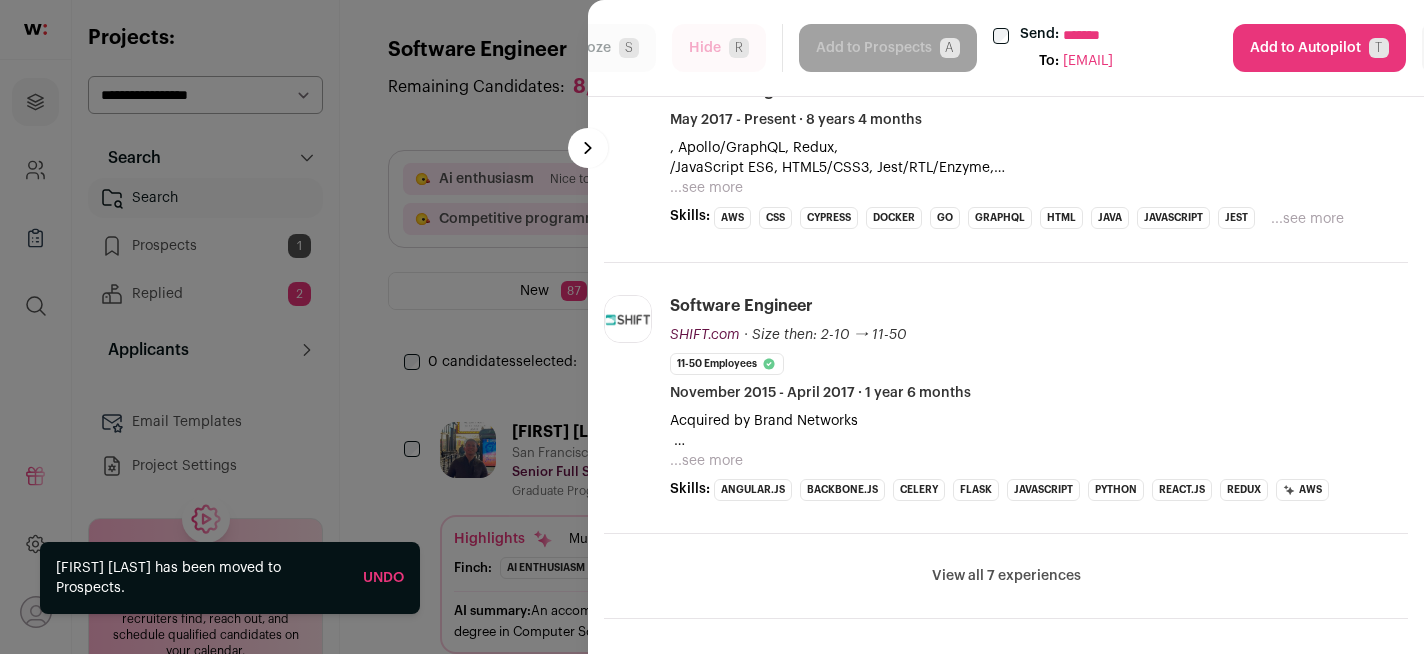 select on "*****" 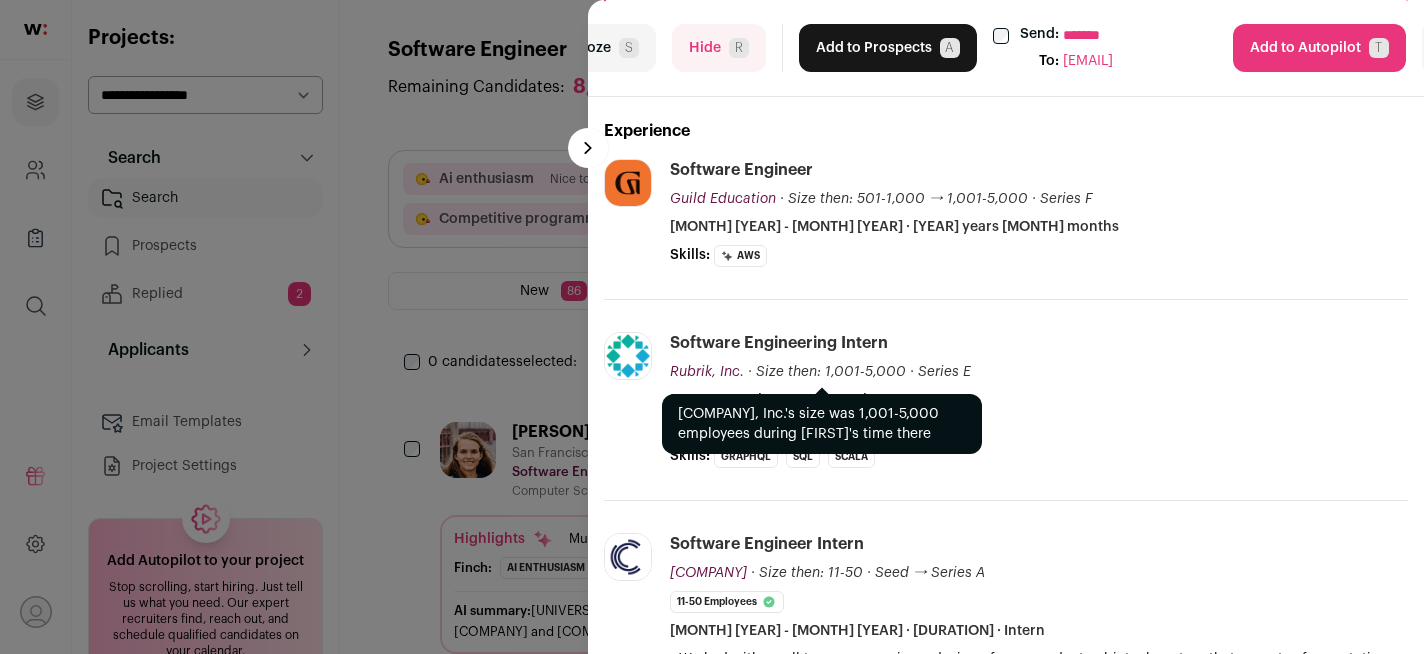 scroll, scrollTop: 394, scrollLeft: 0, axis: vertical 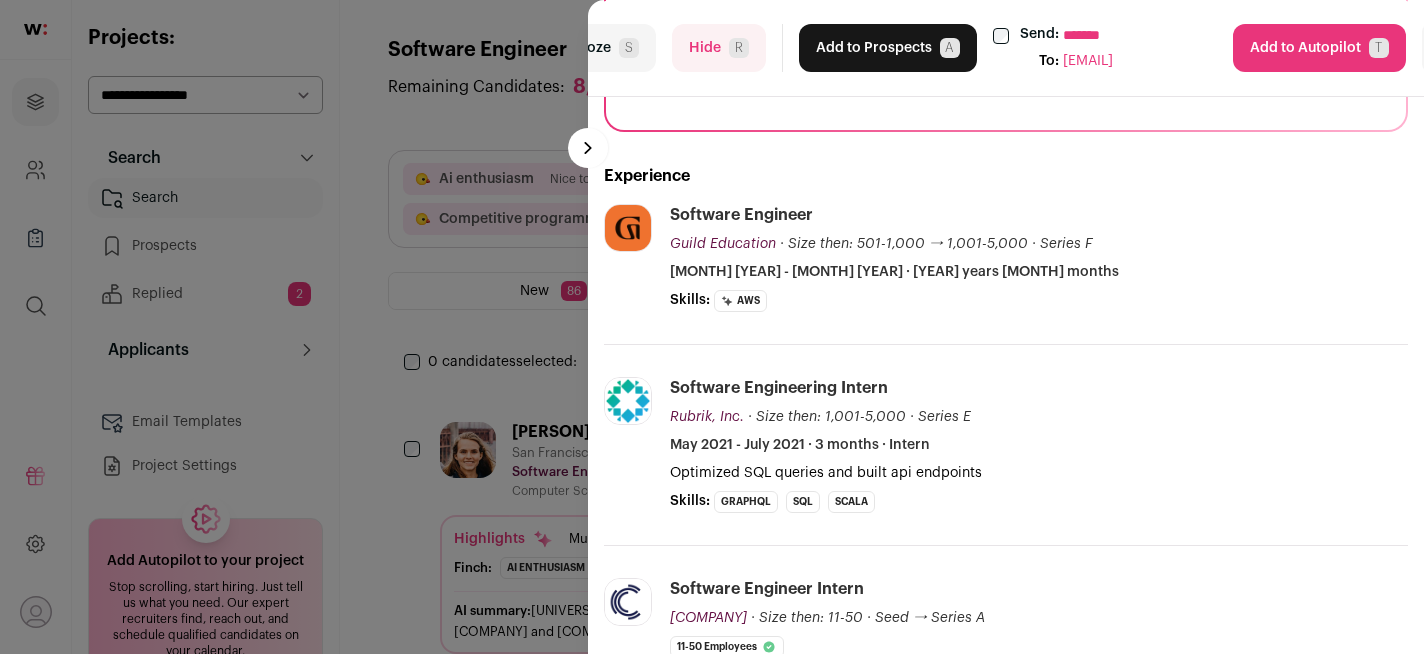 click on "Add to Prospects
A" at bounding box center (888, 48) 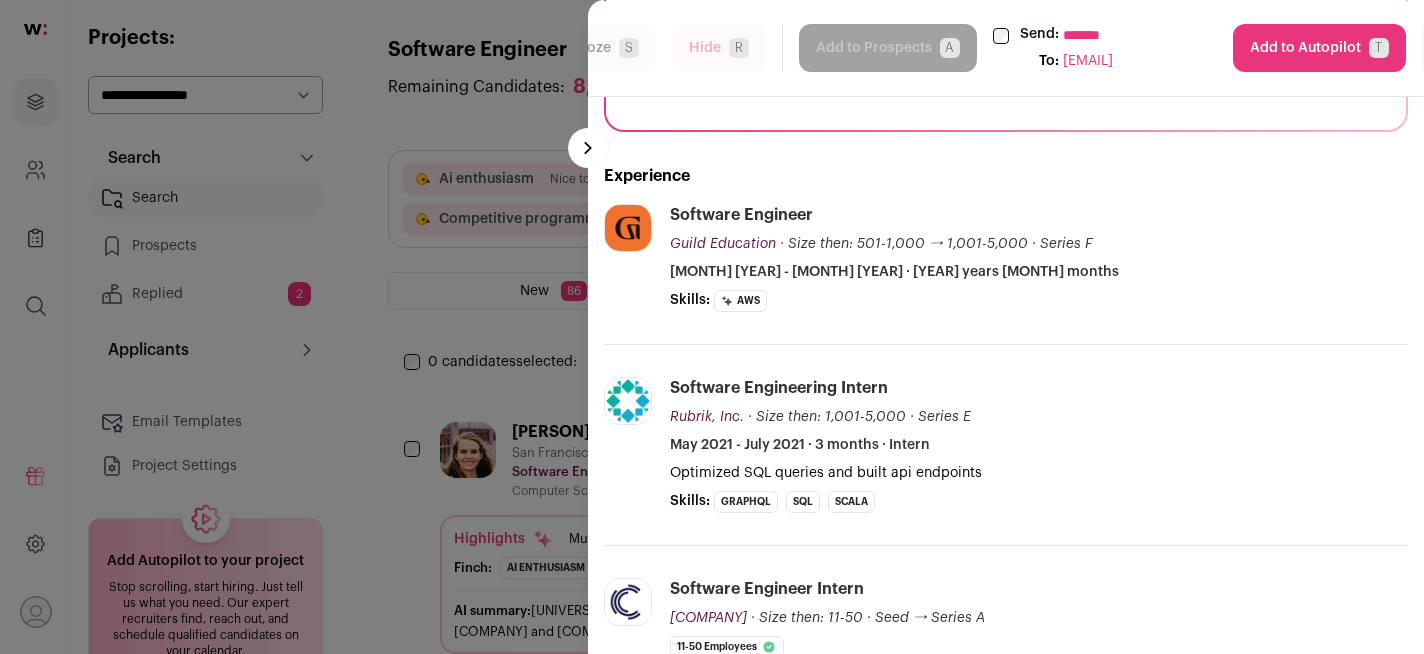 select on "*****" 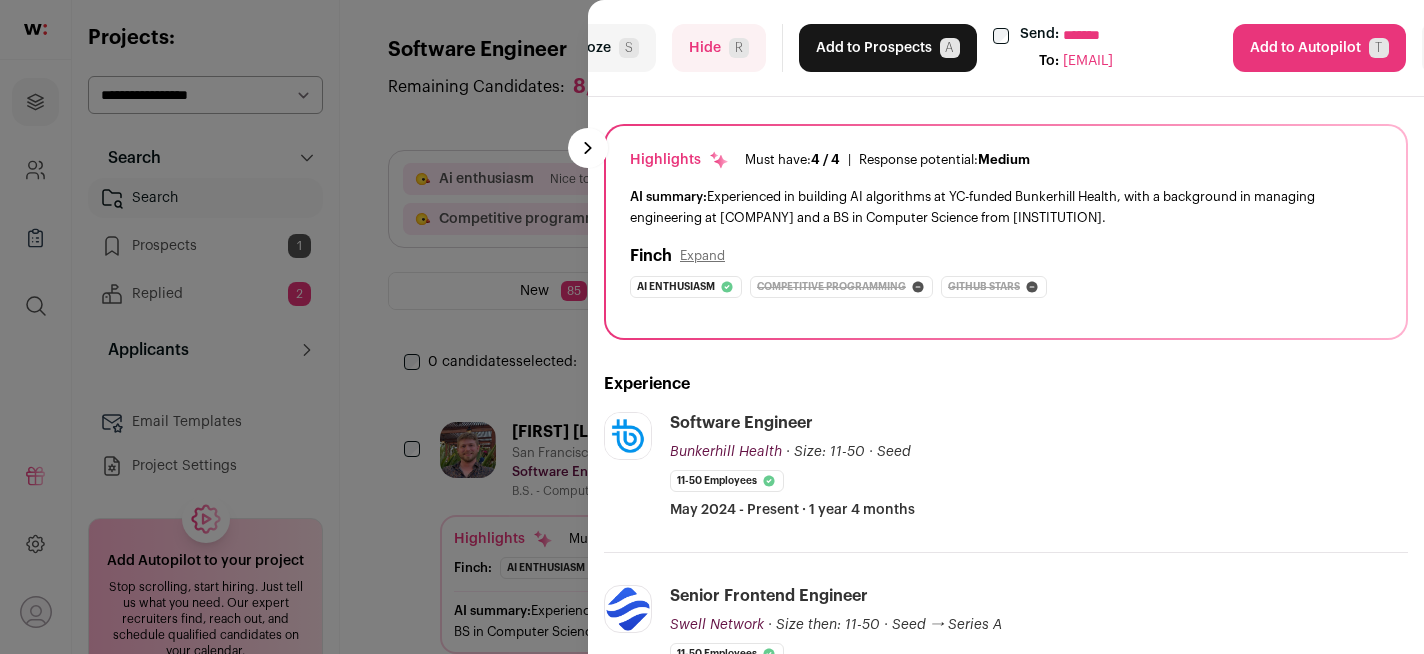 scroll, scrollTop: 95, scrollLeft: 0, axis: vertical 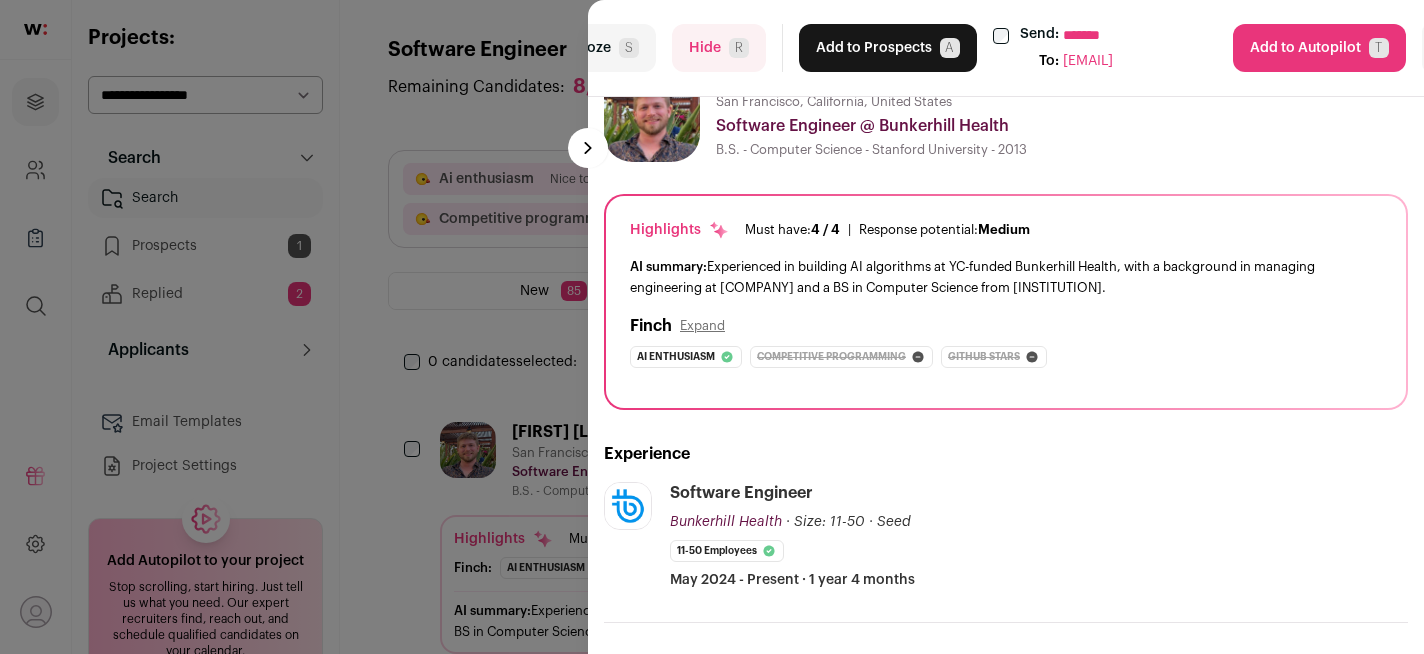click on "Add to Prospects
A" at bounding box center [888, 48] 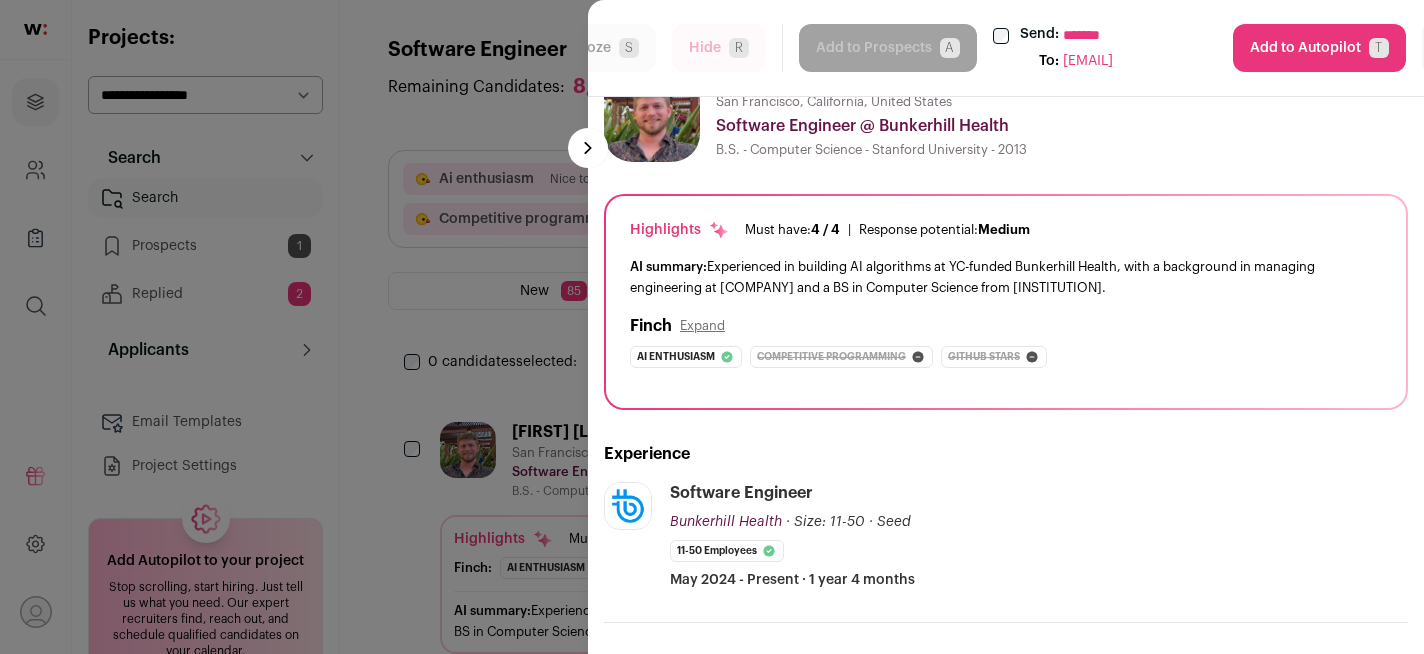select on "*****" 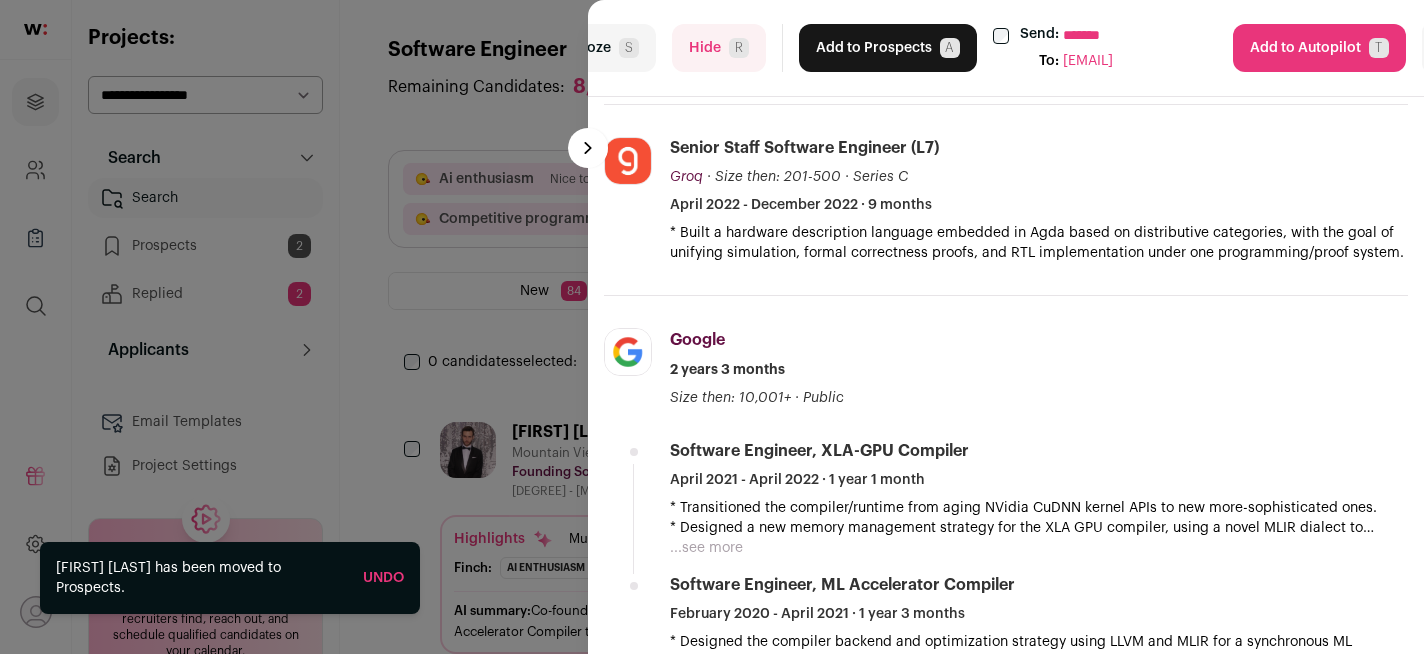 scroll, scrollTop: 693, scrollLeft: 0, axis: vertical 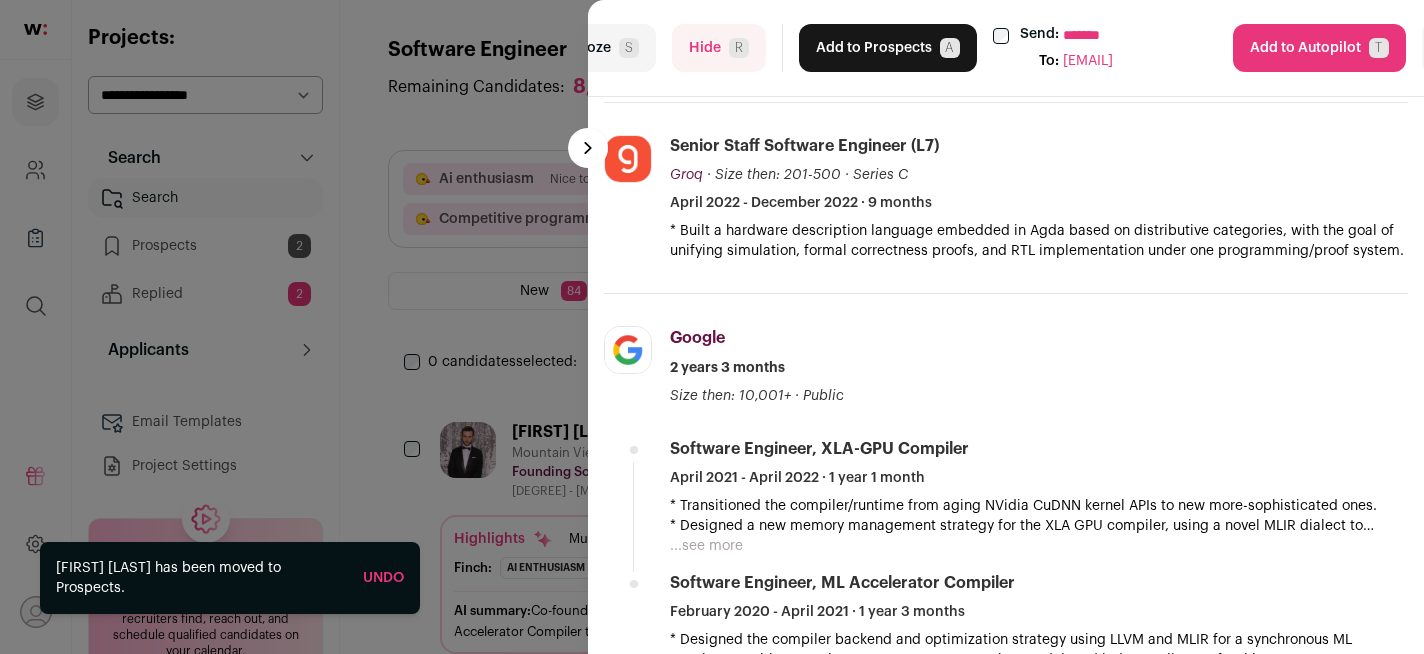 click on "Add to Prospects
A" at bounding box center [888, 48] 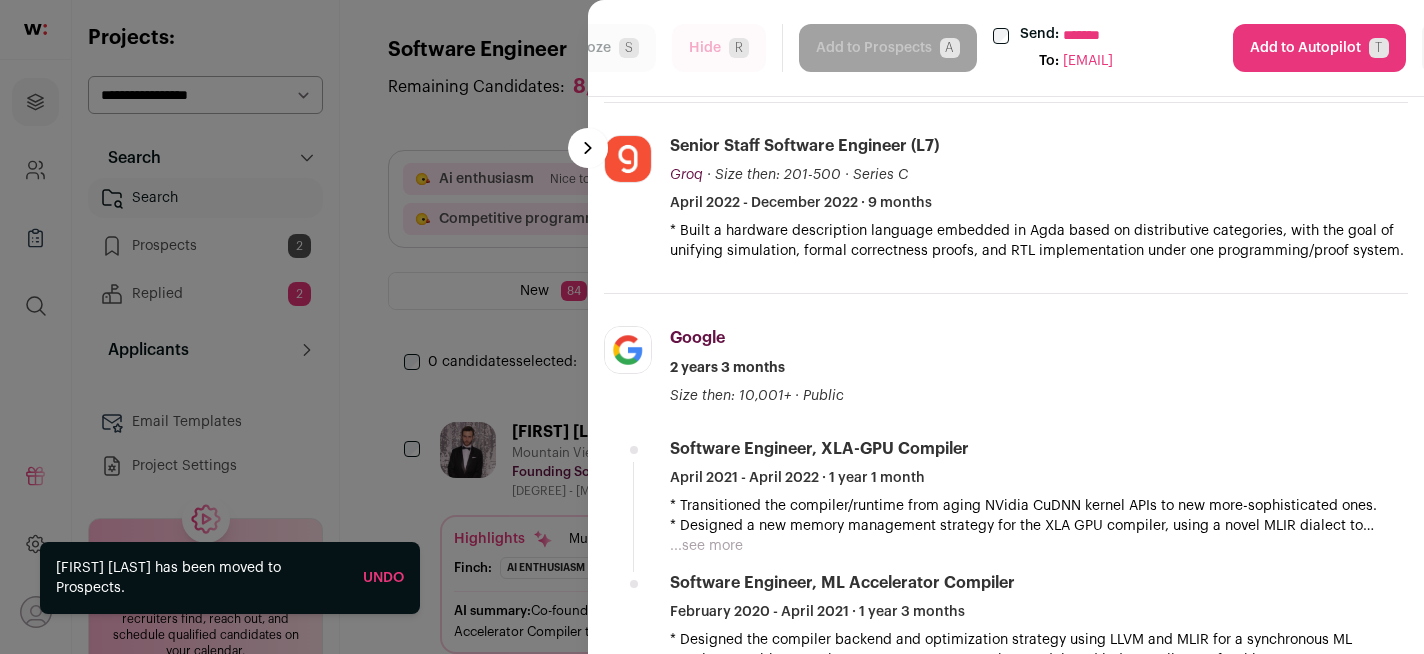 select on "*****" 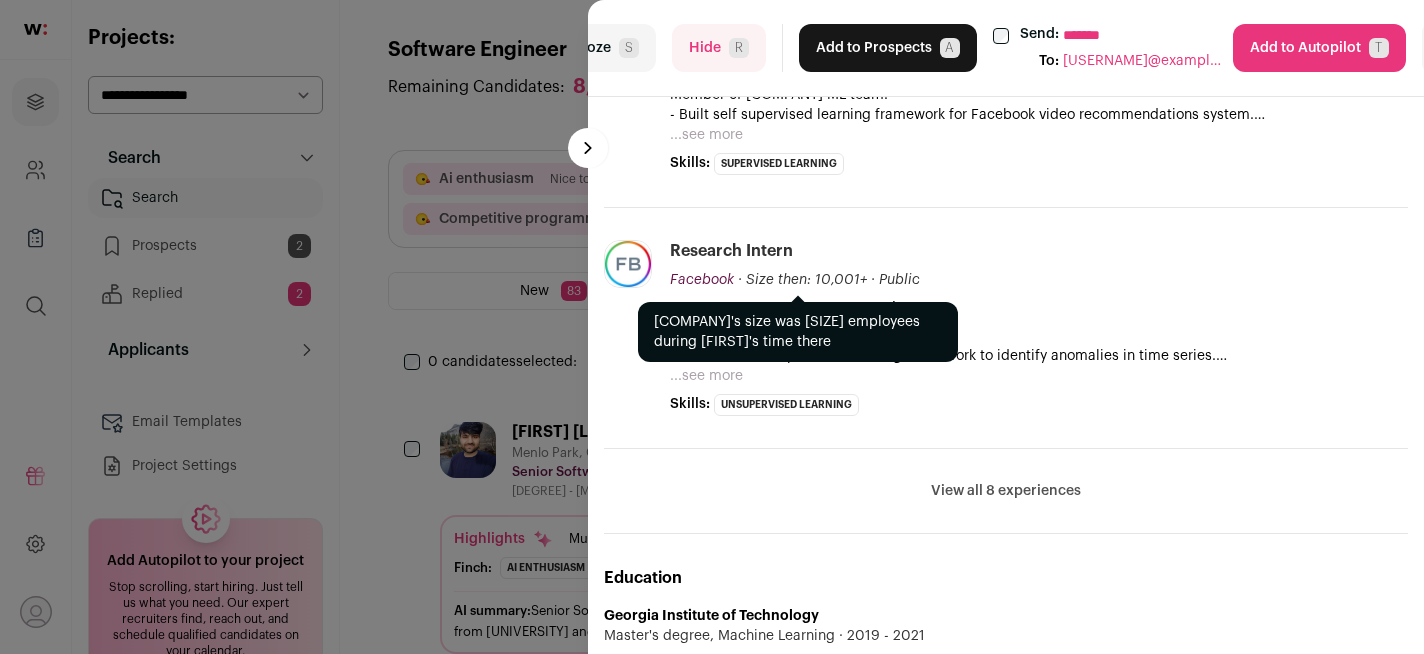 scroll, scrollTop: 903, scrollLeft: 0, axis: vertical 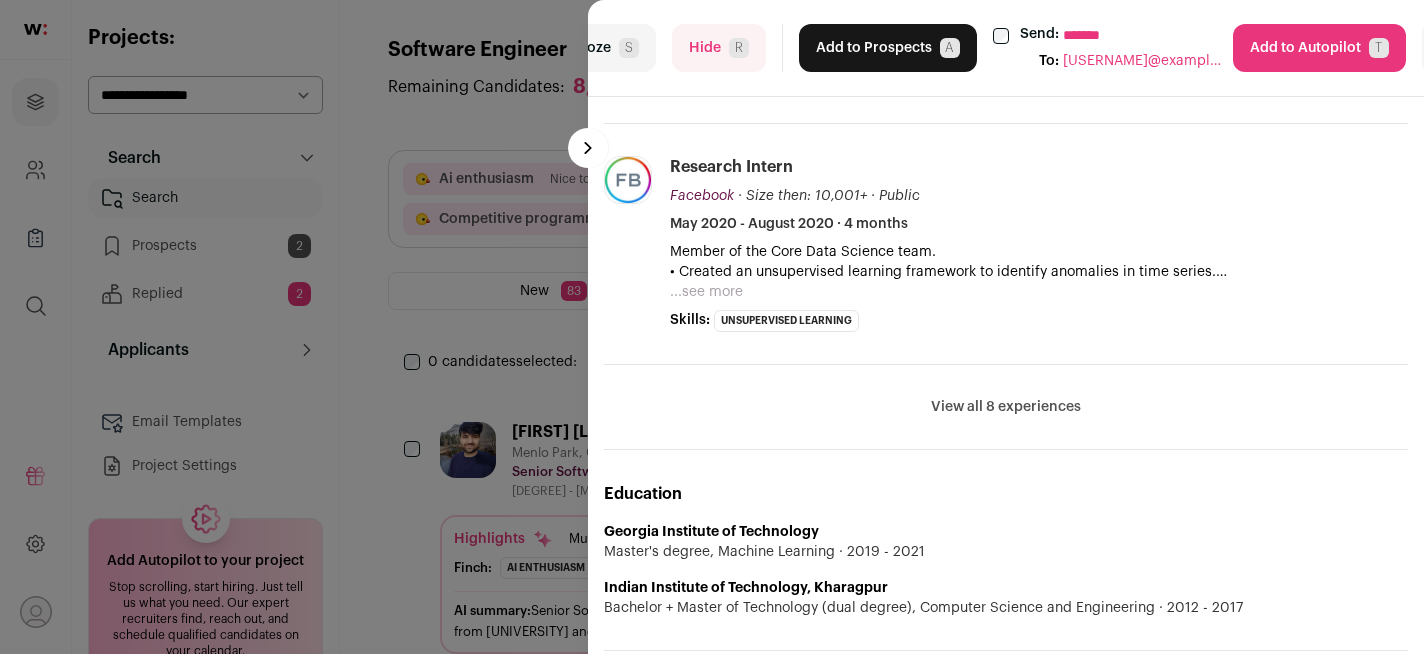 click on "Add to Prospects
A" at bounding box center (888, 48) 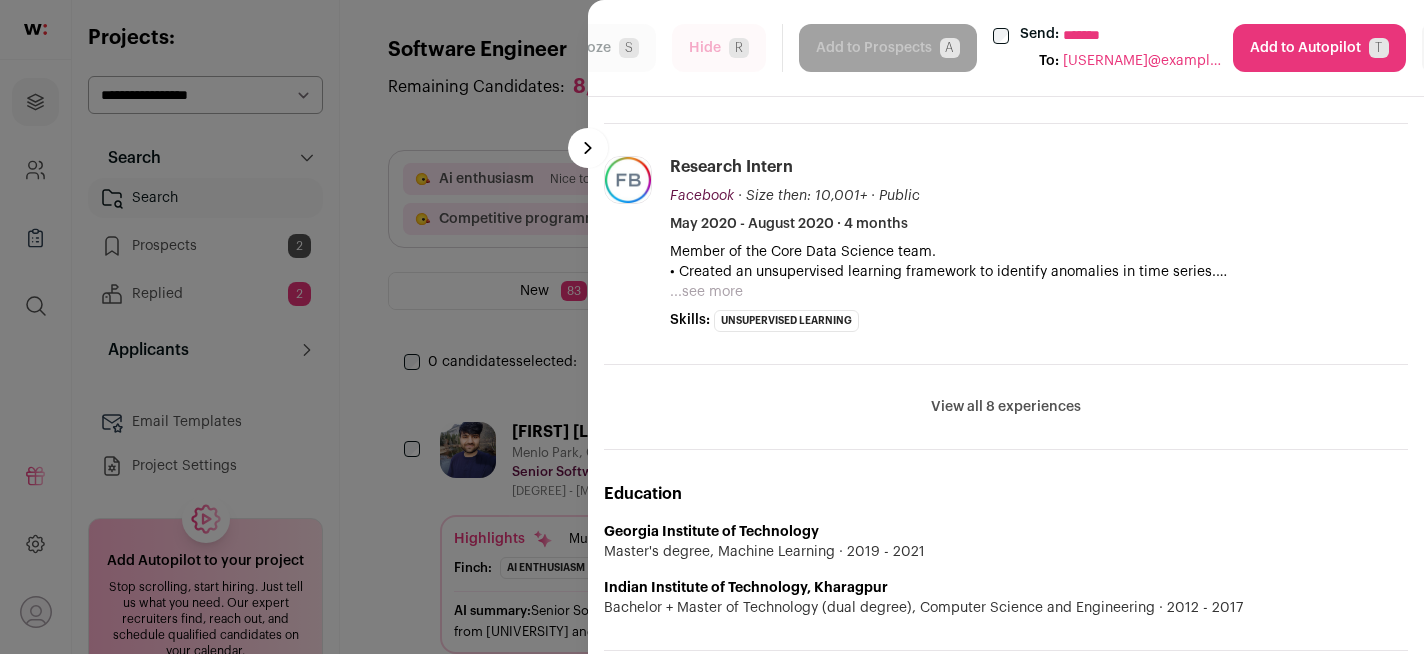 select on "*****" 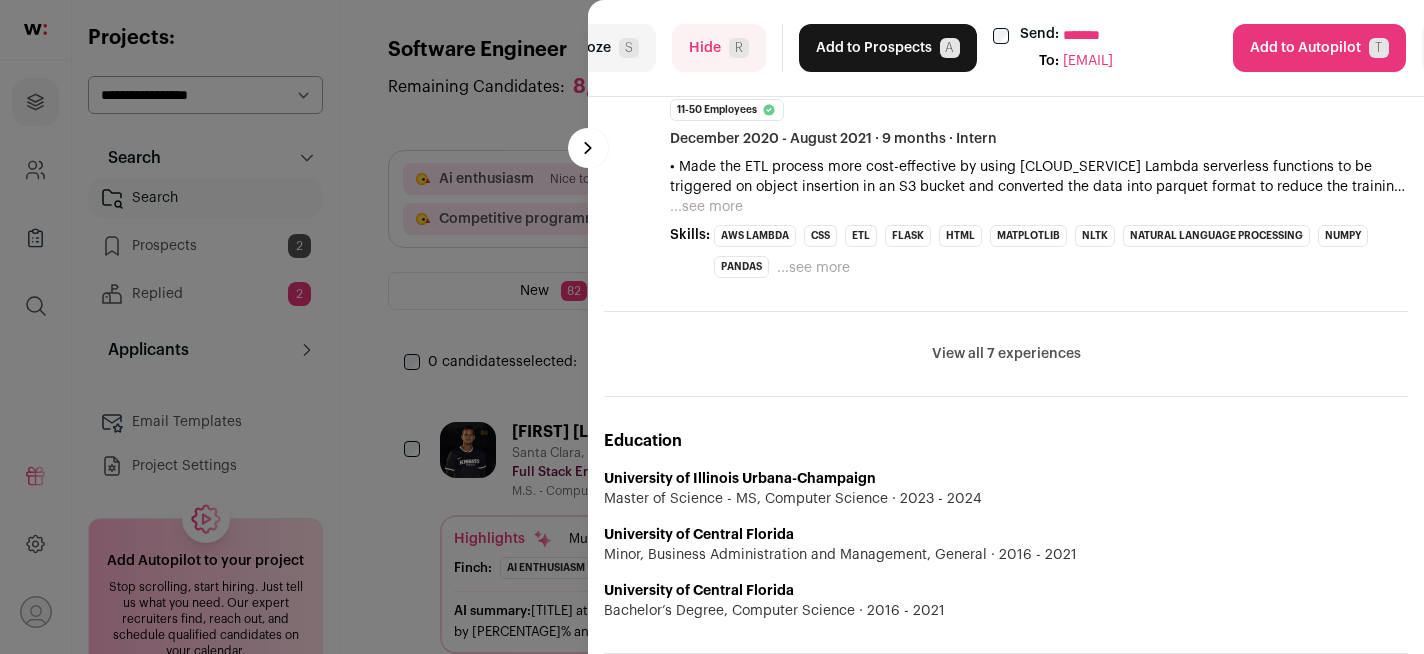 scroll, scrollTop: 1051, scrollLeft: 0, axis: vertical 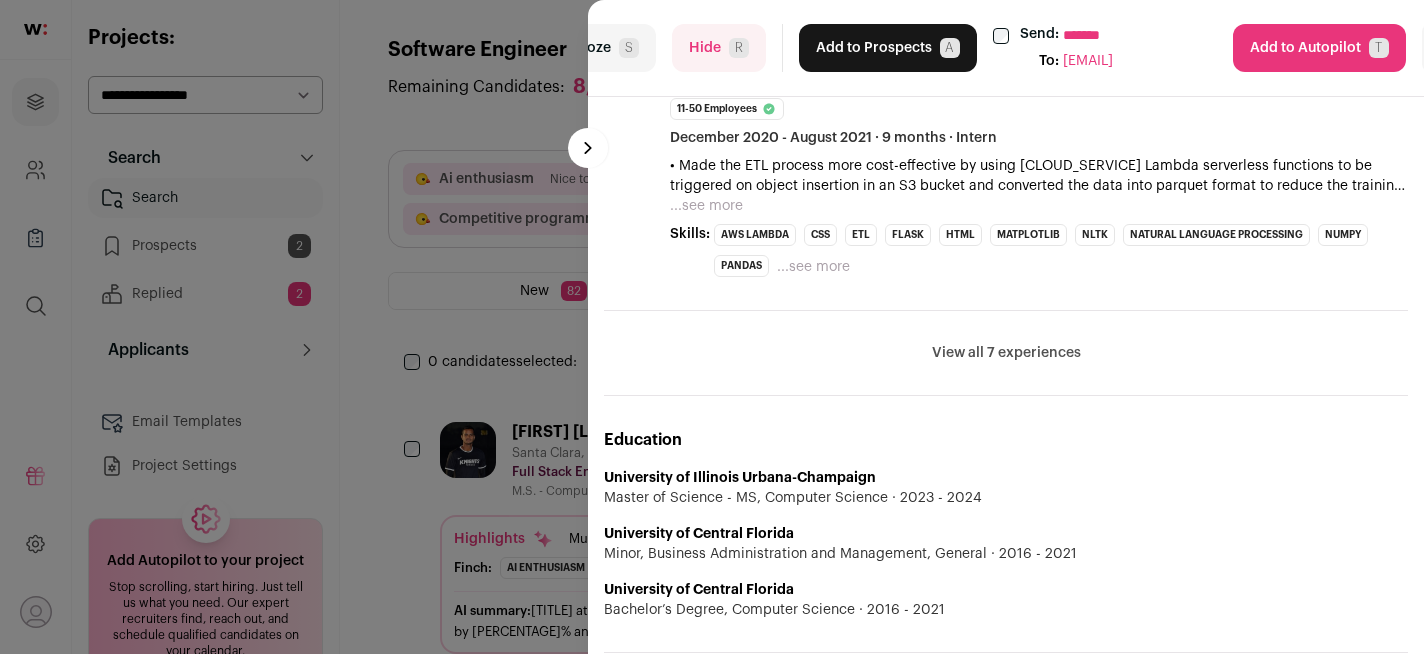 click on "R" at bounding box center (739, 48) 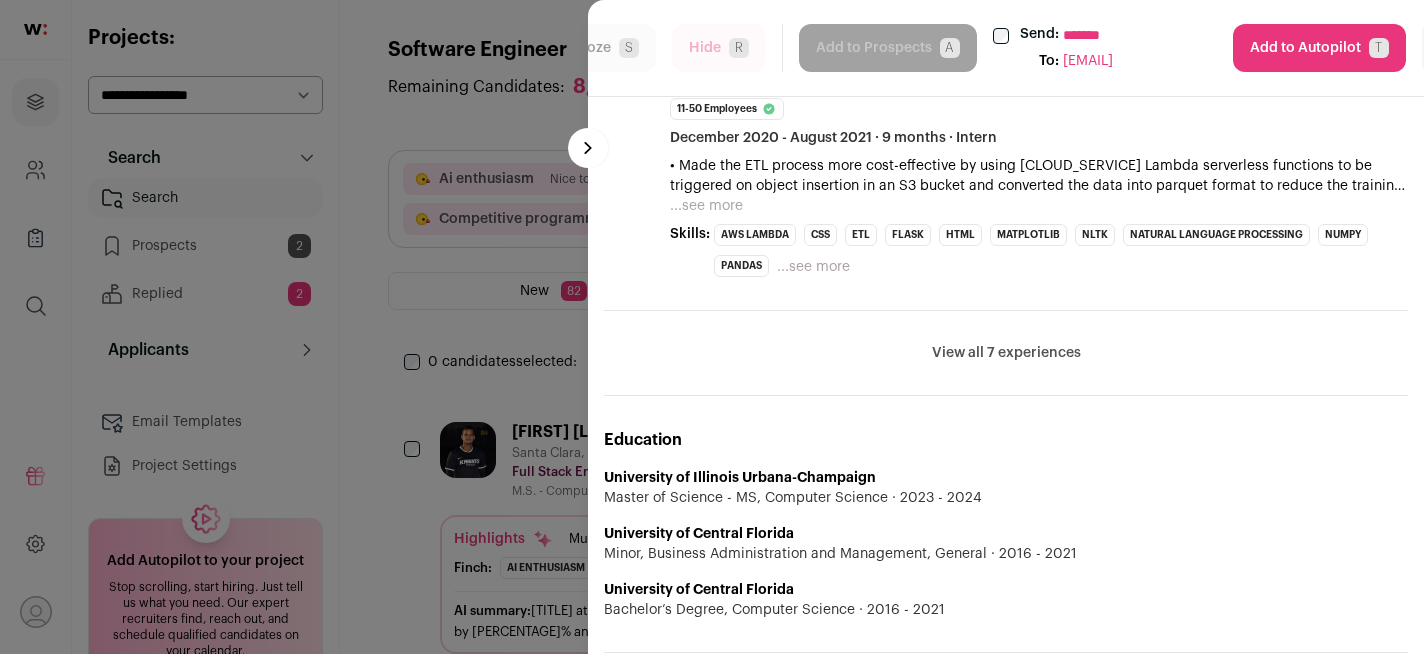 select on "*****" 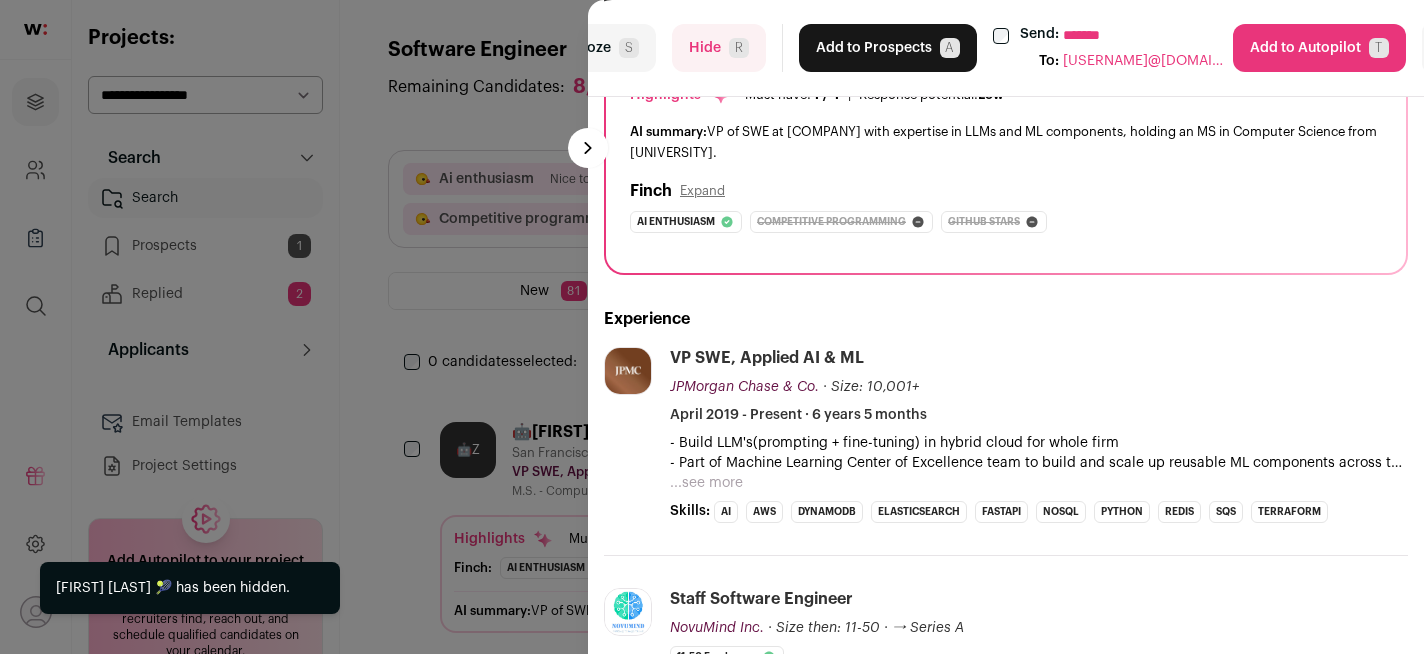 scroll, scrollTop: 231, scrollLeft: 0, axis: vertical 